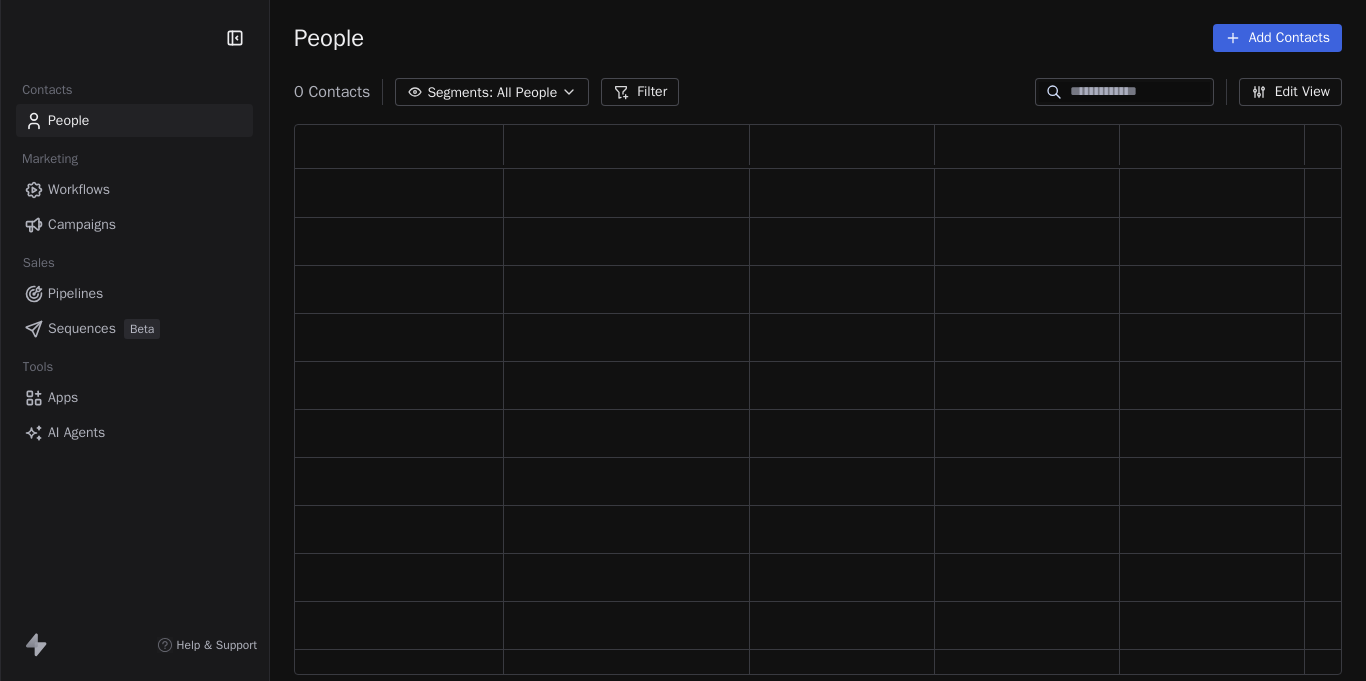 scroll, scrollTop: 0, scrollLeft: 0, axis: both 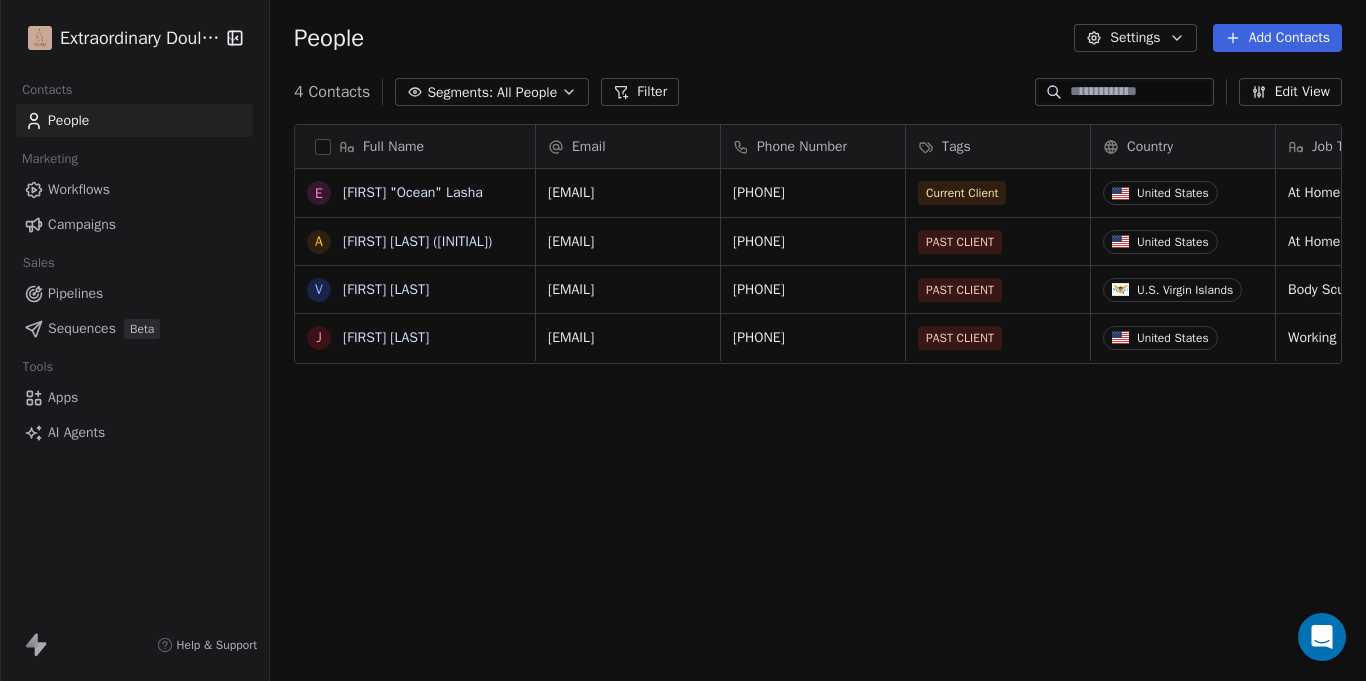 click on "Country" at bounding box center [1181, 147] 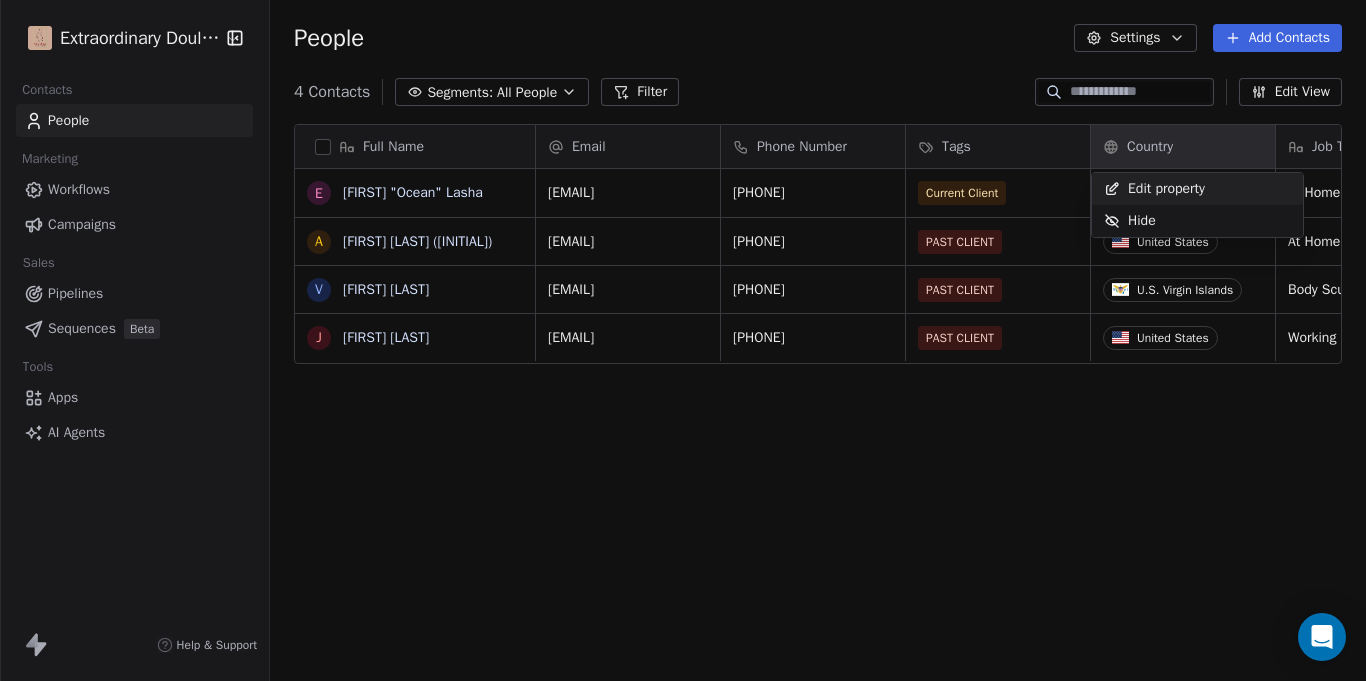 click on "Full Name E [FIRST] [LAST] A [FIRST] [LAST] (Nitra) V [FIRST] [LAST] J [FIRST] [LAST] Email [EMAIL] [PHONE] Tags Country Job Title Status Contact Source Address [EMAIL] [PHONE] PAST CLIENT United States At Home Mom Closed Won Legaci Birth [NUMBER] [STREET], [CITY], [STATE], [POSTAL_CODE] [EMAIL] [PHONE] PAST CLIENT U.S. Virgin Islands Body Sculptor Closed Won Word of Mouth (Family Member) [NUMBER] [STREET], [CITY], [STATE], [POSTAL_CODE] [EMAIL] [PHONE] PAST CLIENT United States Working Mom Closed Won Legaci Birth [NUMBER]-[NUMBER] [STREET]. APT [NUMBER], [CITY], [STATE], [POSTAL_CODE]
Hide" at bounding box center (683, 340) 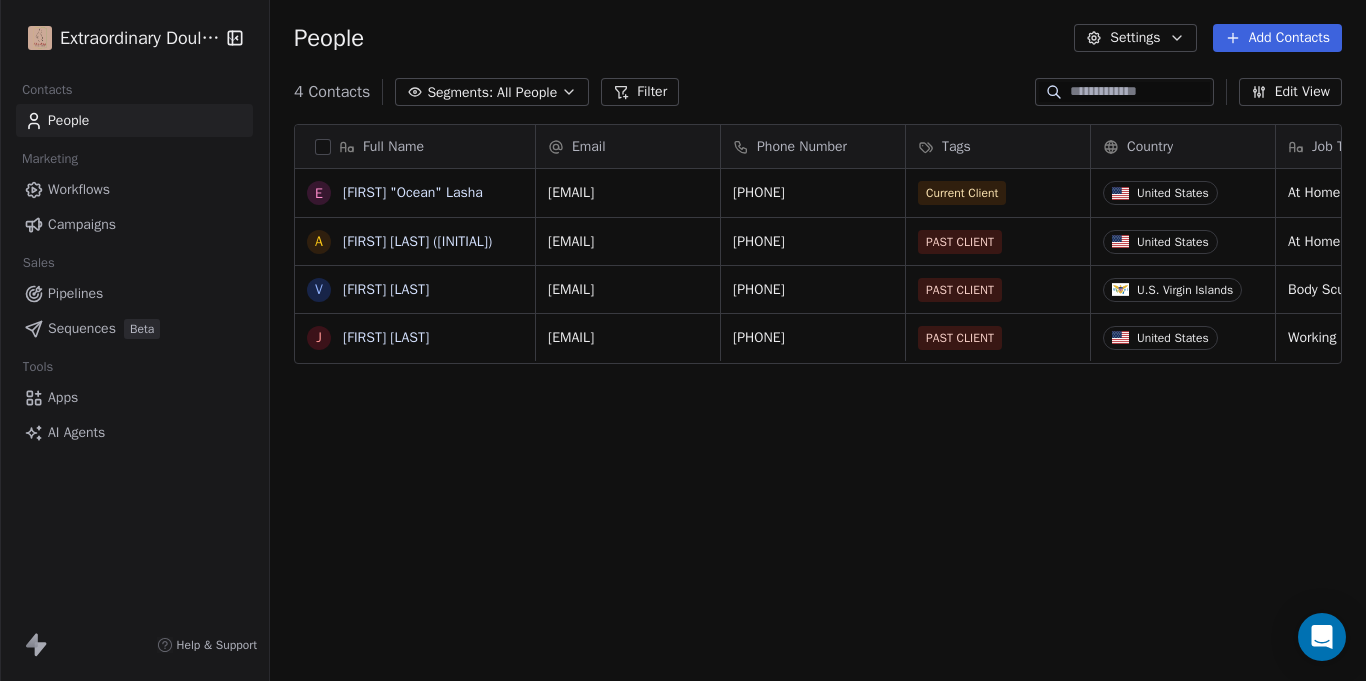 click on "Settings" at bounding box center [1135, 38] 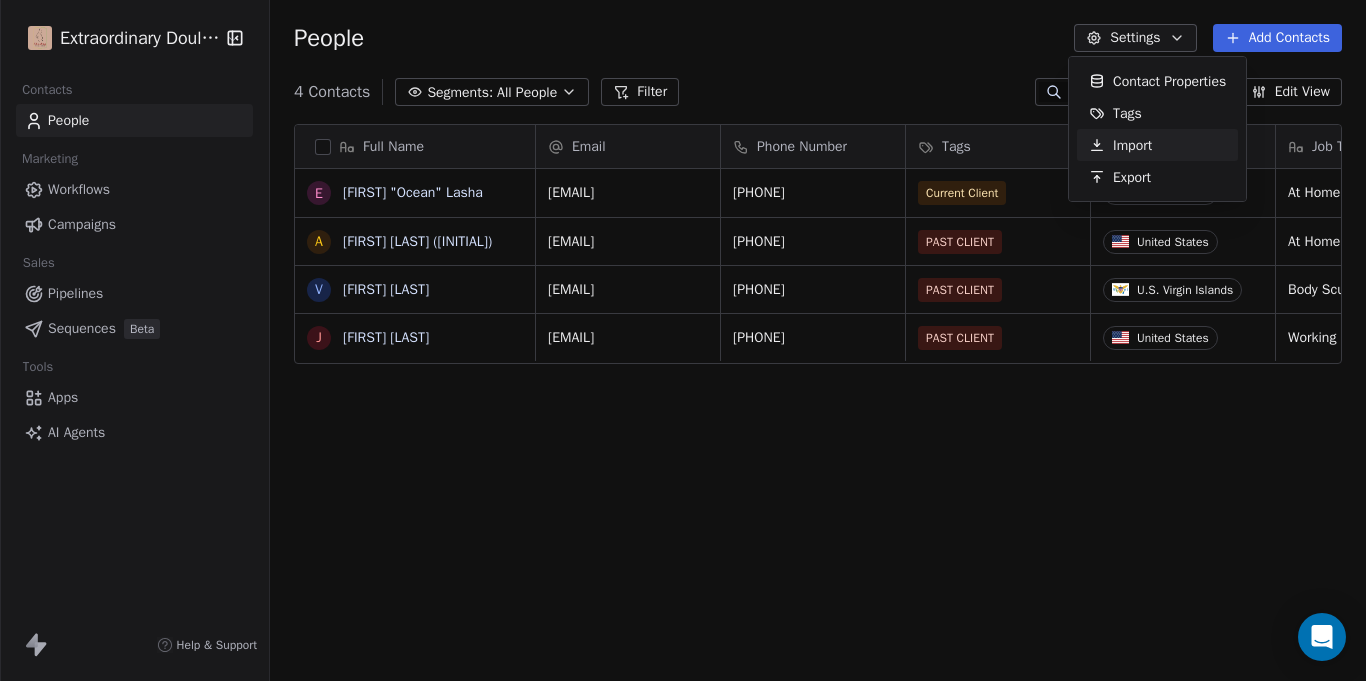 click on "Extraordinary Doula Care Contacts People Marketing Workflows Campaigns Sales Pipelines Sequences Beta Tools Apps AI Agents Help & Support People Settings Add Contacts 4 Contacts Segments: All People Filter Edit View Tag Add to Sequence Export Full Name E [FIRST] "Ocean" Lasha A [LAST] (Nitra) V [FIRST] [LAST] J [FIRST] [LAST] Email [EMAIL] [PHONE] Tags Country Job Title Status Contact Source Address [EMAIL] [PHONE] Current Client United States At Home Mom Client Bornbir [NUMBER] [STREET], [CITY], [STATE], [ZIP] byronstreets11@gmail.com 318-369-3830 PAST CLIENT United States At Home Mom Closed Won Legaci Birth [NUMBER] [STREET], [CITY], [STATE], [ZIP] violethenry84@gmail.com 346-431-6050 PAST CLIENT U.S. Virgin Islands Body Sculptor Closed Won Word of Mouth (Family Member) [NUMBER] [STREET], [CITY], [STATE], [ZIP] jelissaw796@gmail.com 917-374-0003 PAST CLIENT United States Working Mom Closed Won Legaci Birth [NUMBER]-[NUMBER] [STREET] APT [NUMBER], [CITY], [STATE], [ZIP]
Tags" at bounding box center [683, 340] 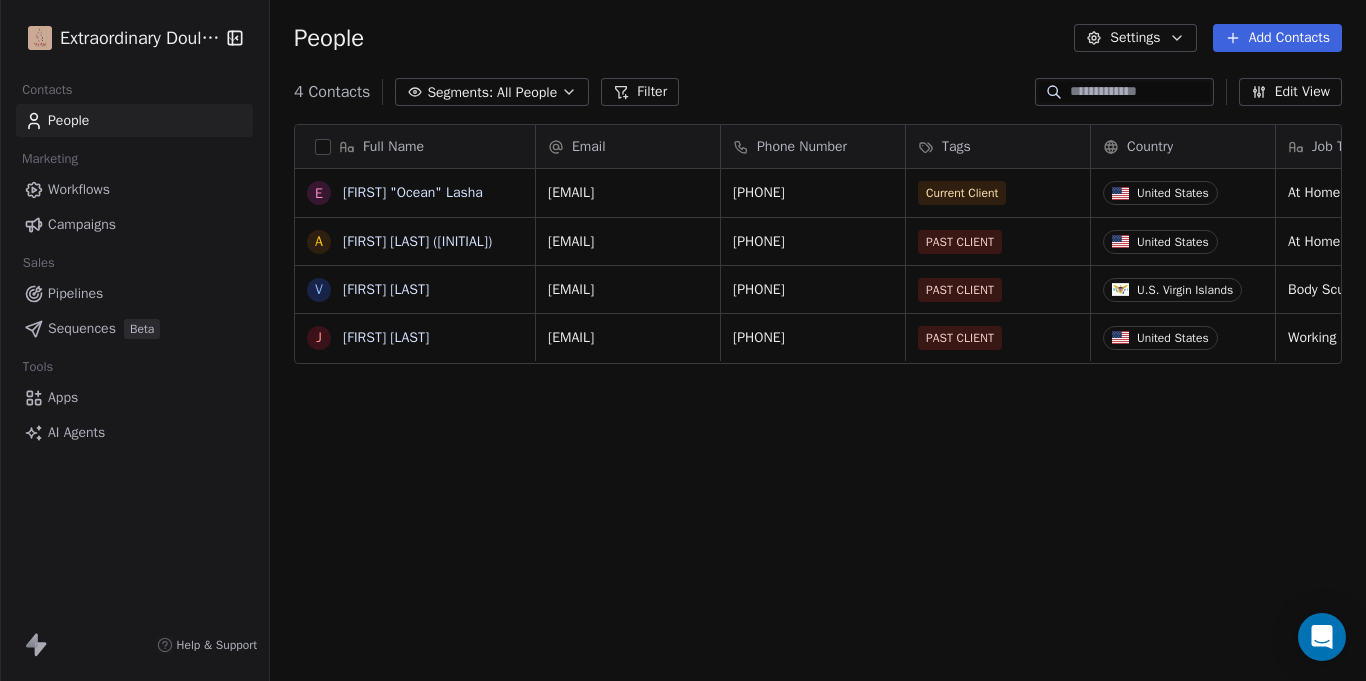 click on "Edit View" at bounding box center [1290, 92] 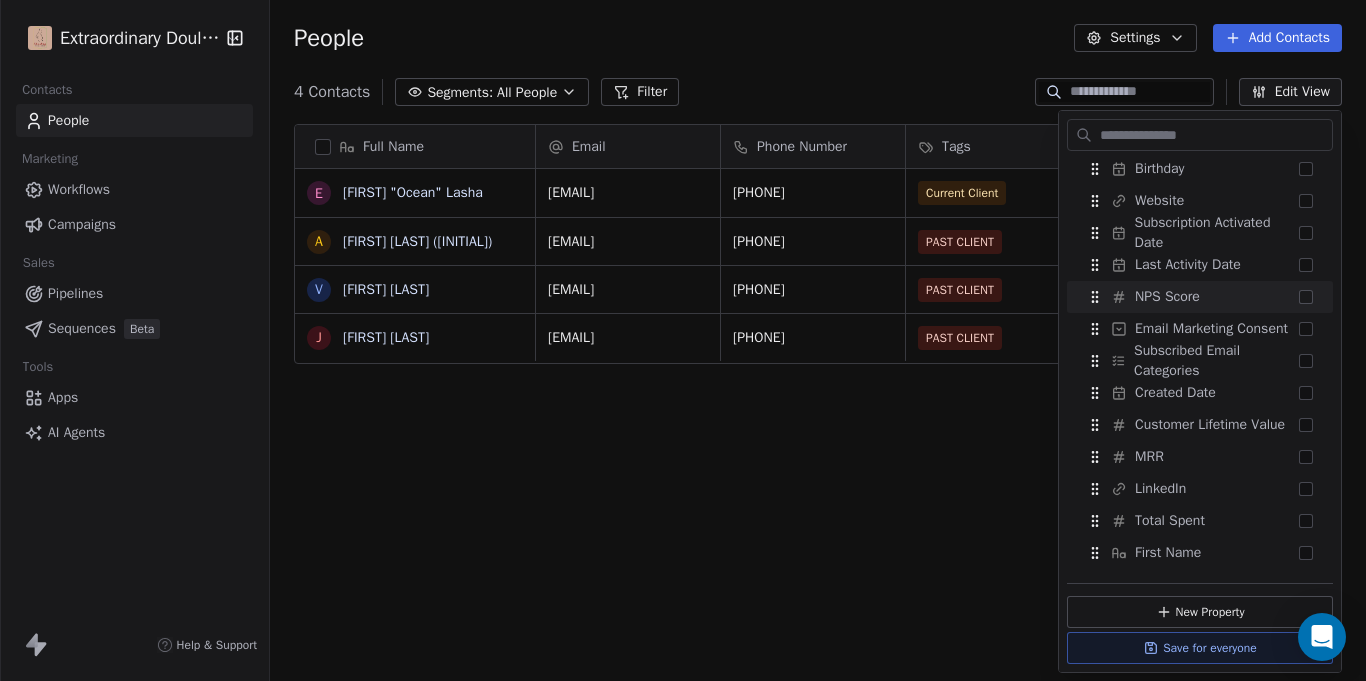 scroll, scrollTop: 457, scrollLeft: 0, axis: vertical 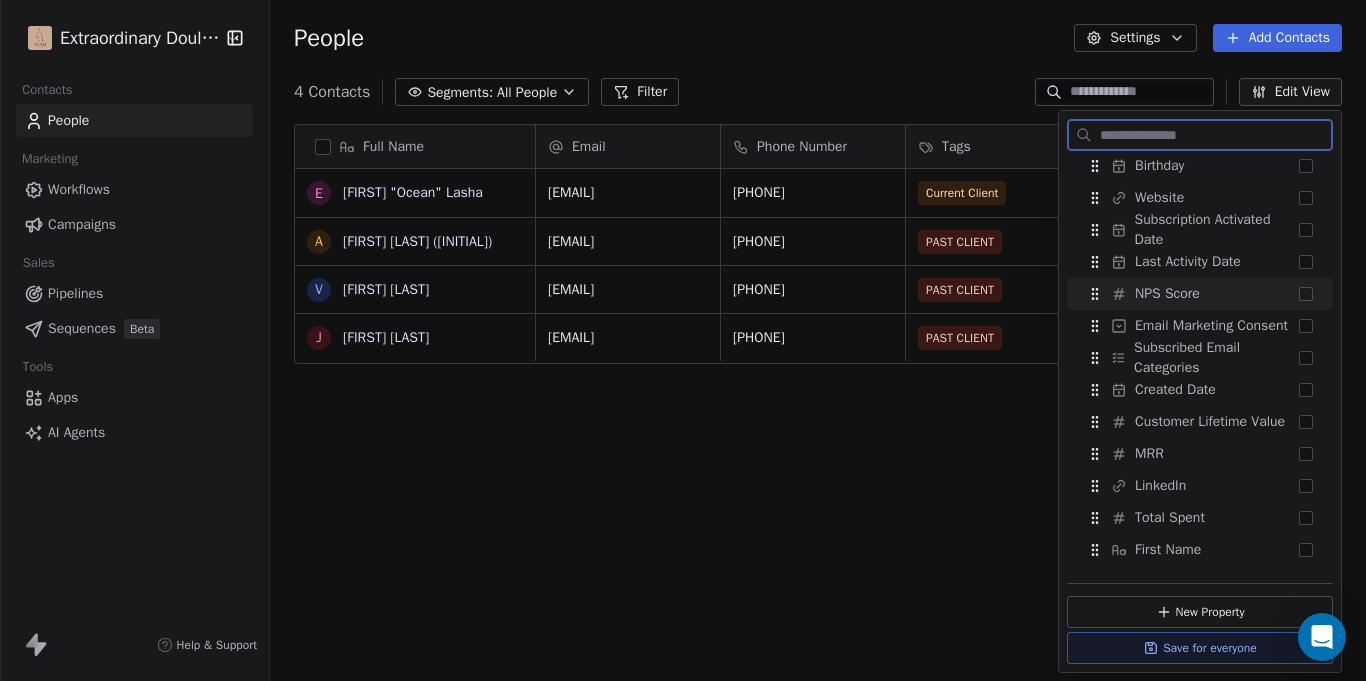 click on "LinkedIn" at bounding box center [1200, 486] 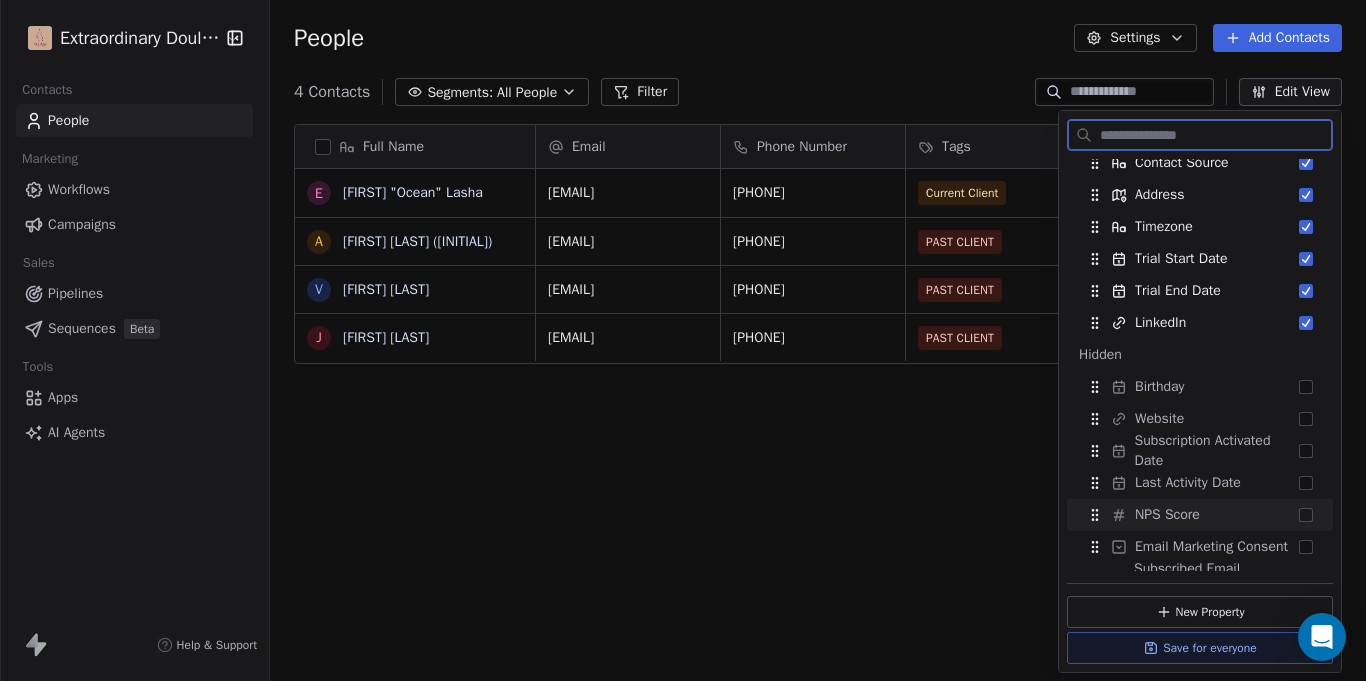 scroll, scrollTop: 264, scrollLeft: 0, axis: vertical 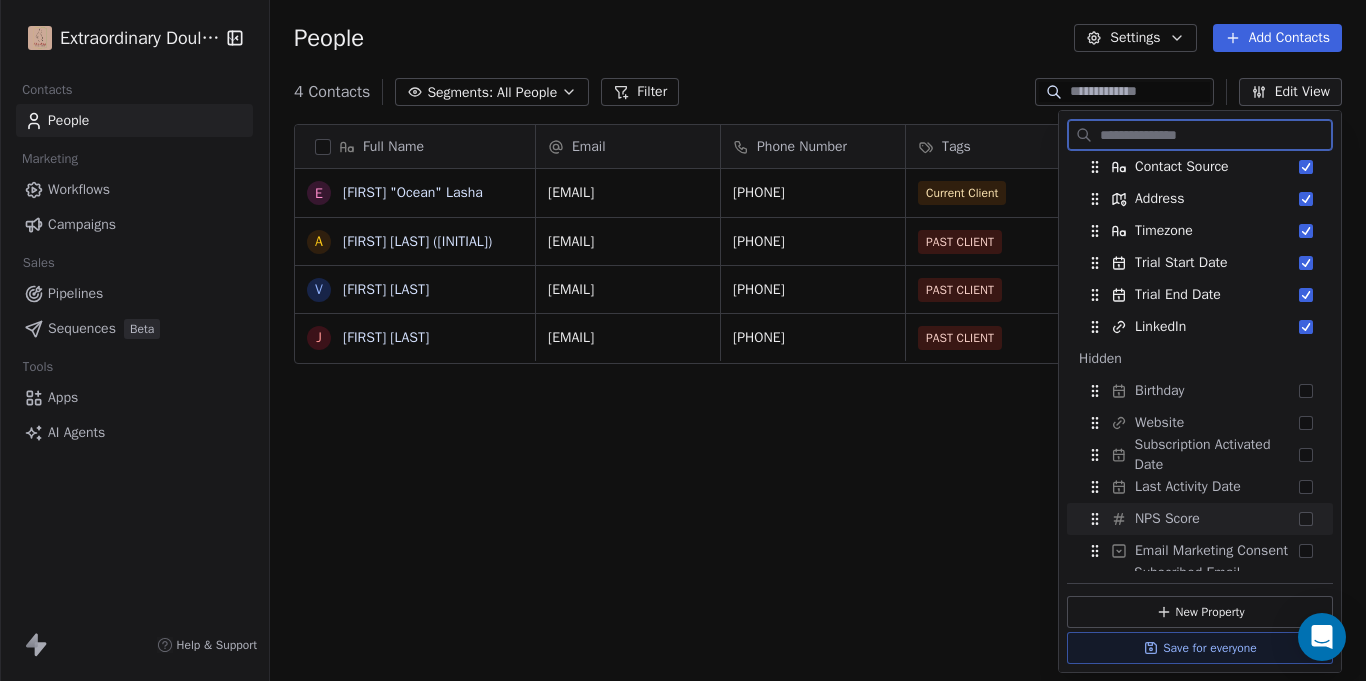 click at bounding box center (1306, 327) 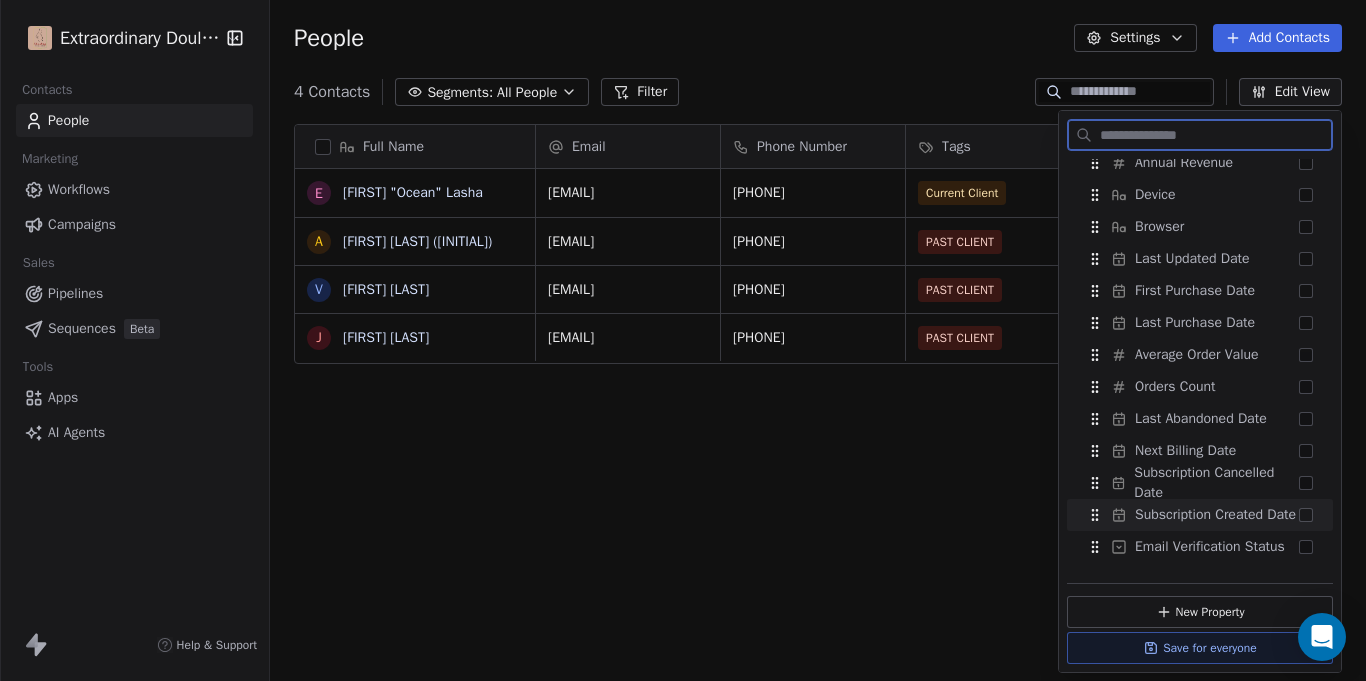 scroll, scrollTop: 1188, scrollLeft: 0, axis: vertical 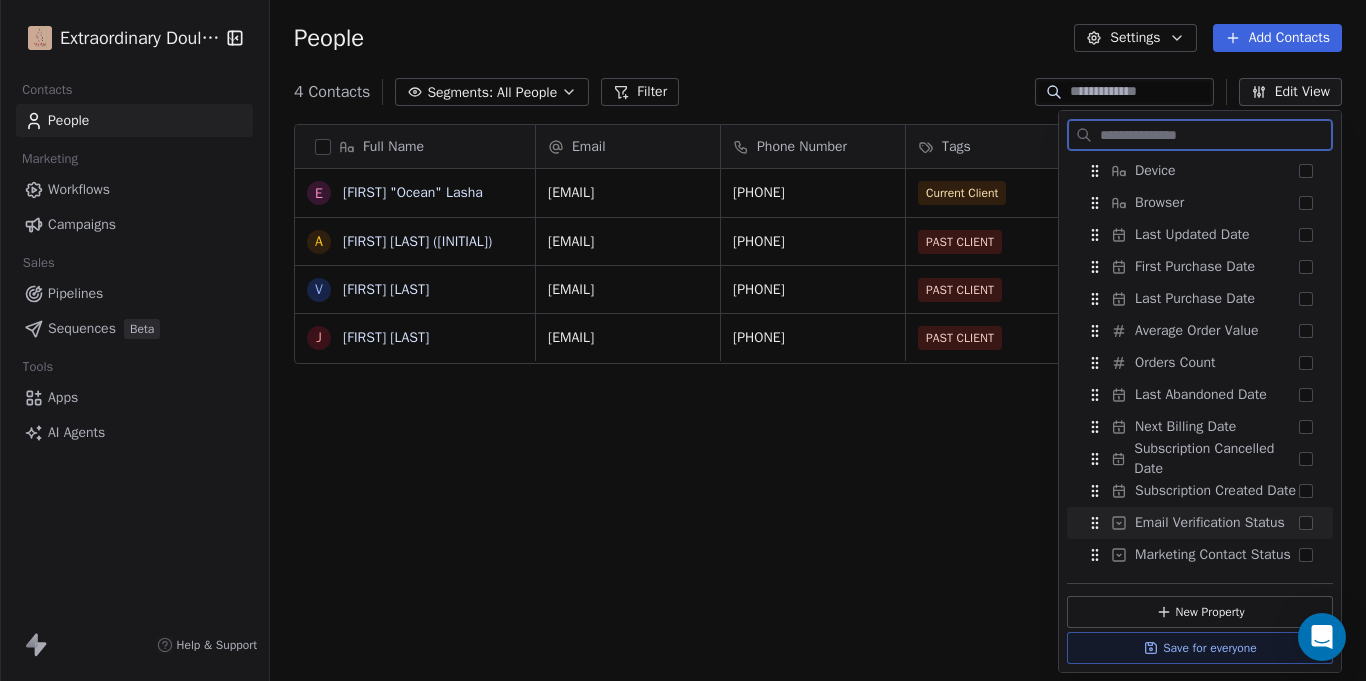 click on "New Property" at bounding box center (1200, 612) 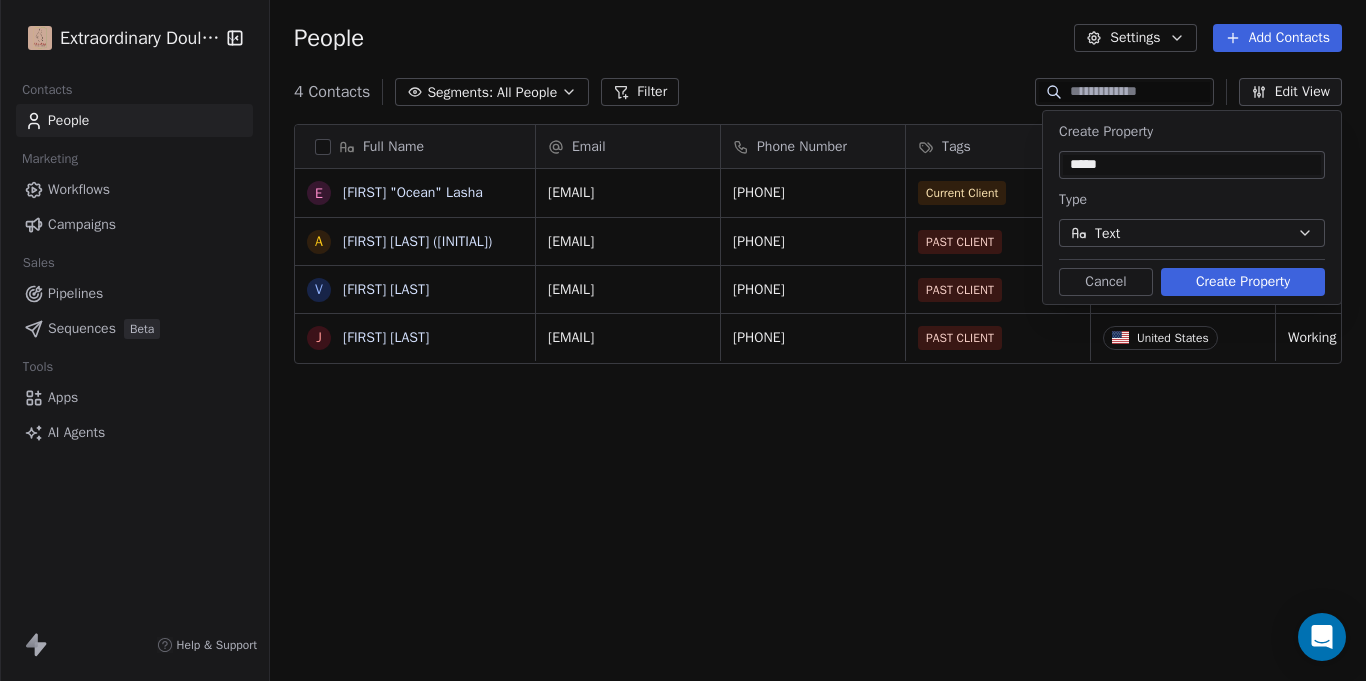 click on "*****" at bounding box center (1192, 165) 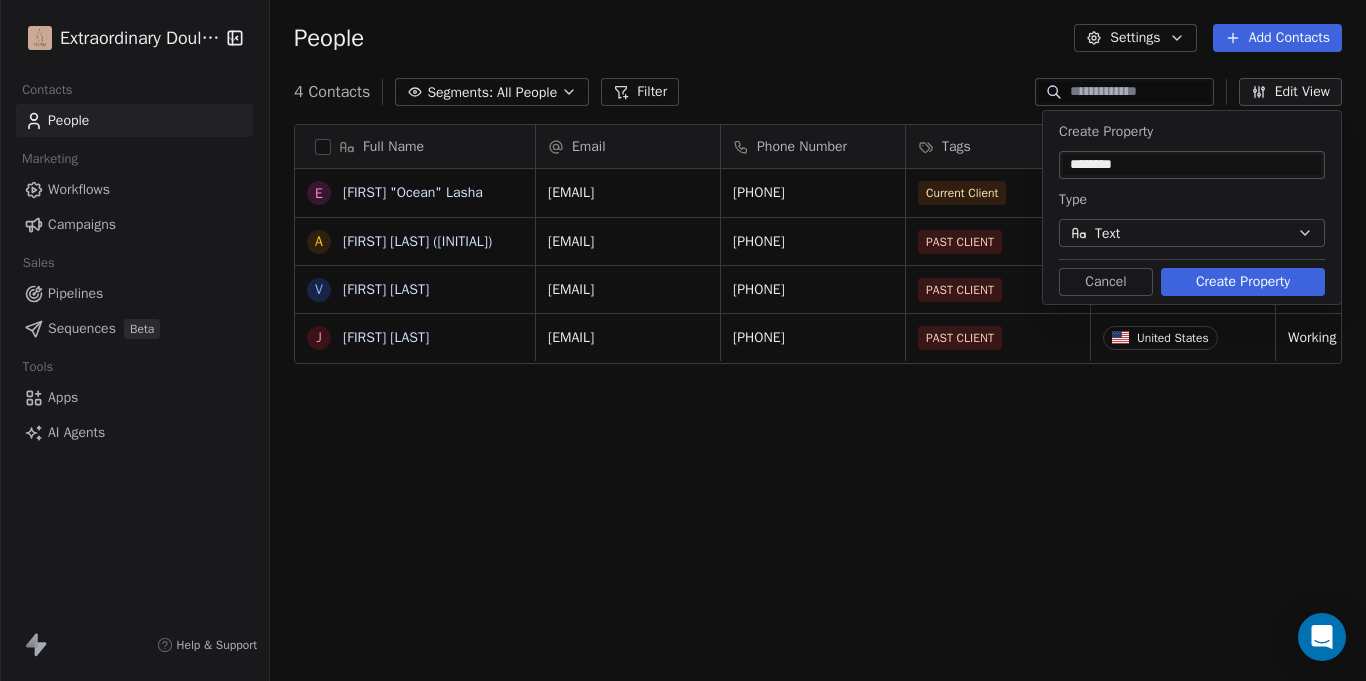 click on "********" at bounding box center [1192, 165] 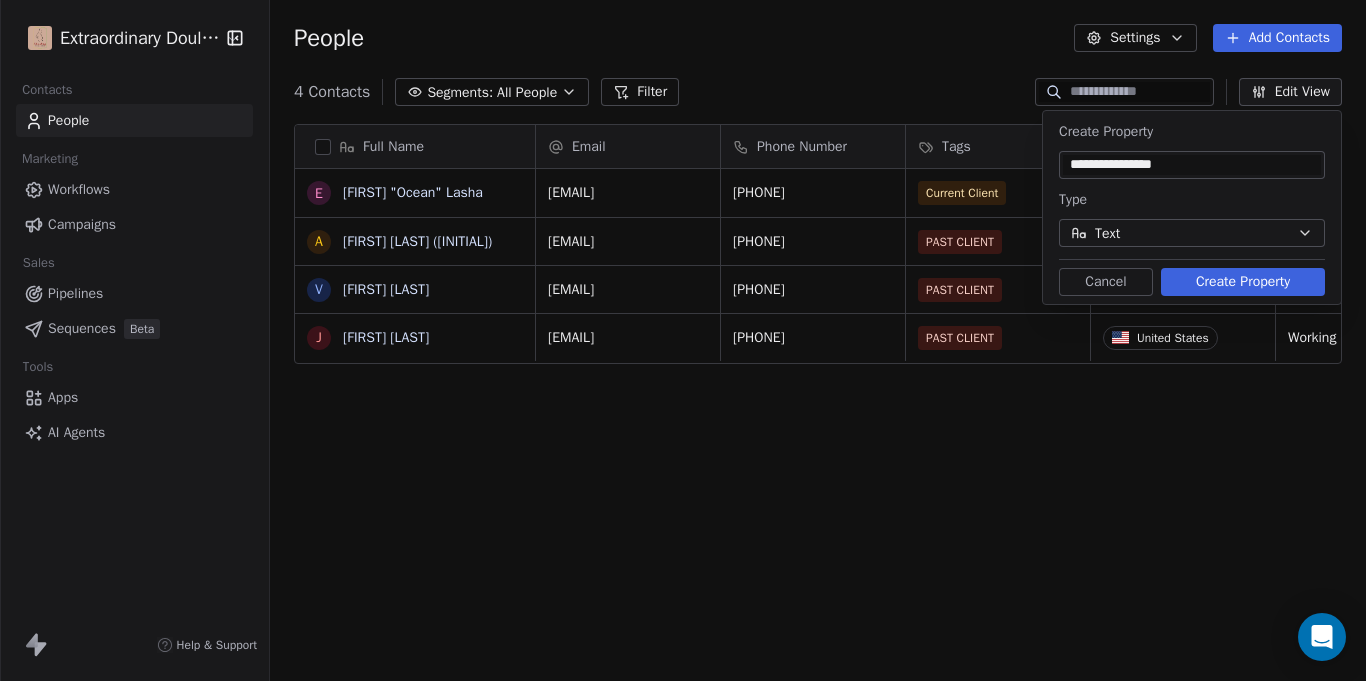 click on "**********" at bounding box center [1192, 165] 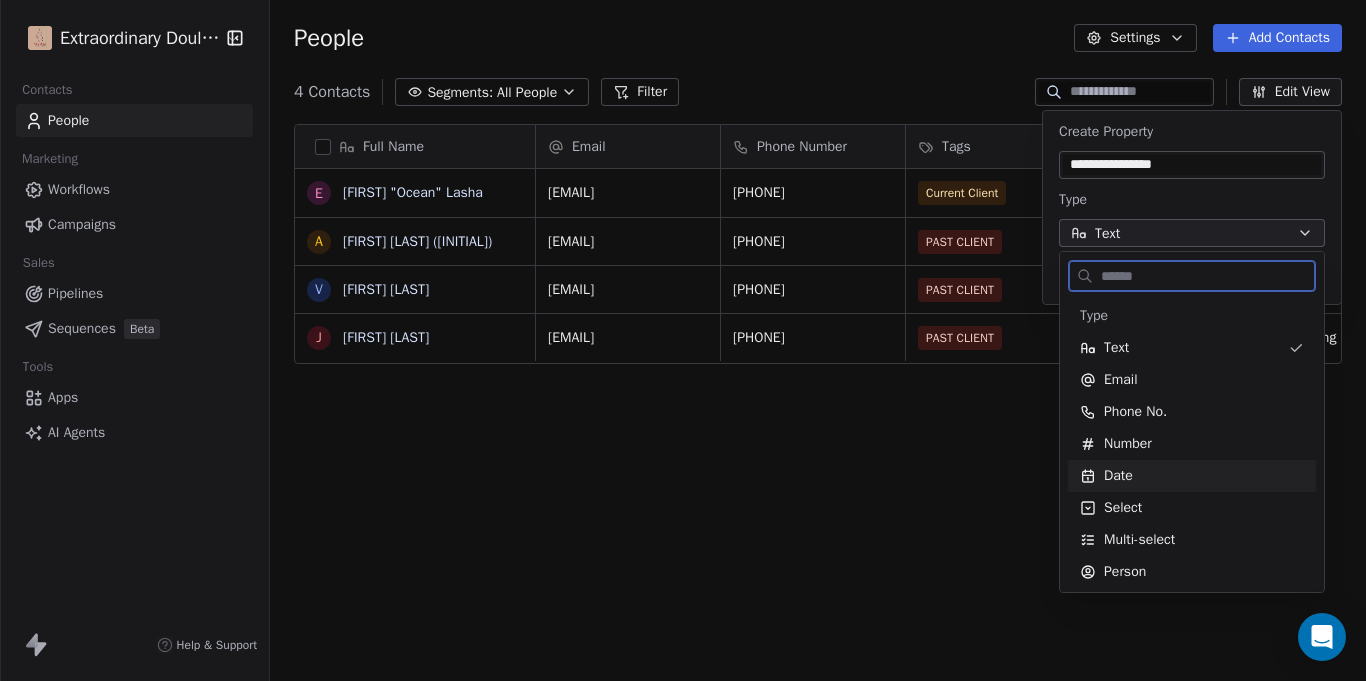 click on "Date" at bounding box center [1192, 476] 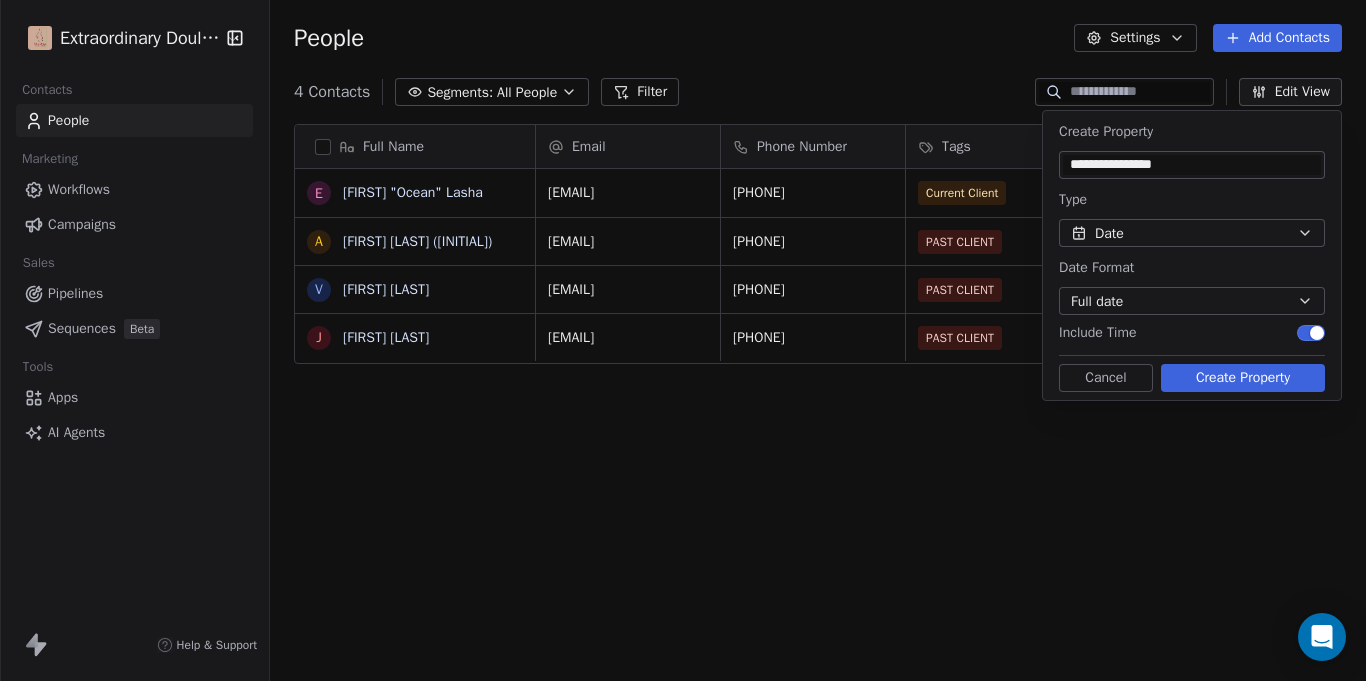 click at bounding box center (1317, 333) 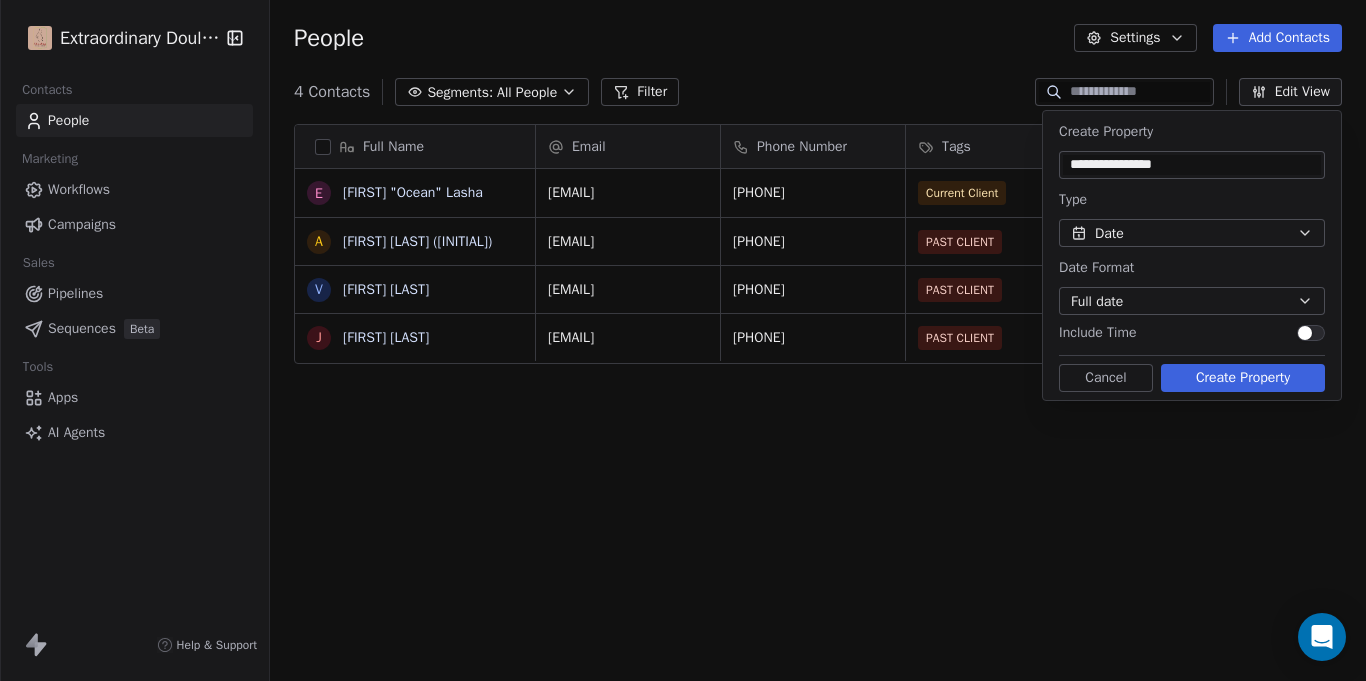 click 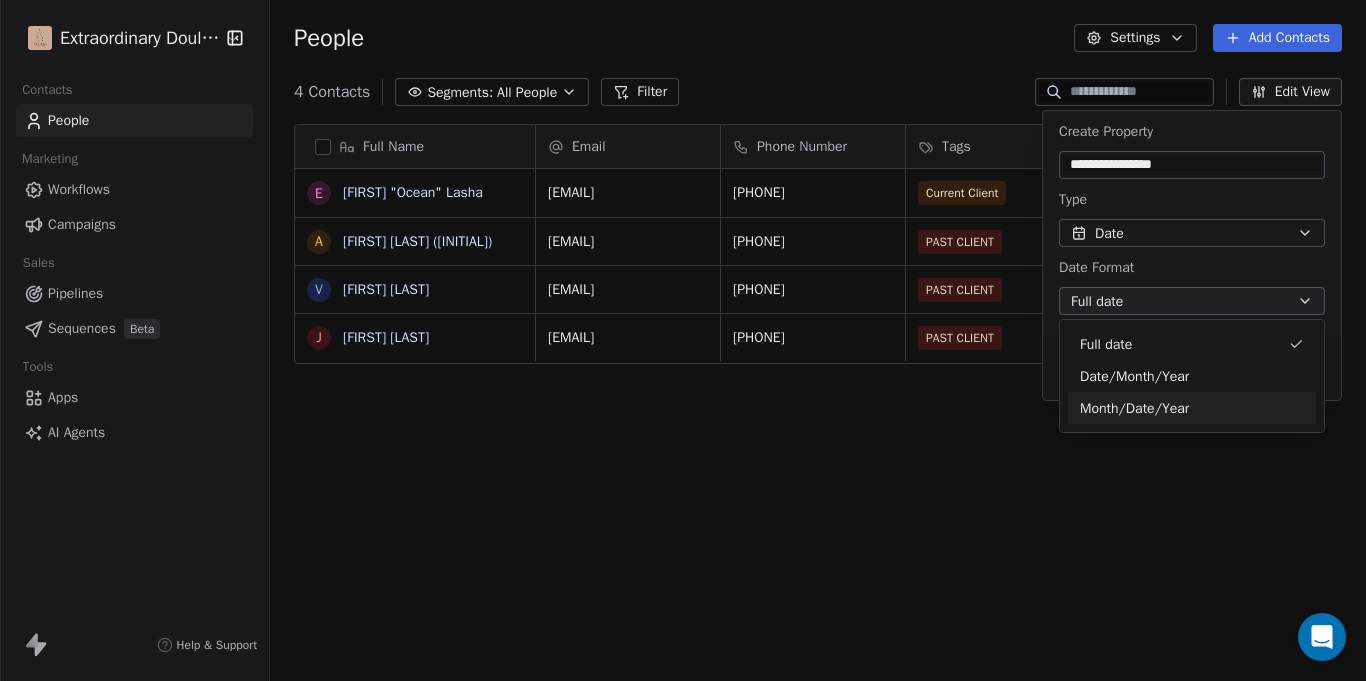 click on "Month/Date/Year" at bounding box center [1192, 408] 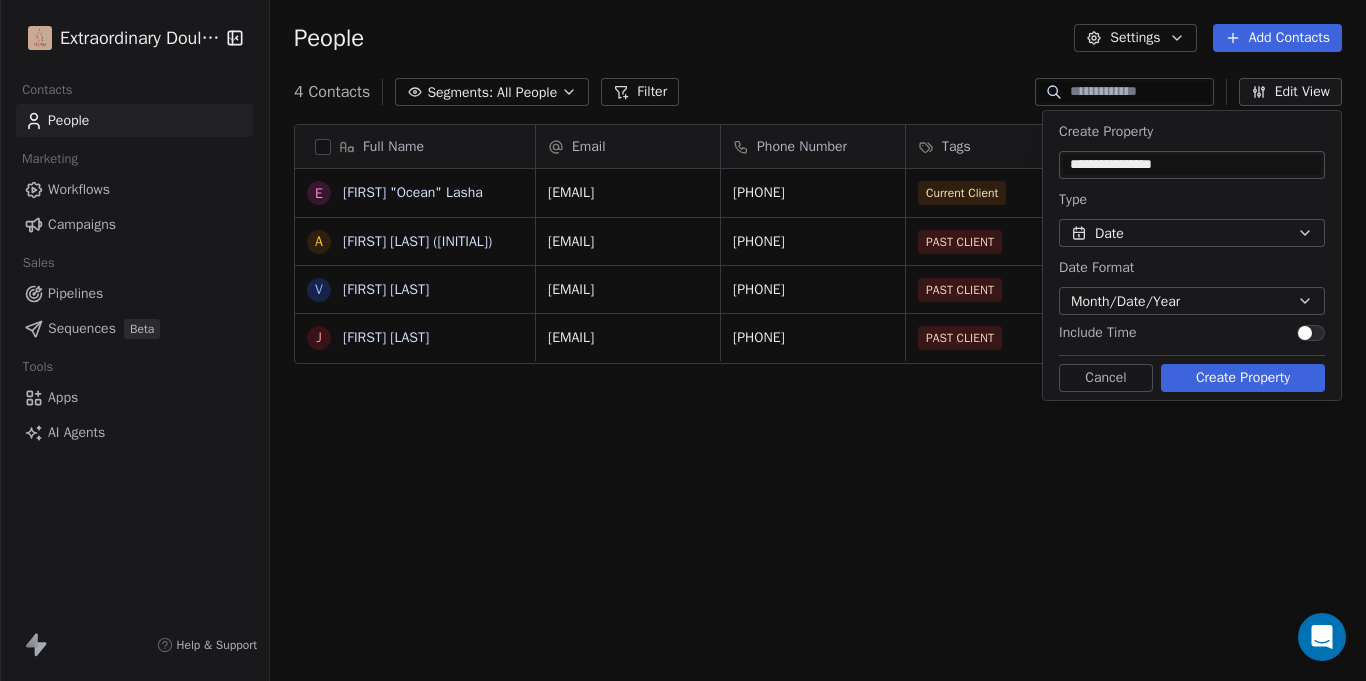 click 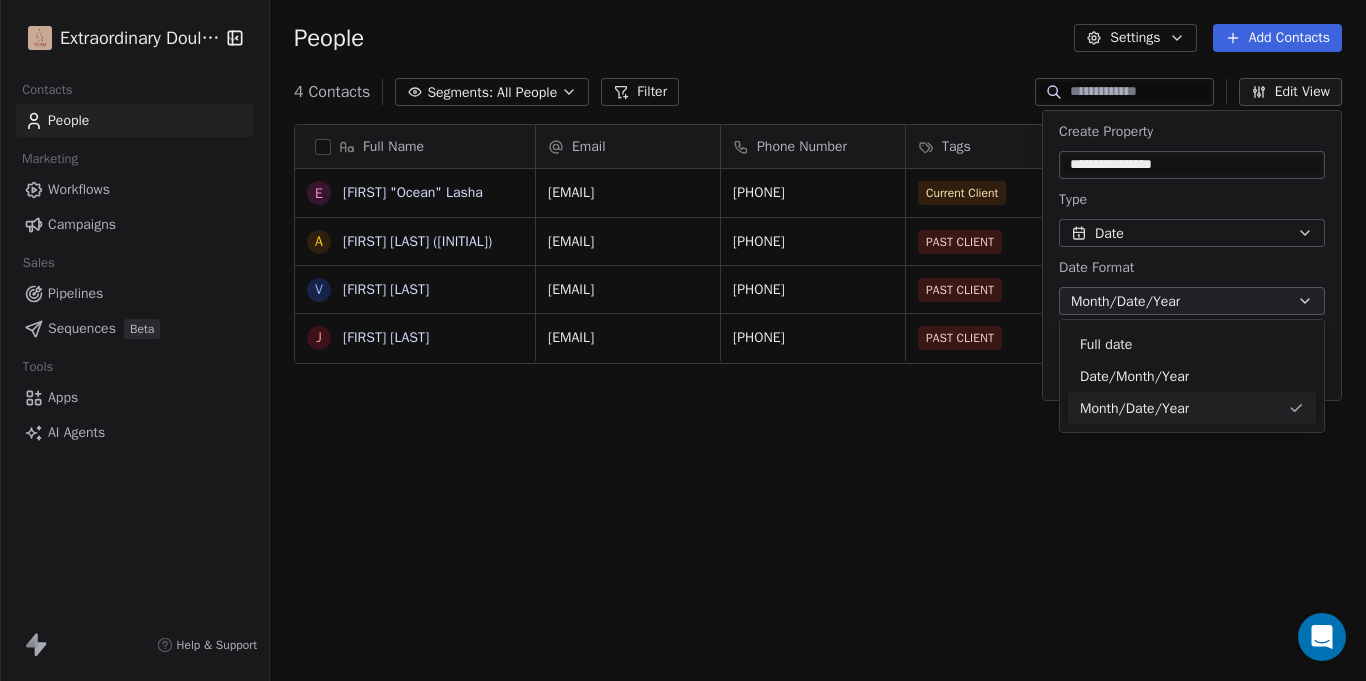click on "Month/Date/Year" at bounding box center (1192, 408) 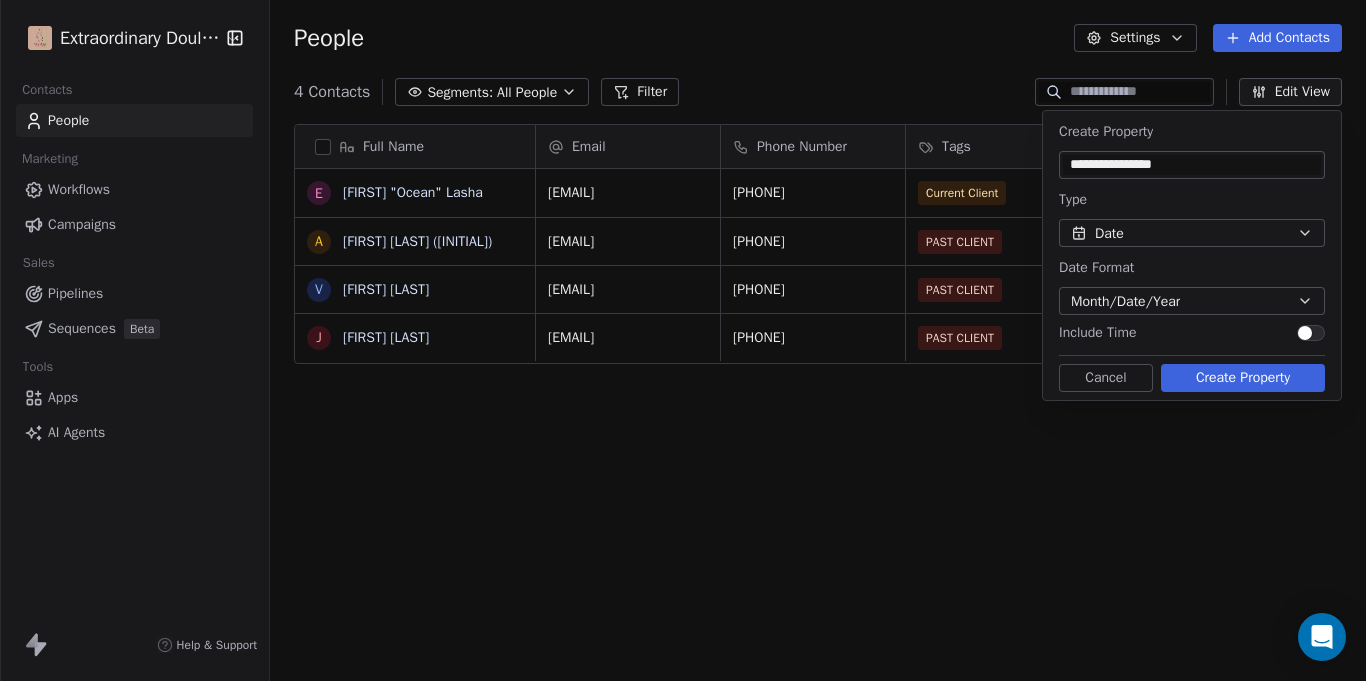 click on "Create Property" at bounding box center [1243, 378] 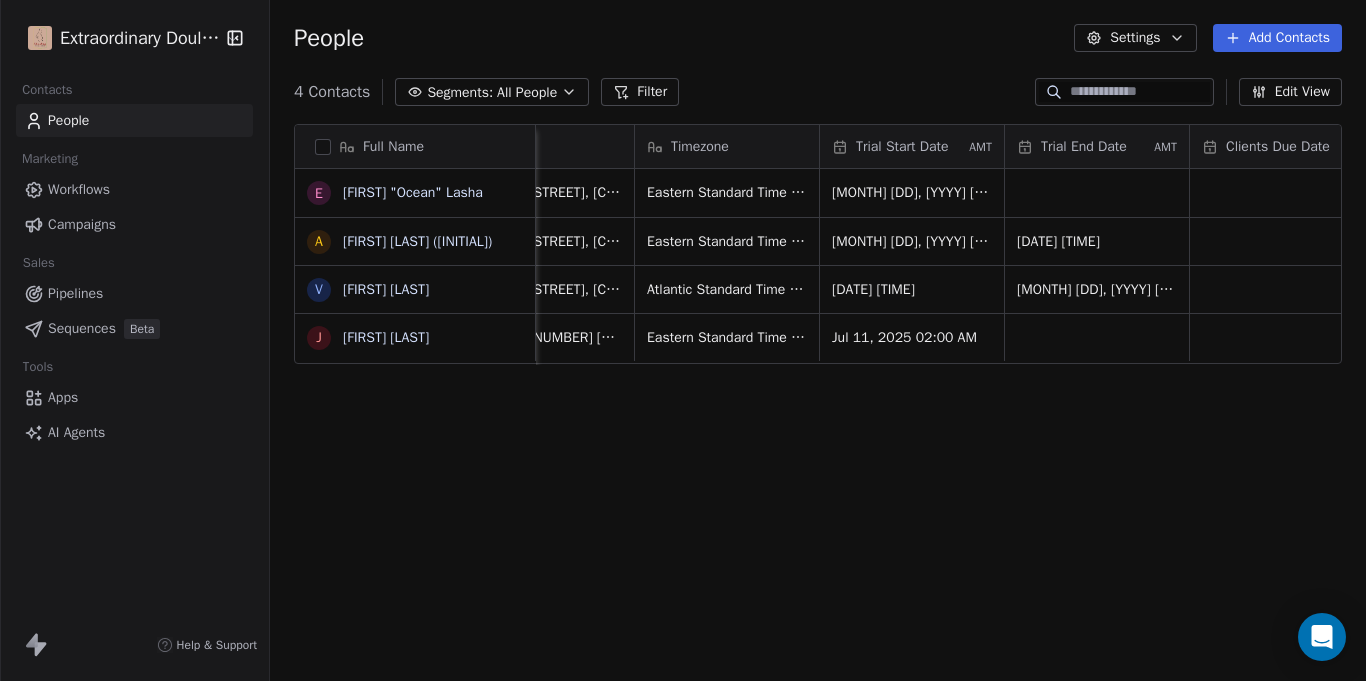 scroll, scrollTop: 0, scrollLeft: 1463, axis: horizontal 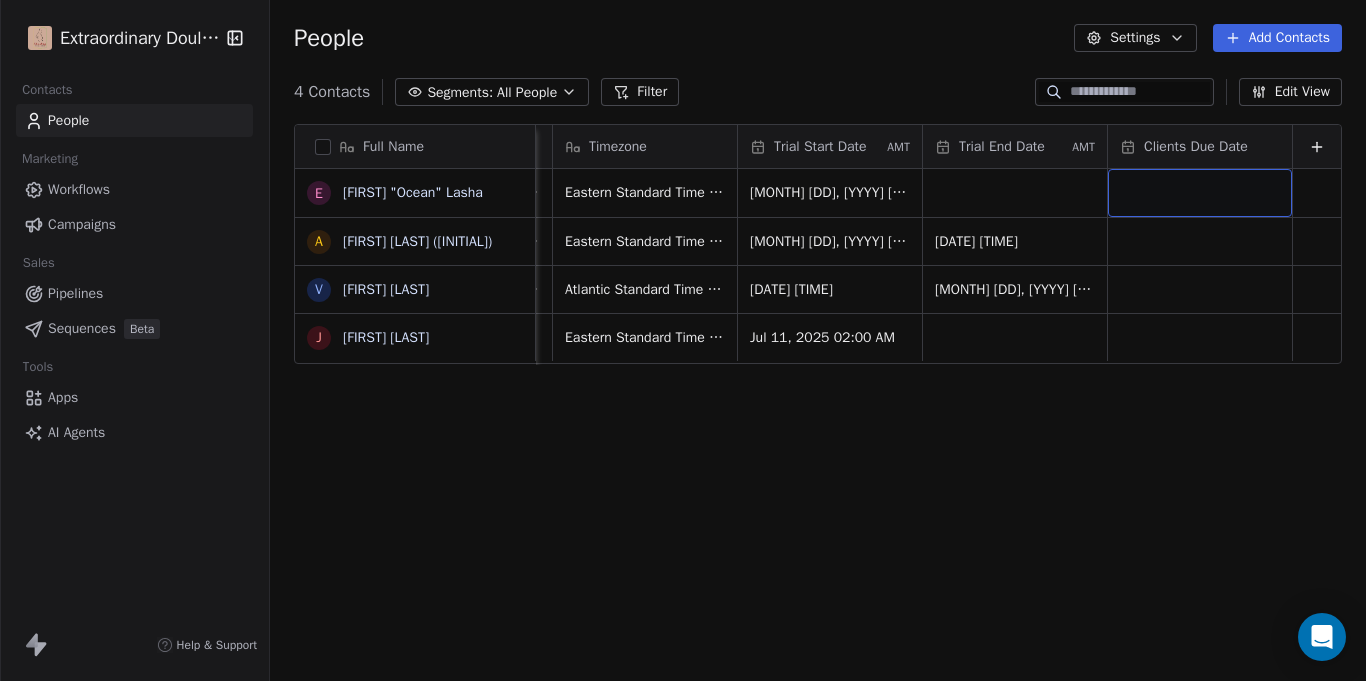 click at bounding box center [1200, 193] 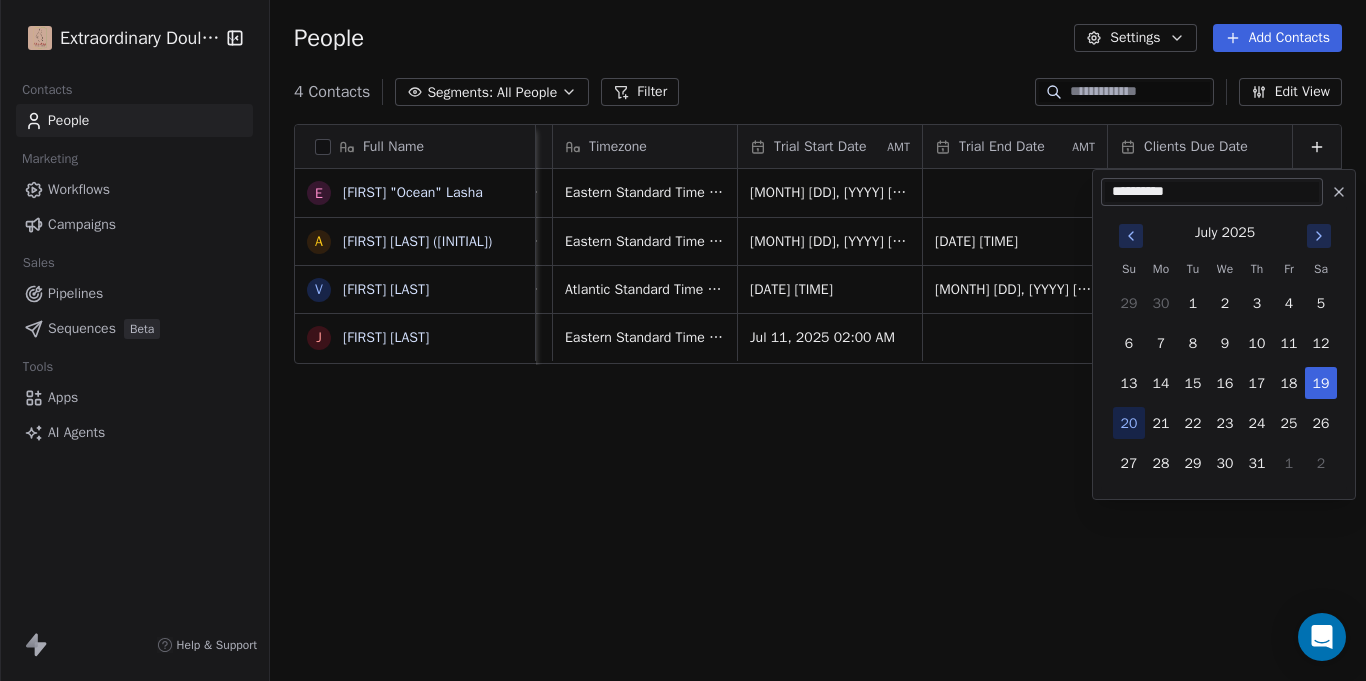 type on "**********" 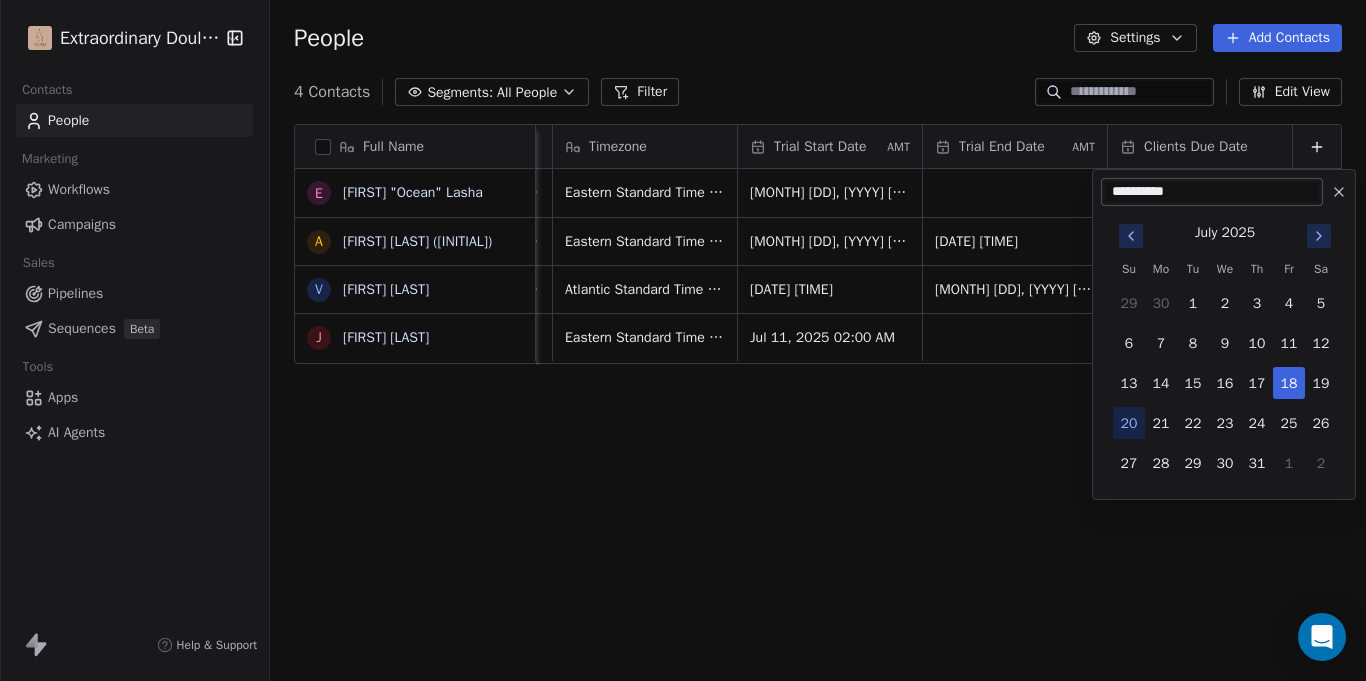 click at bounding box center [1319, 236] 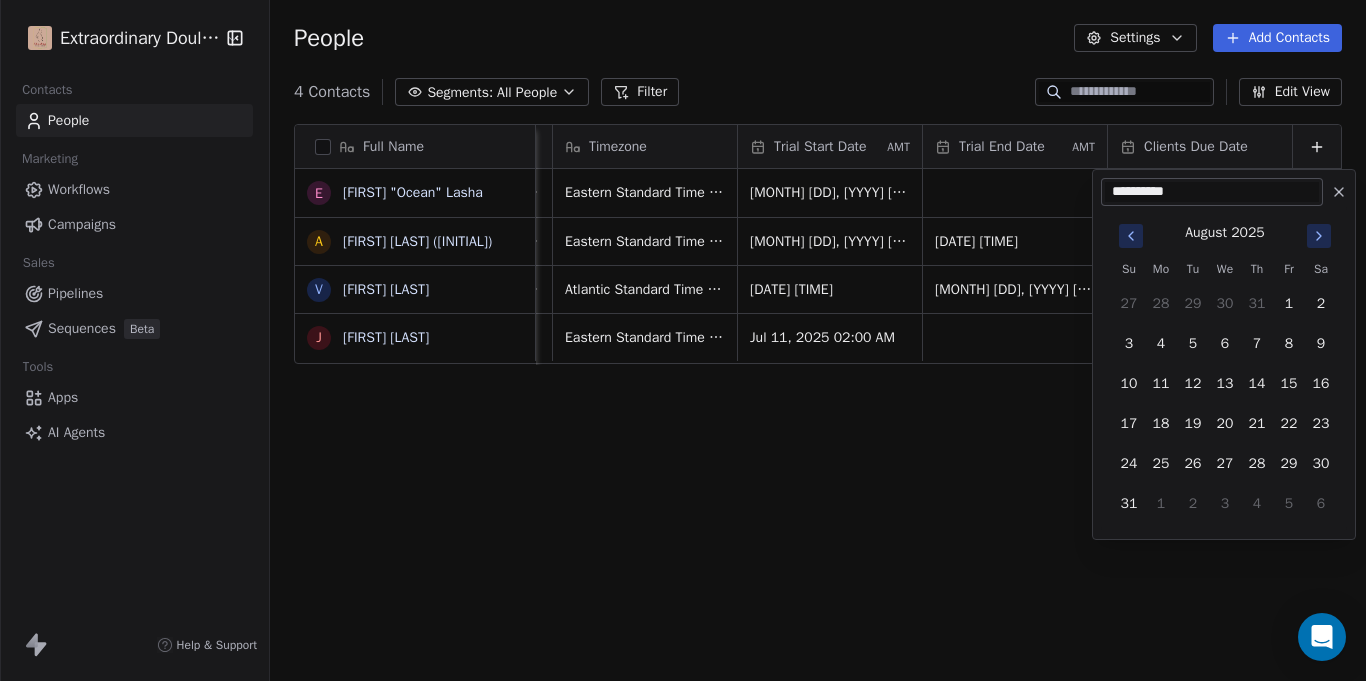click at bounding box center (1319, 236) 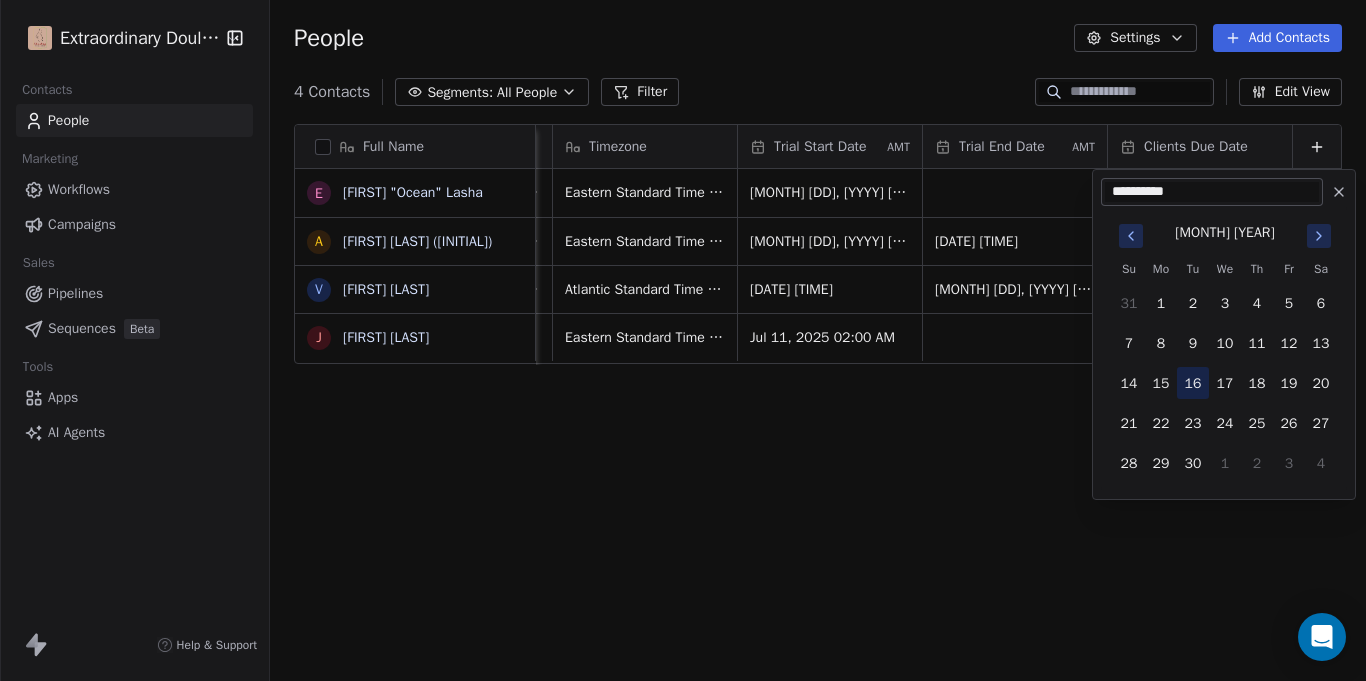 click on "16" at bounding box center [1193, 383] 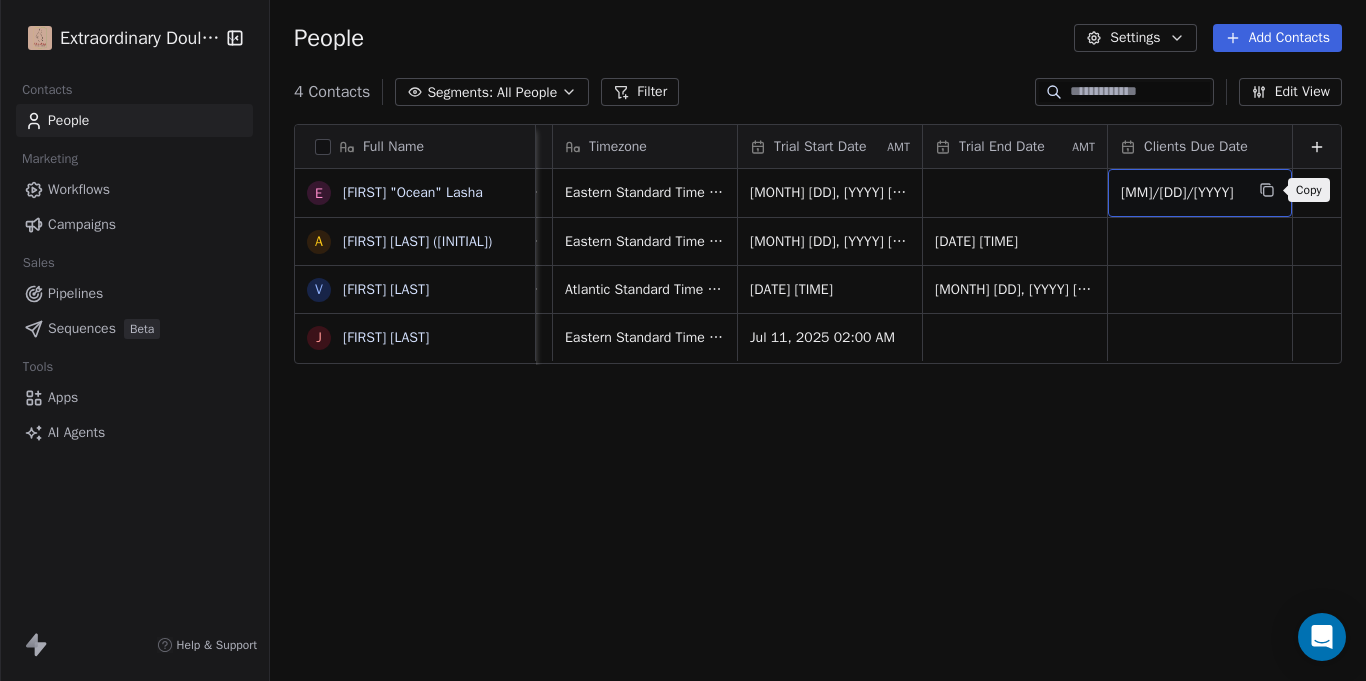 click 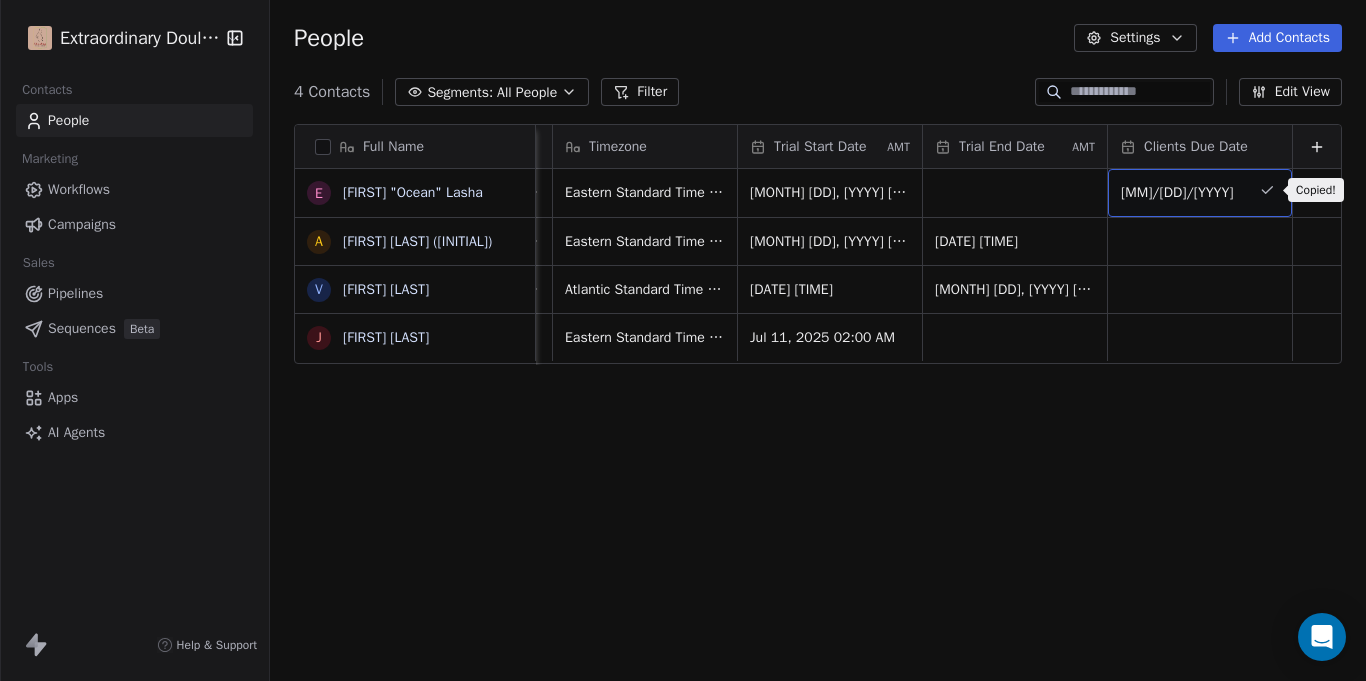 click 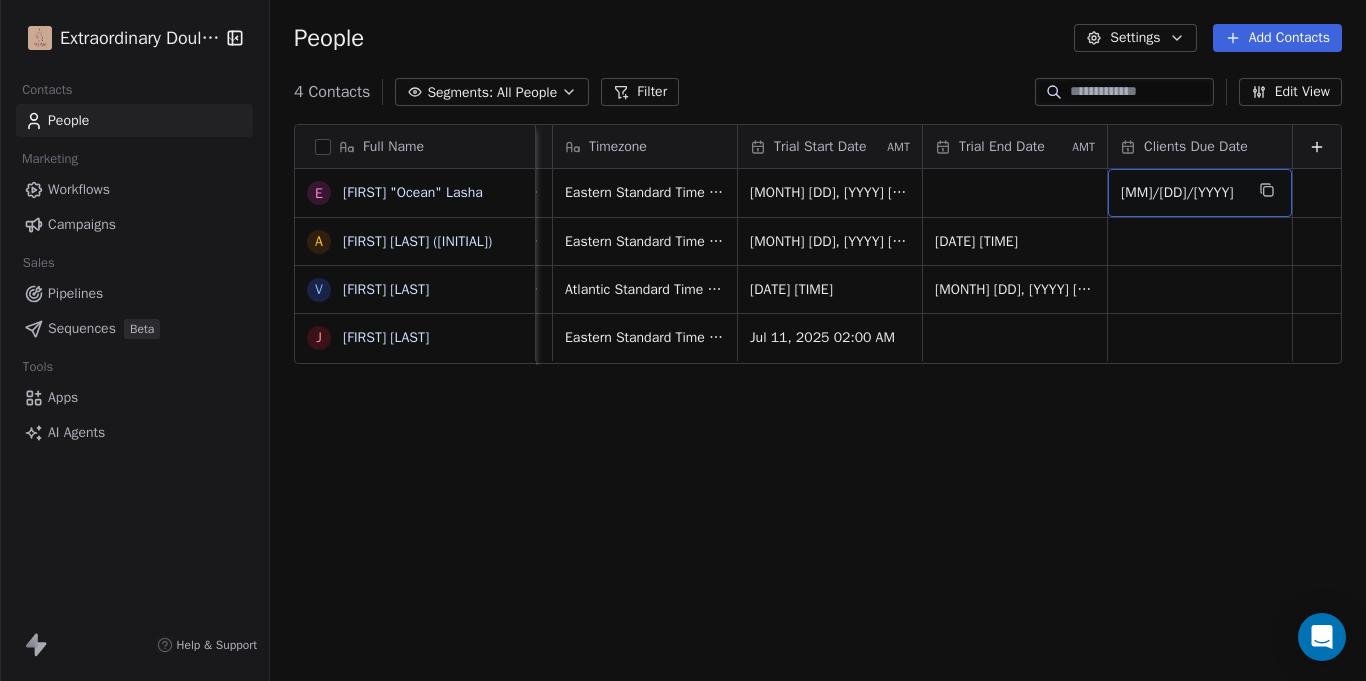 click on "[MM]/[DD]/[YYYY]" at bounding box center [1200, 193] 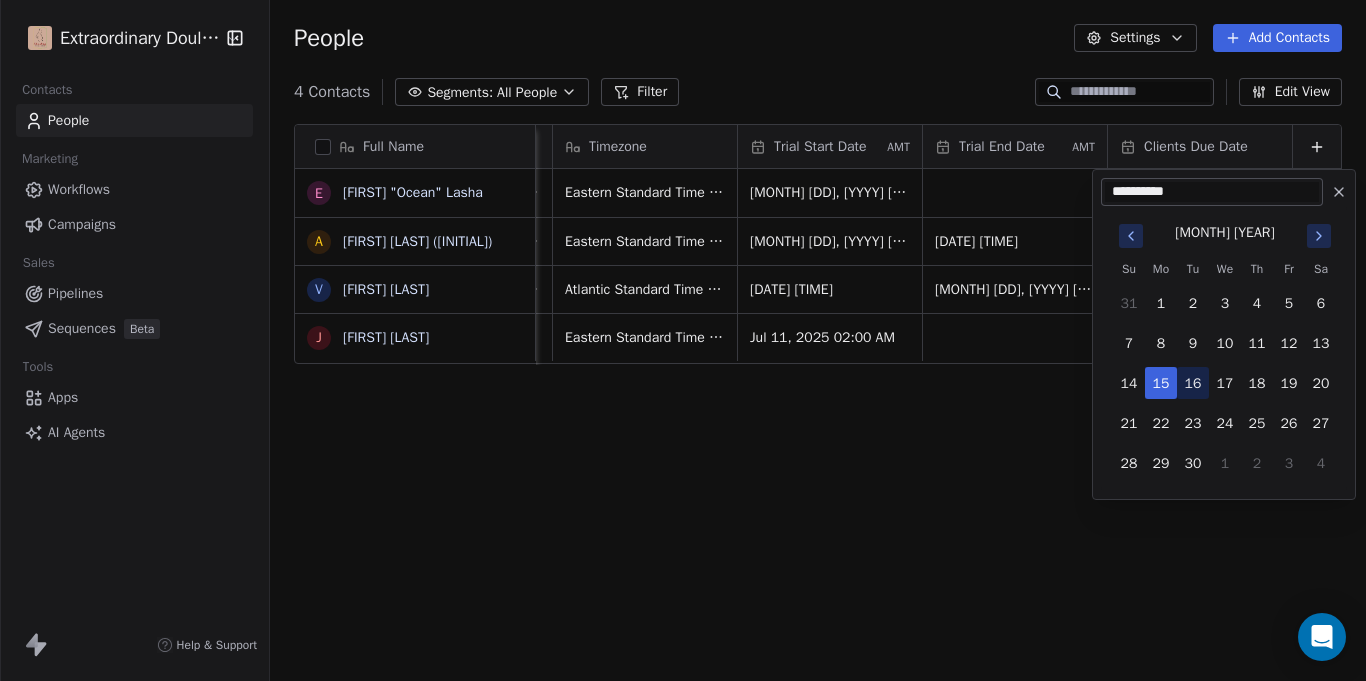 click on "16" at bounding box center (1193, 383) 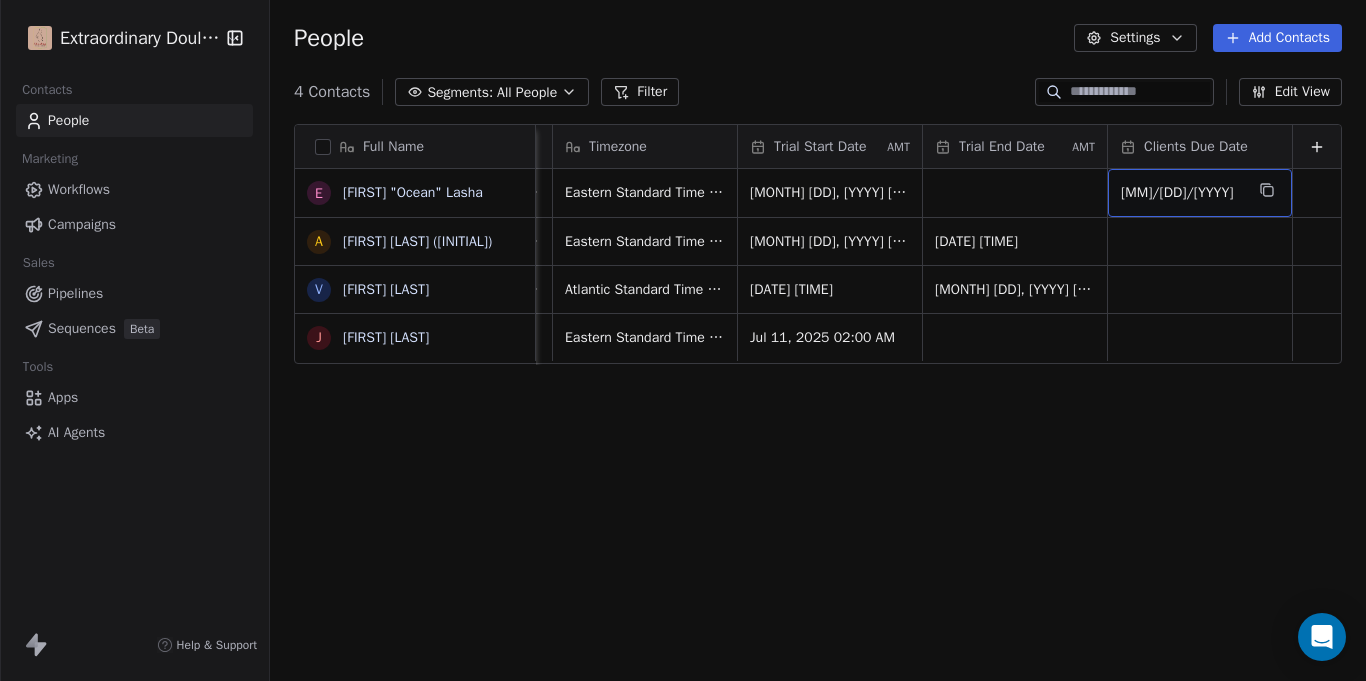 click on "[MM]/[DD]/[YYYY]" at bounding box center (1200, 193) 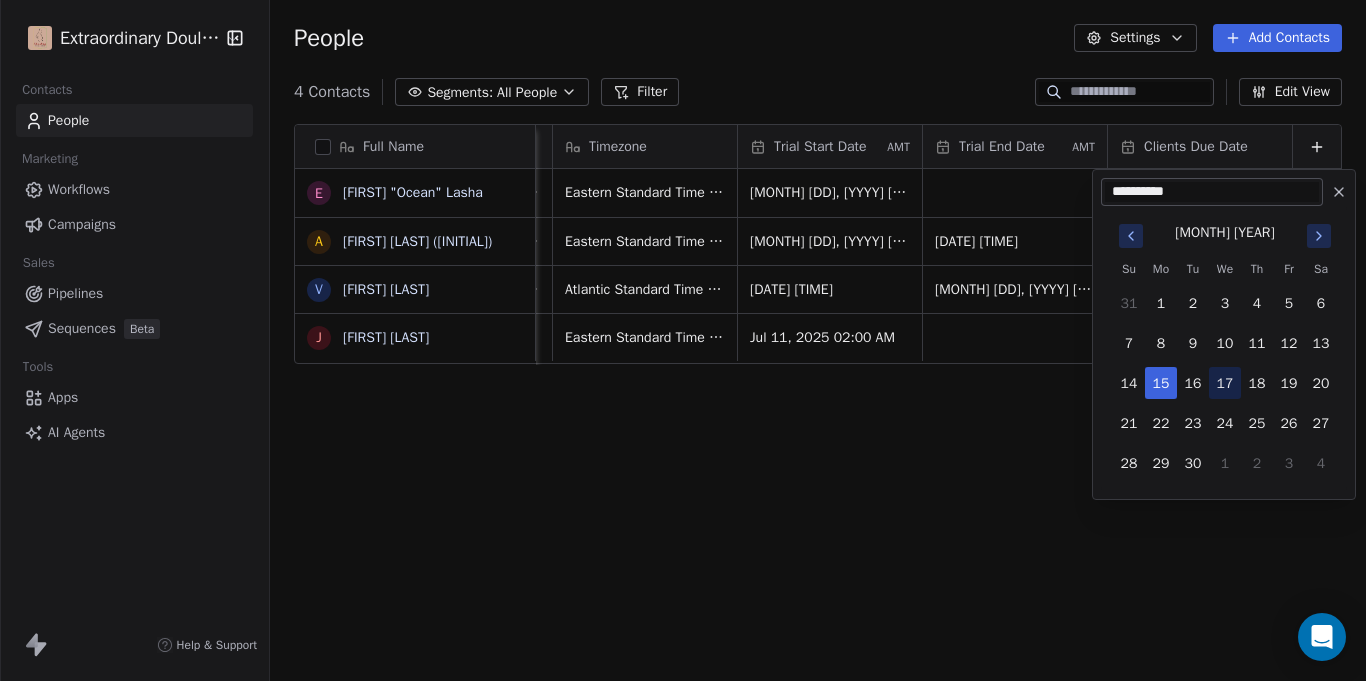 click on "17" at bounding box center (1225, 383) 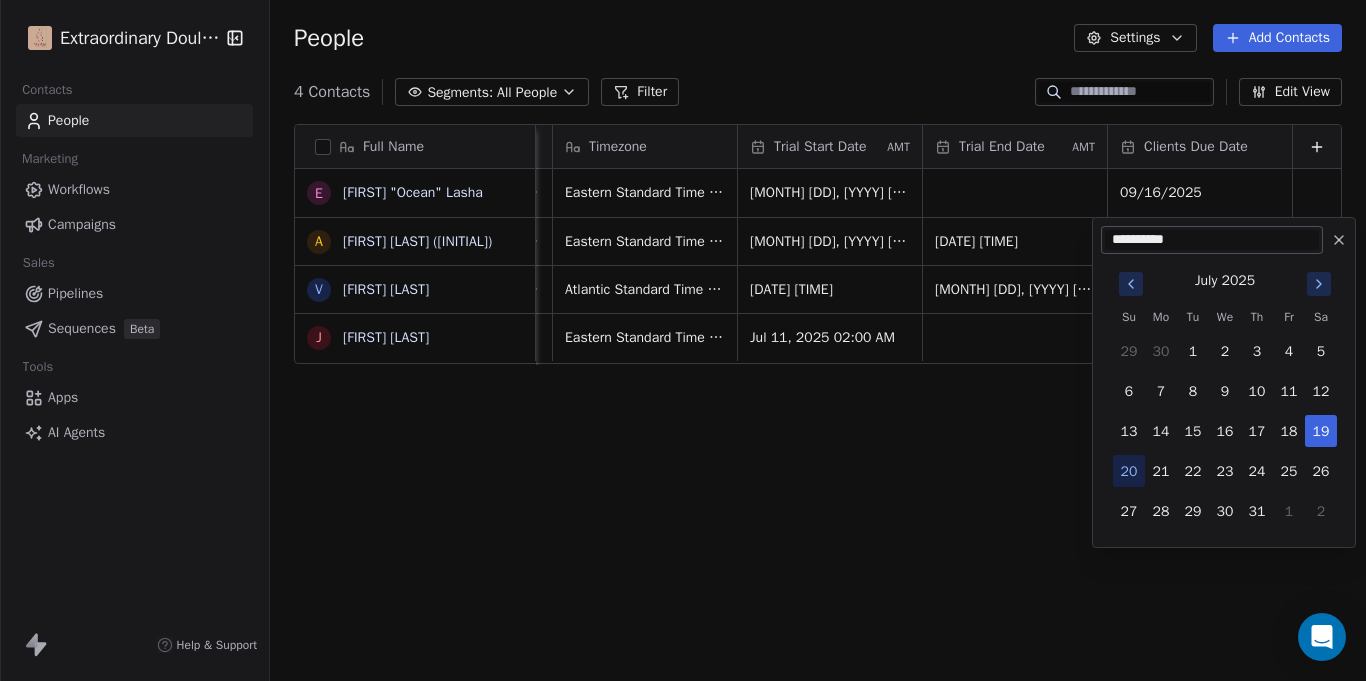 type on "**********" 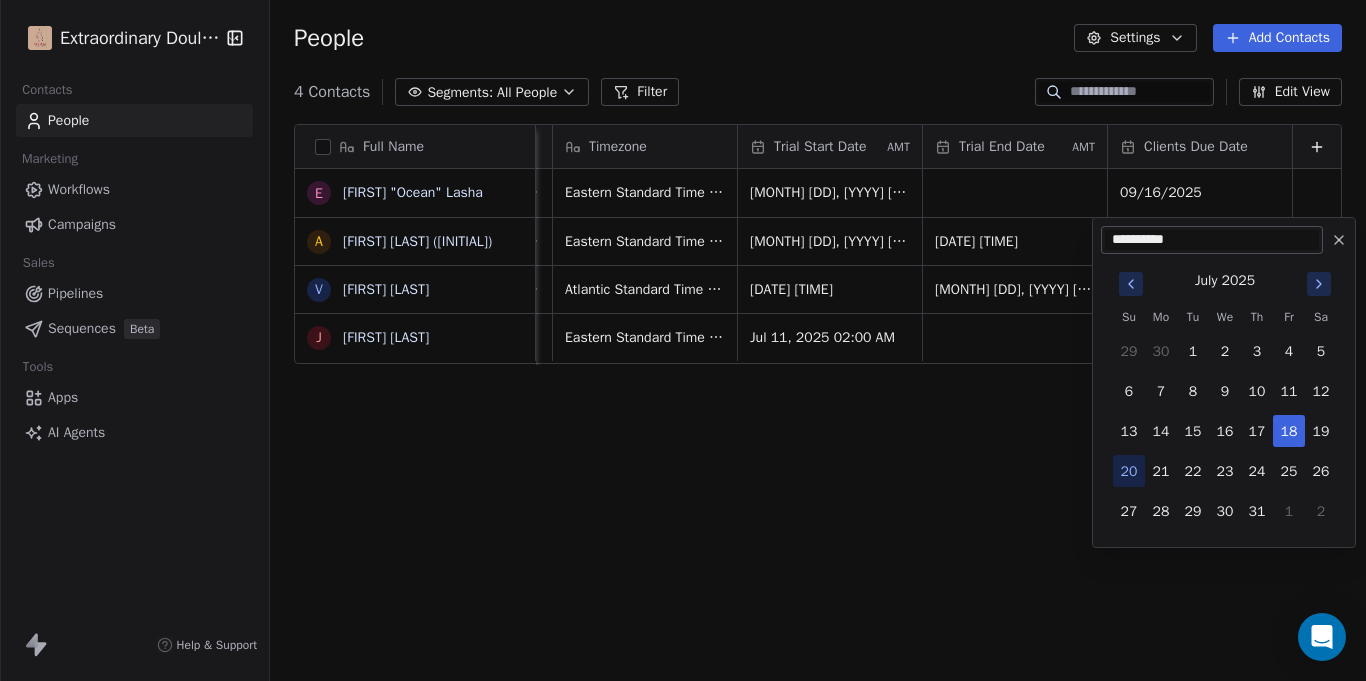 click 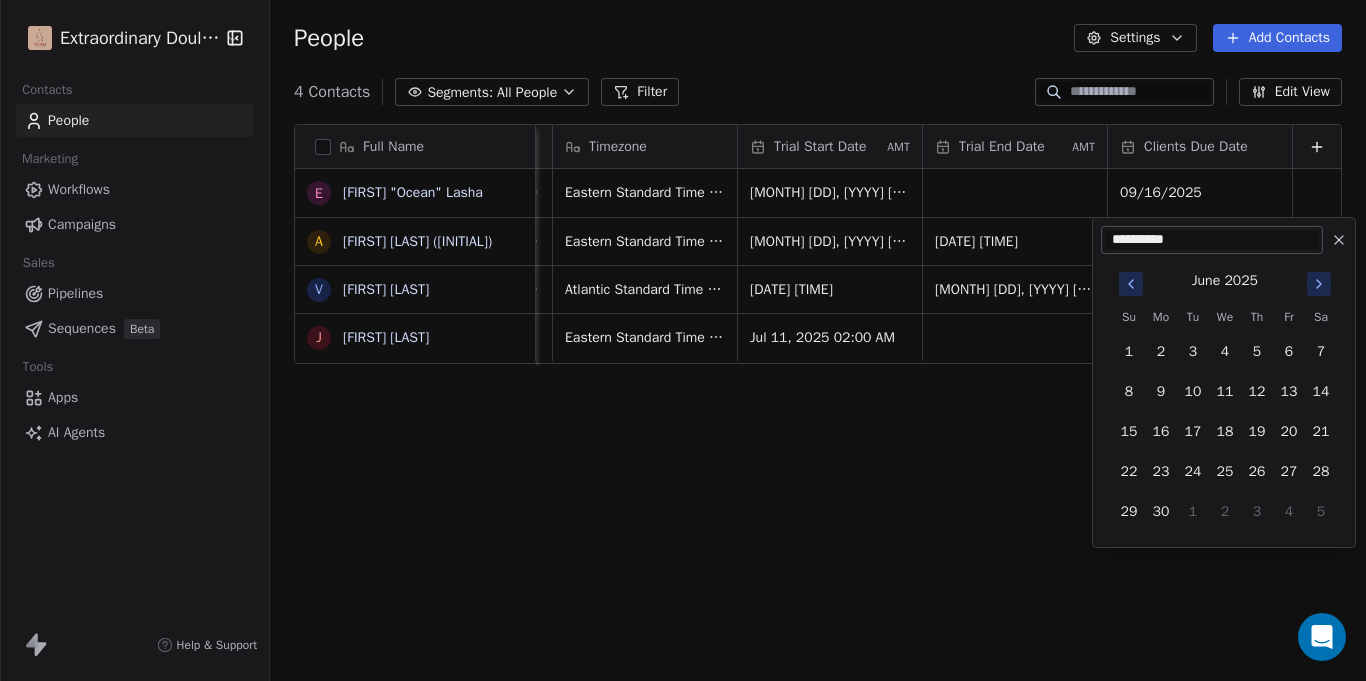 click 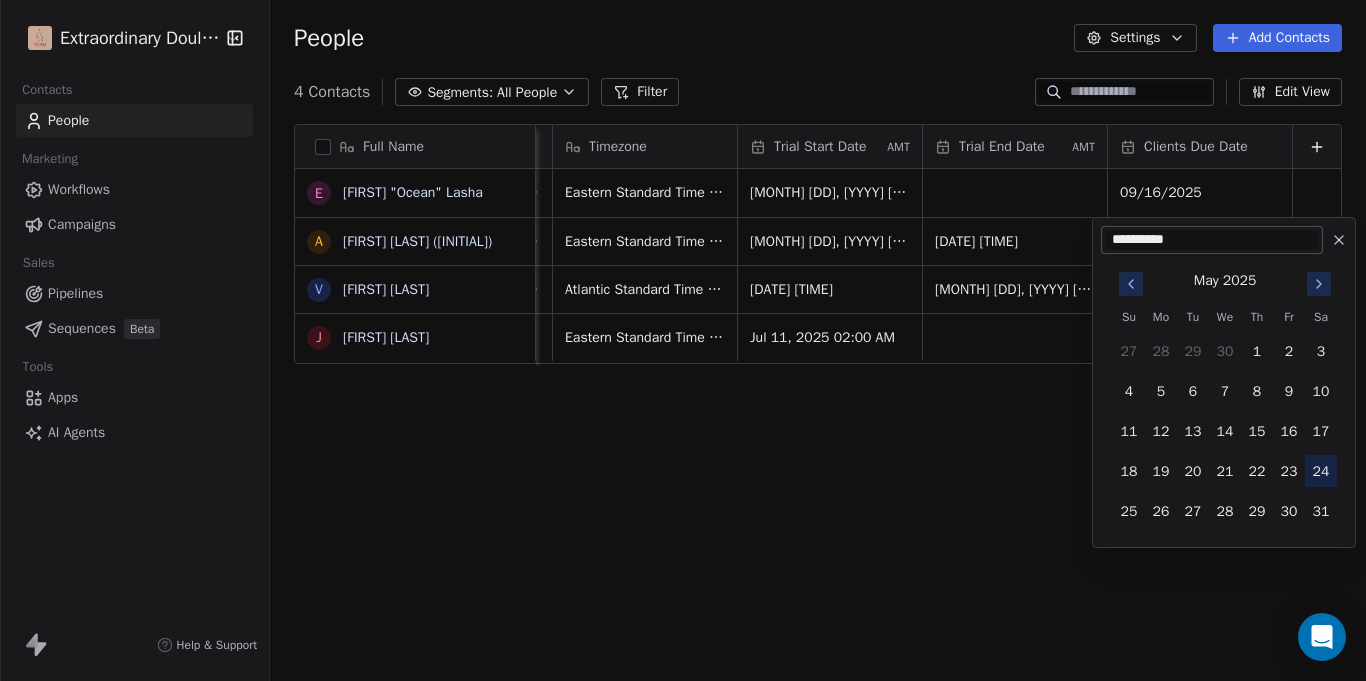 click on "24" at bounding box center [1321, 471] 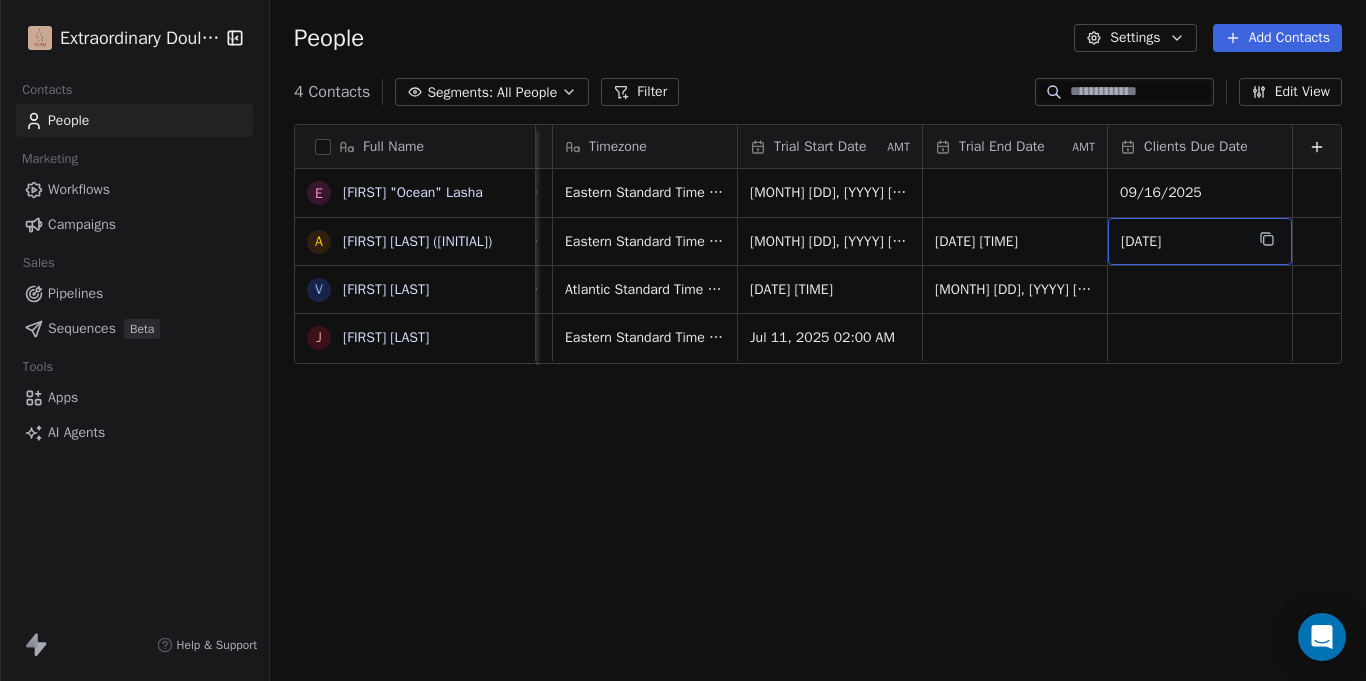 click on "[DATE]" at bounding box center [1182, 242] 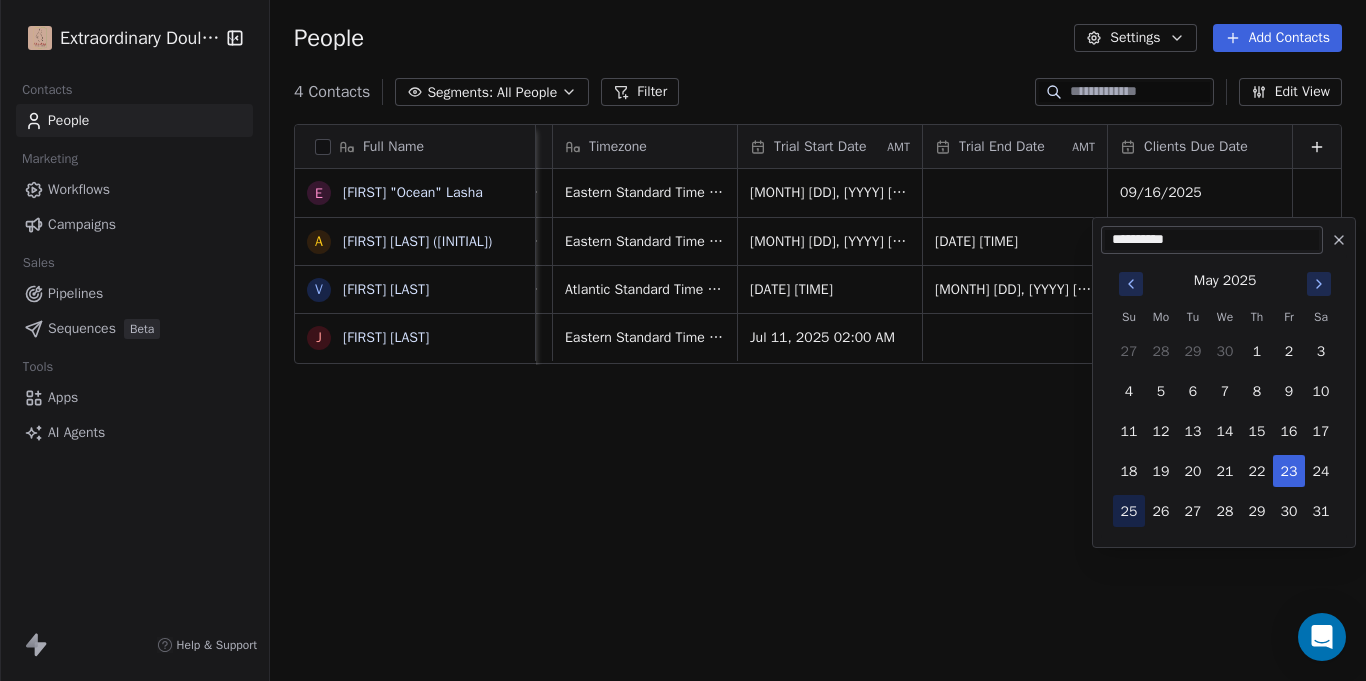 click on "25" at bounding box center (1129, 511) 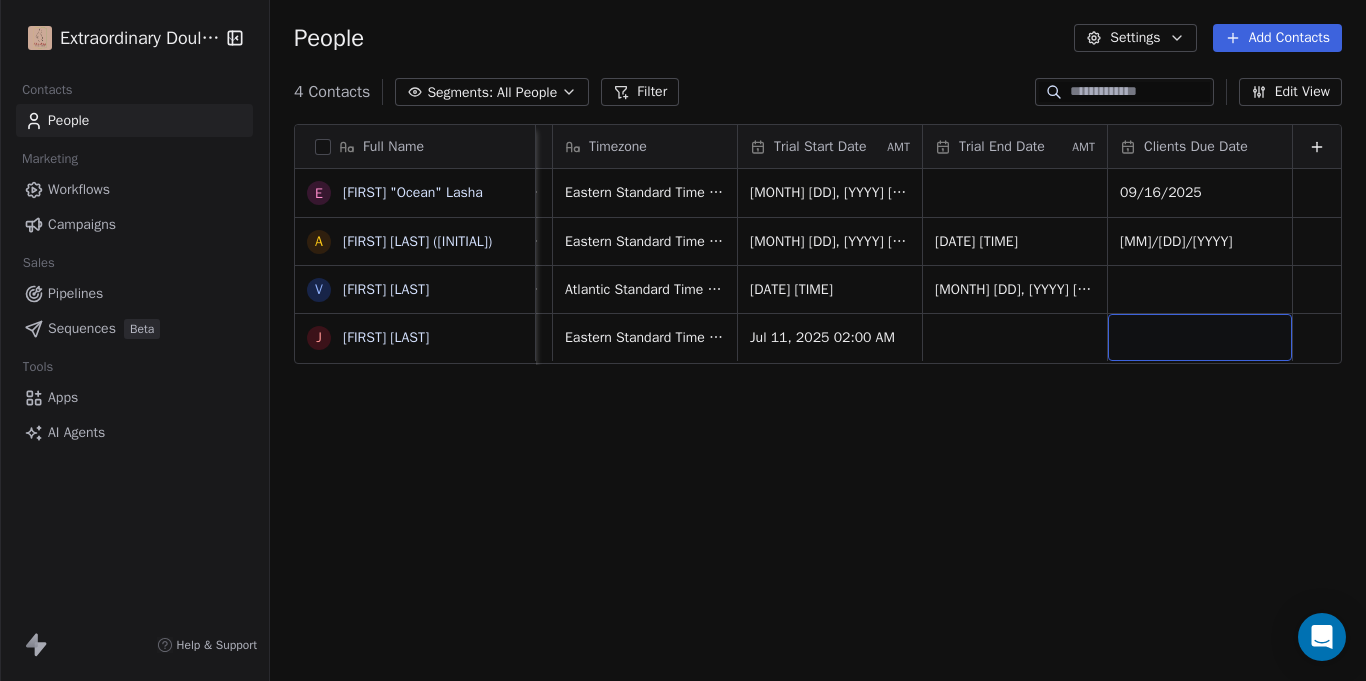 click at bounding box center (1200, 337) 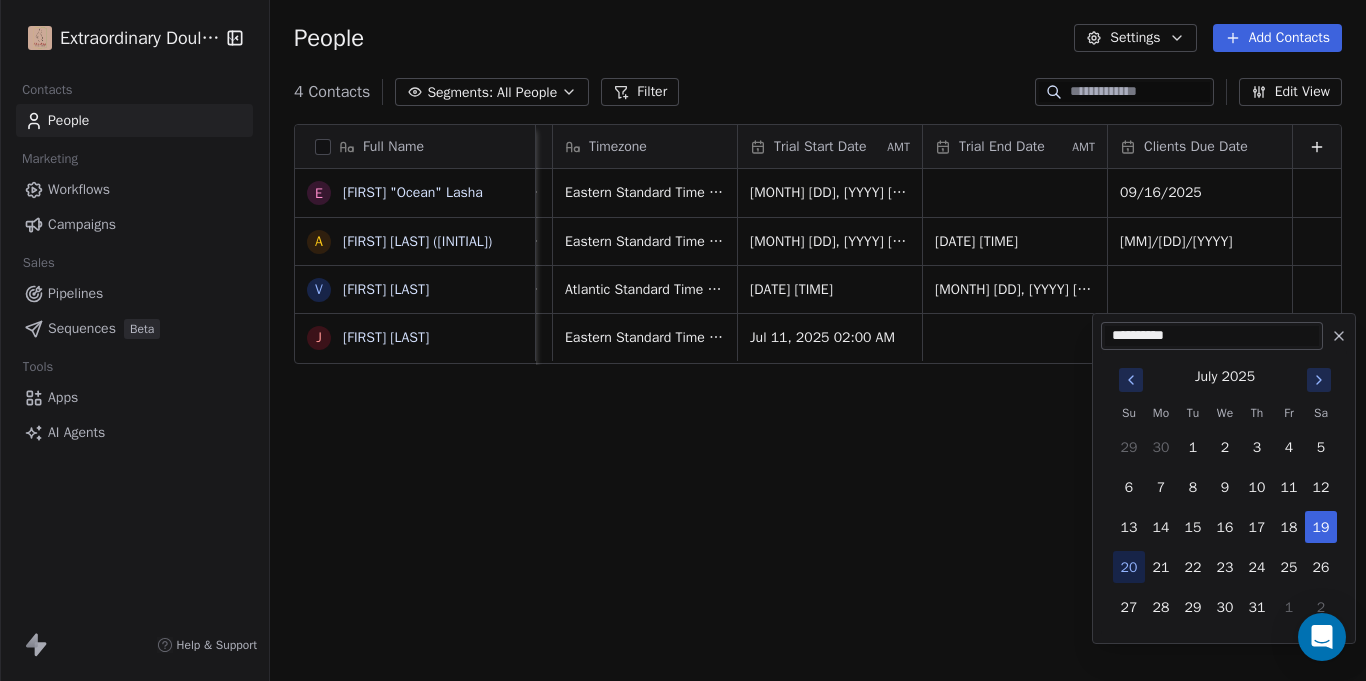 type on "**********" 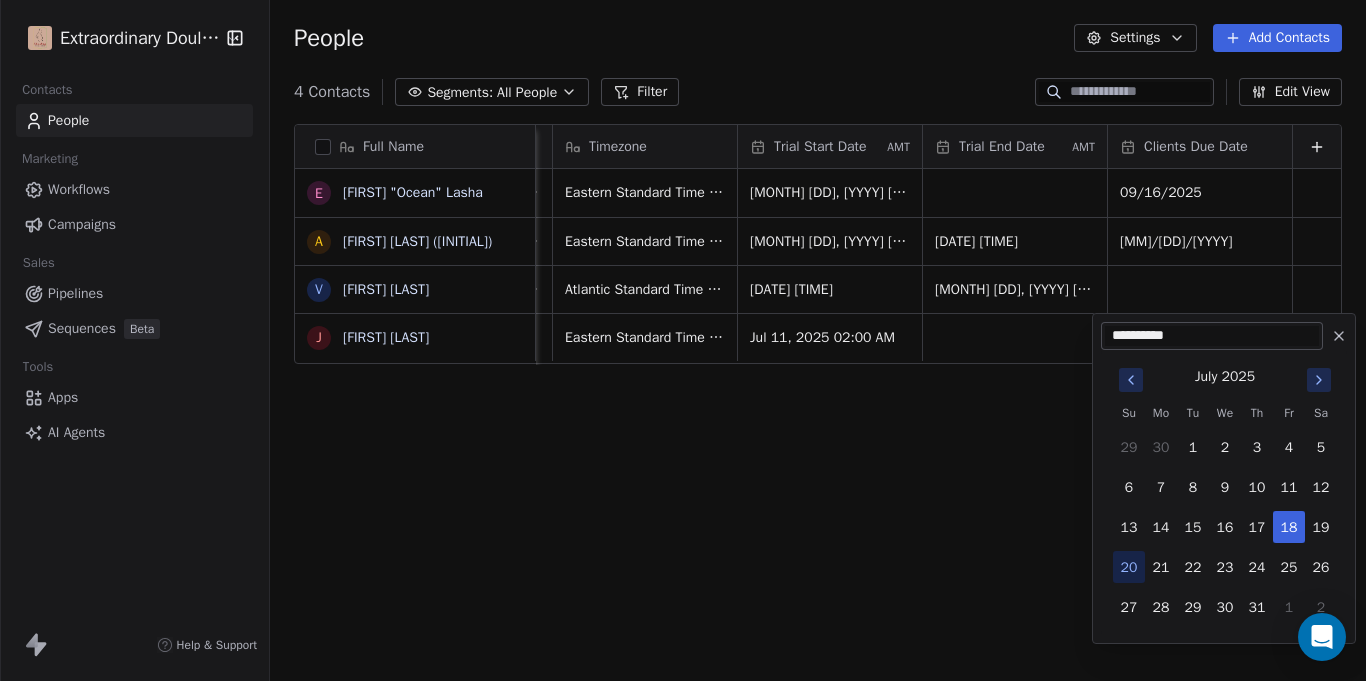 click 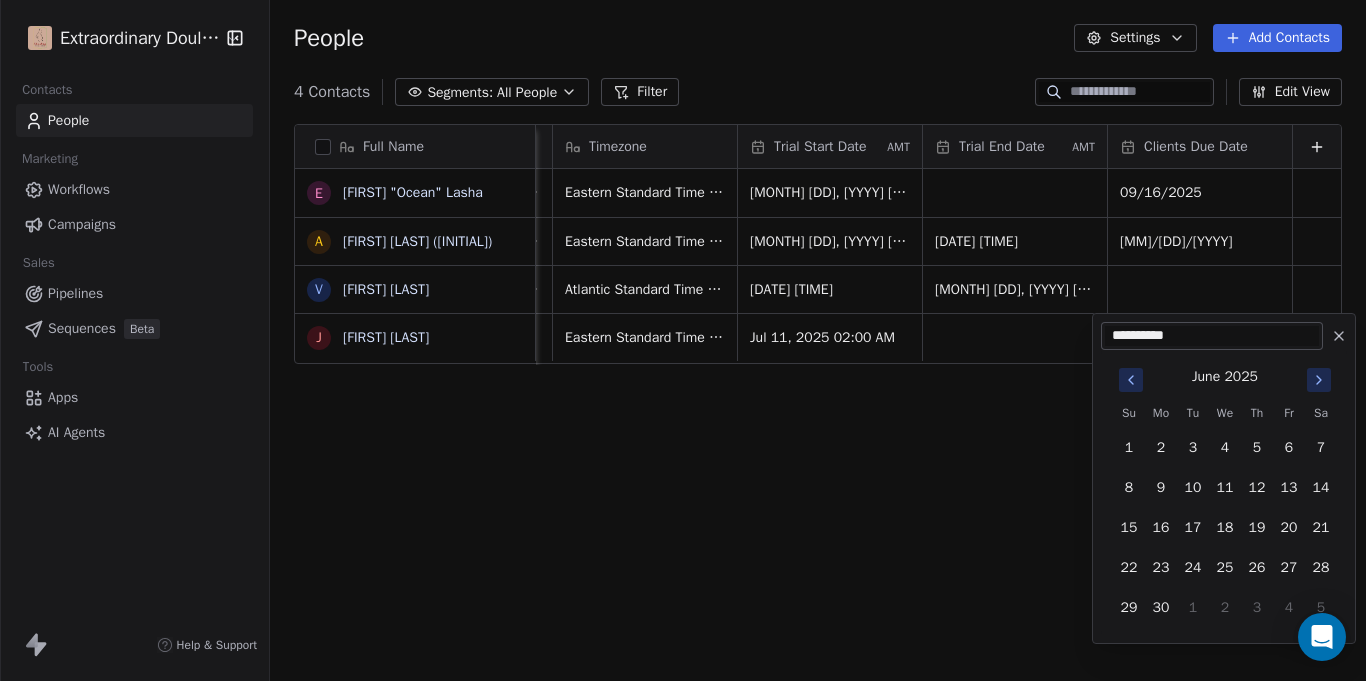 click 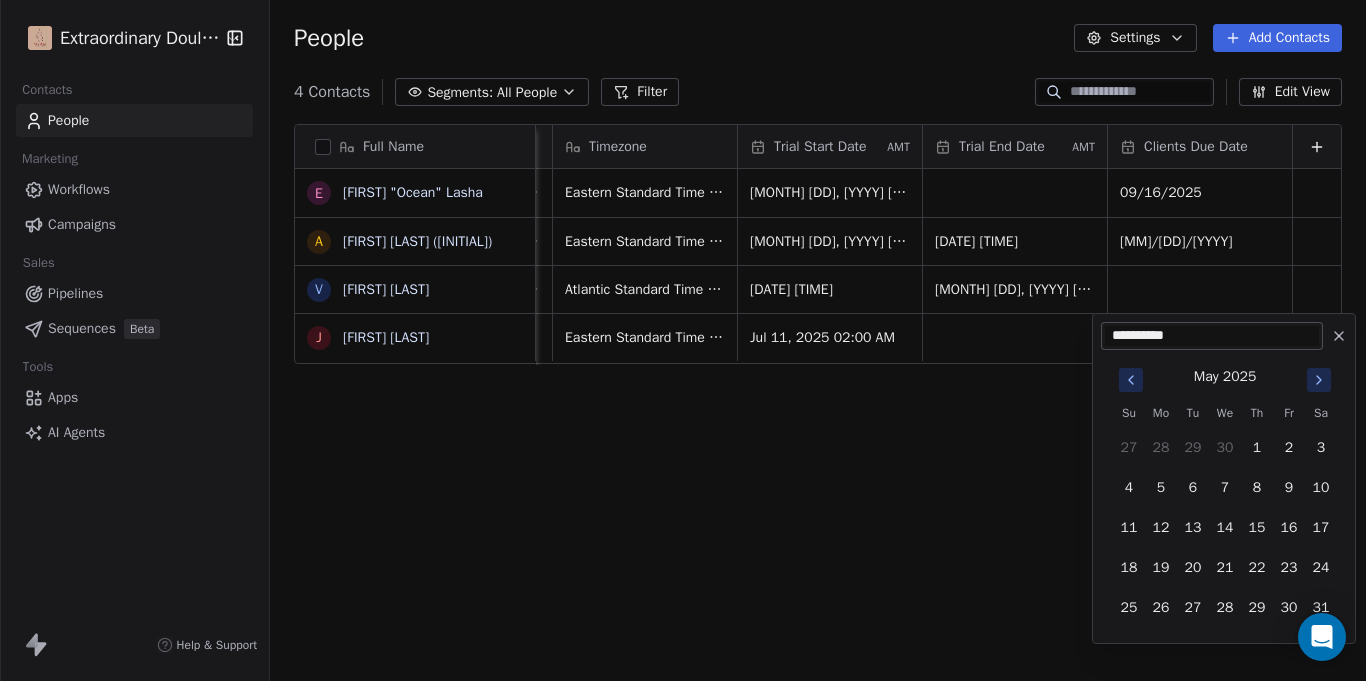 click 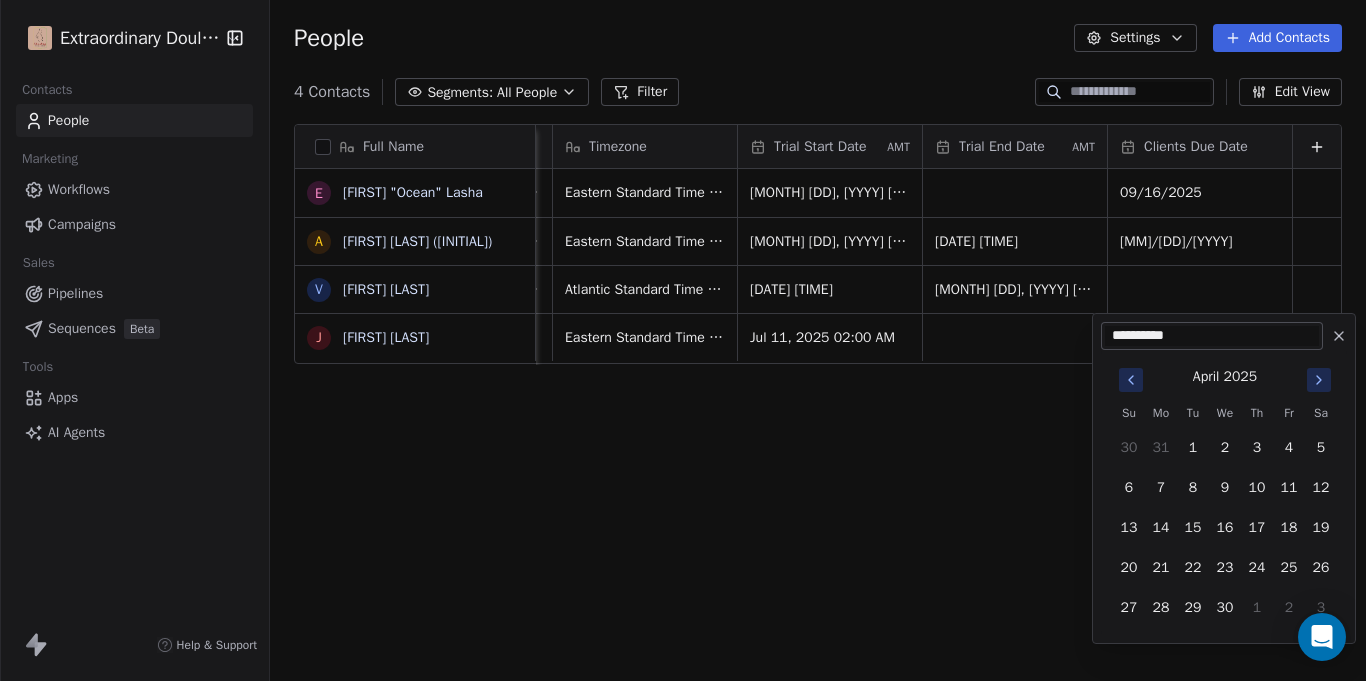 click 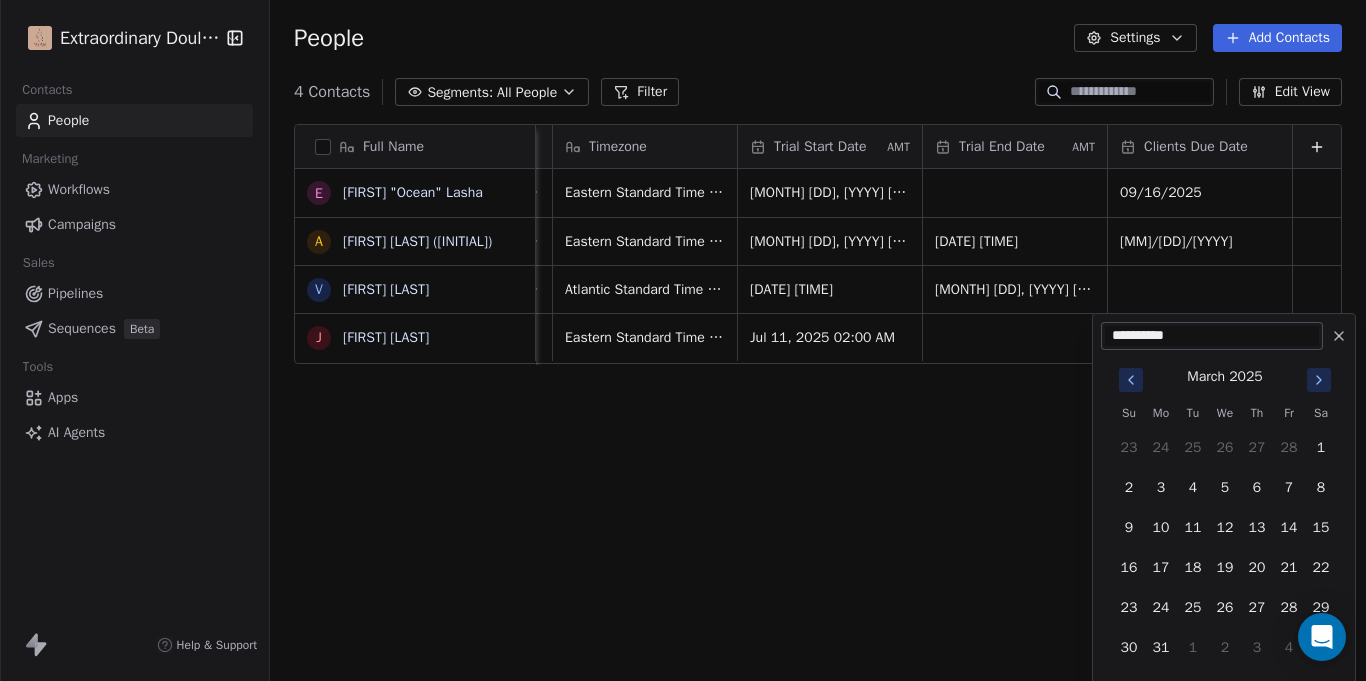 click 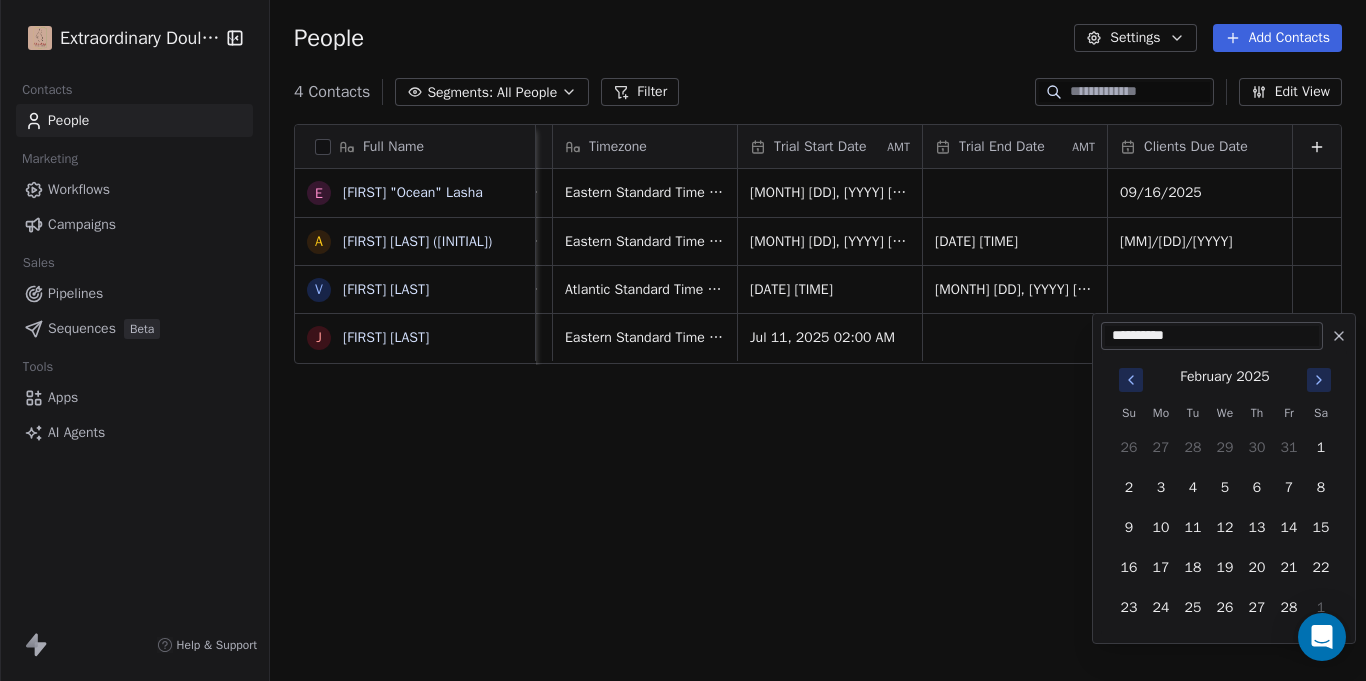 click 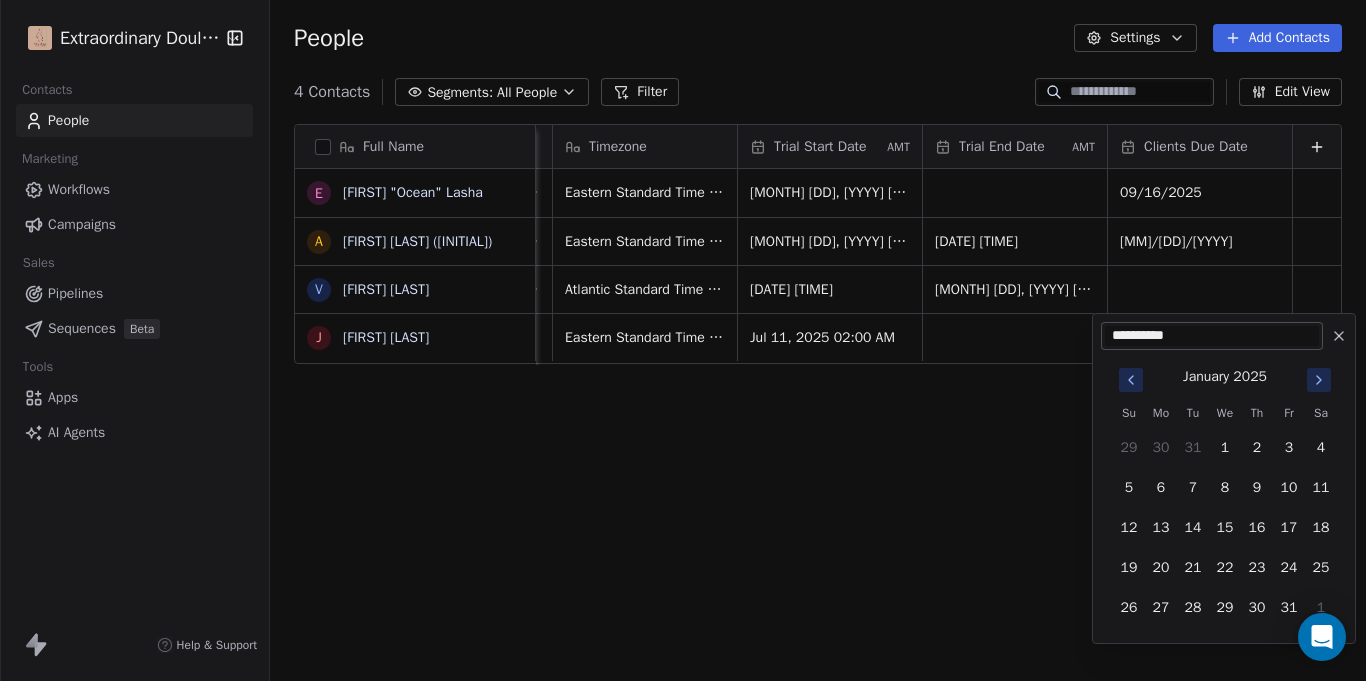 click 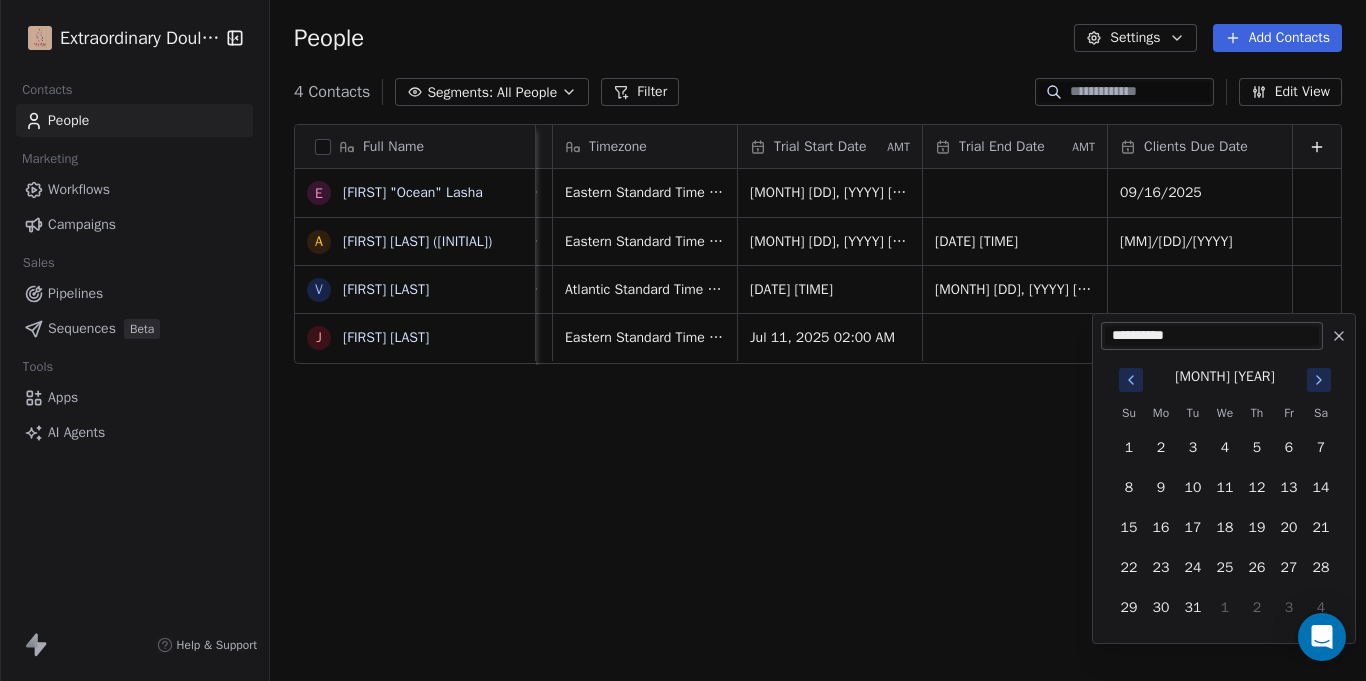 click 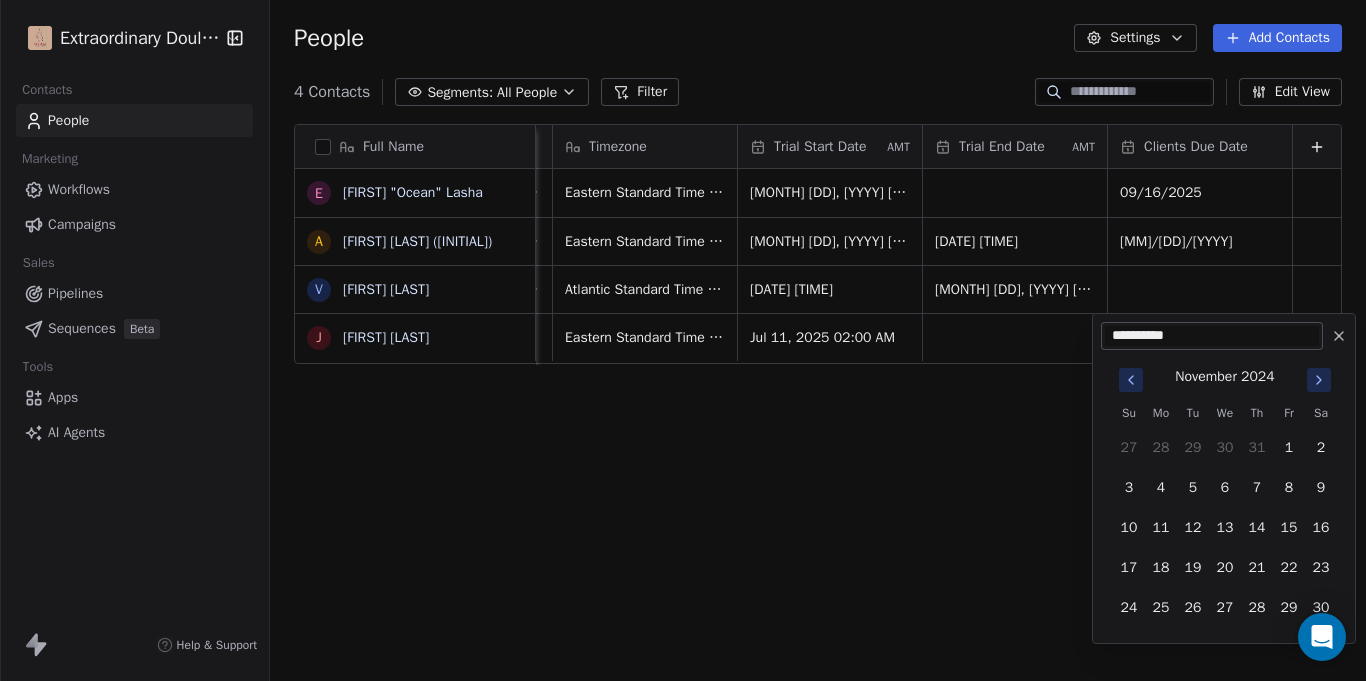 click 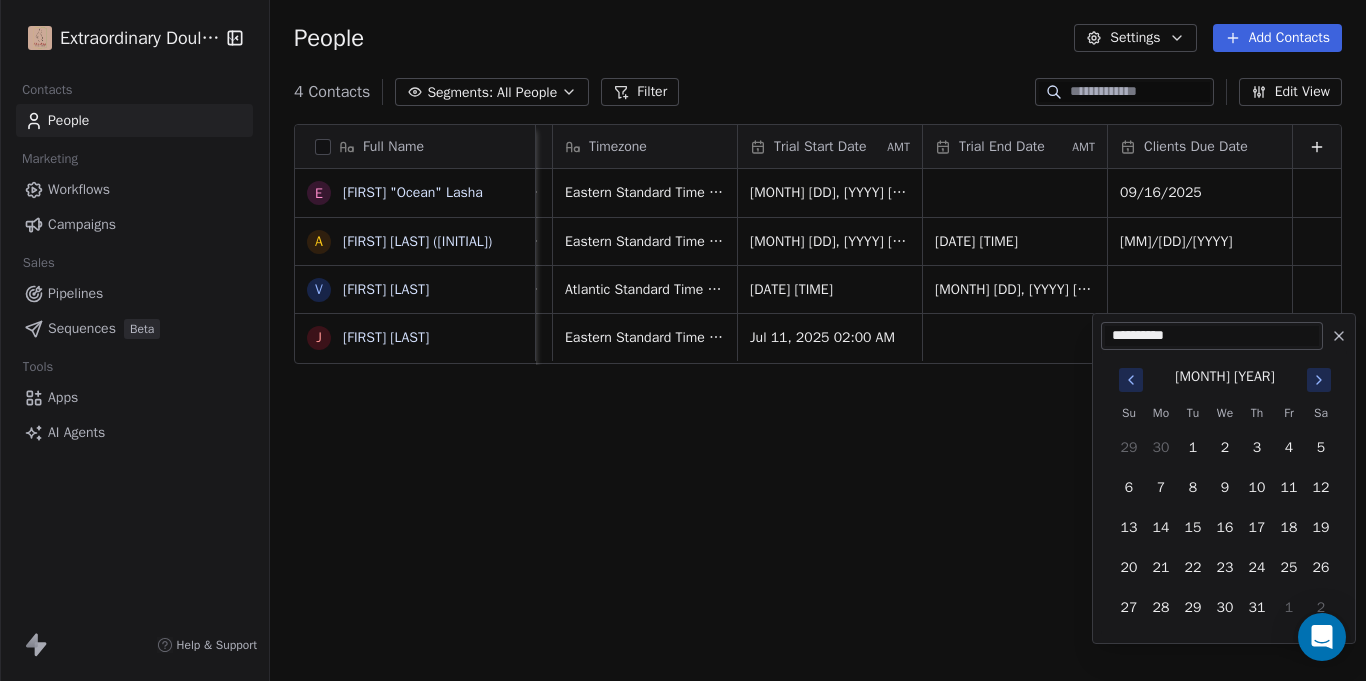 click 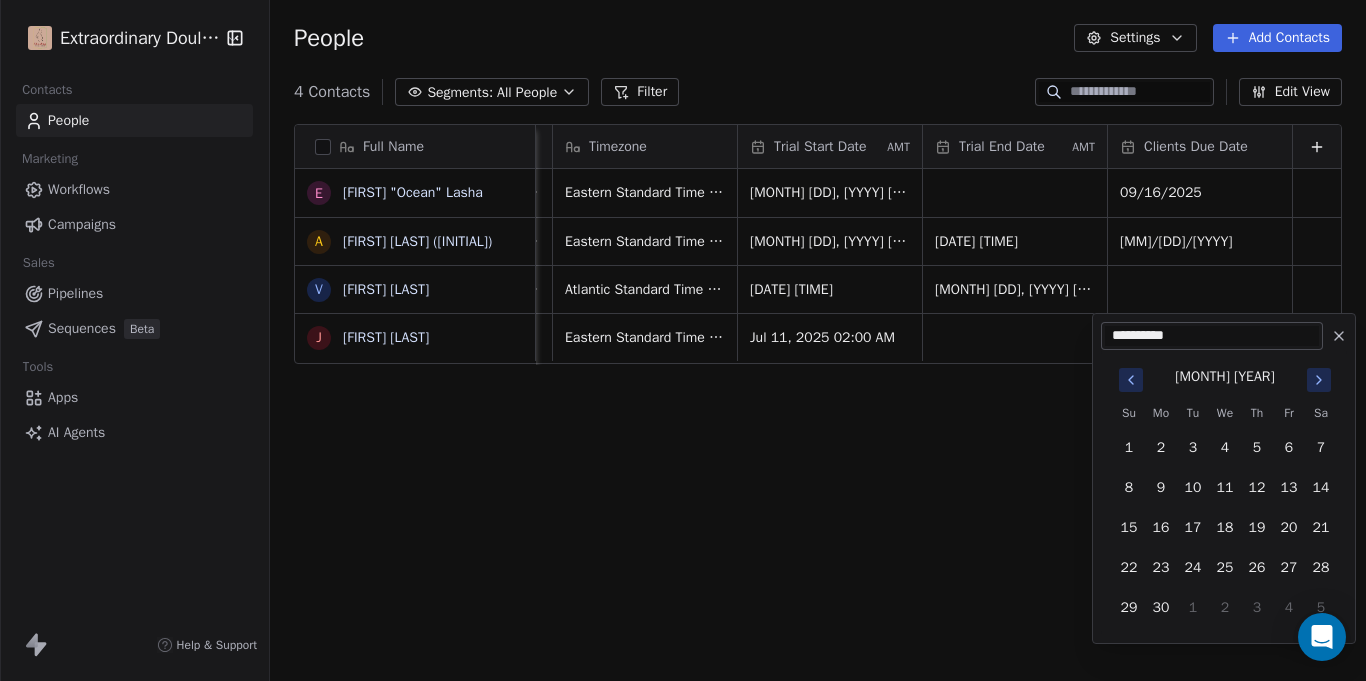 click 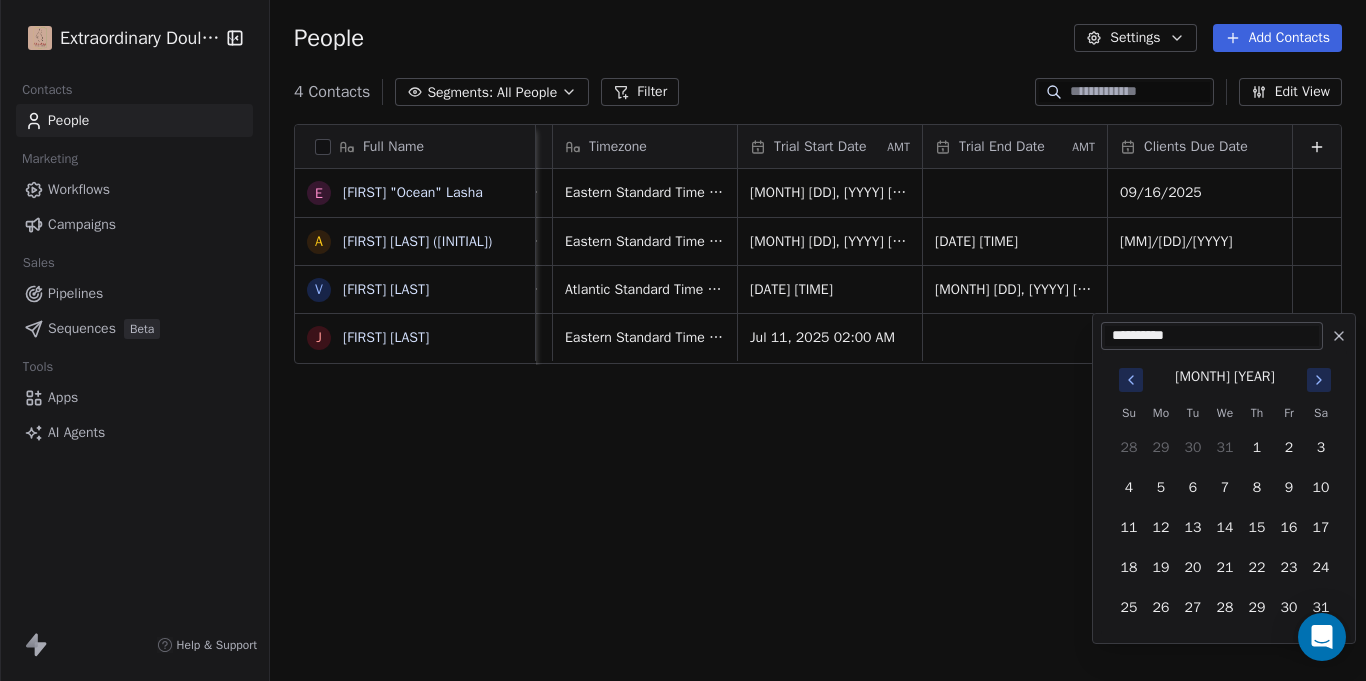 click 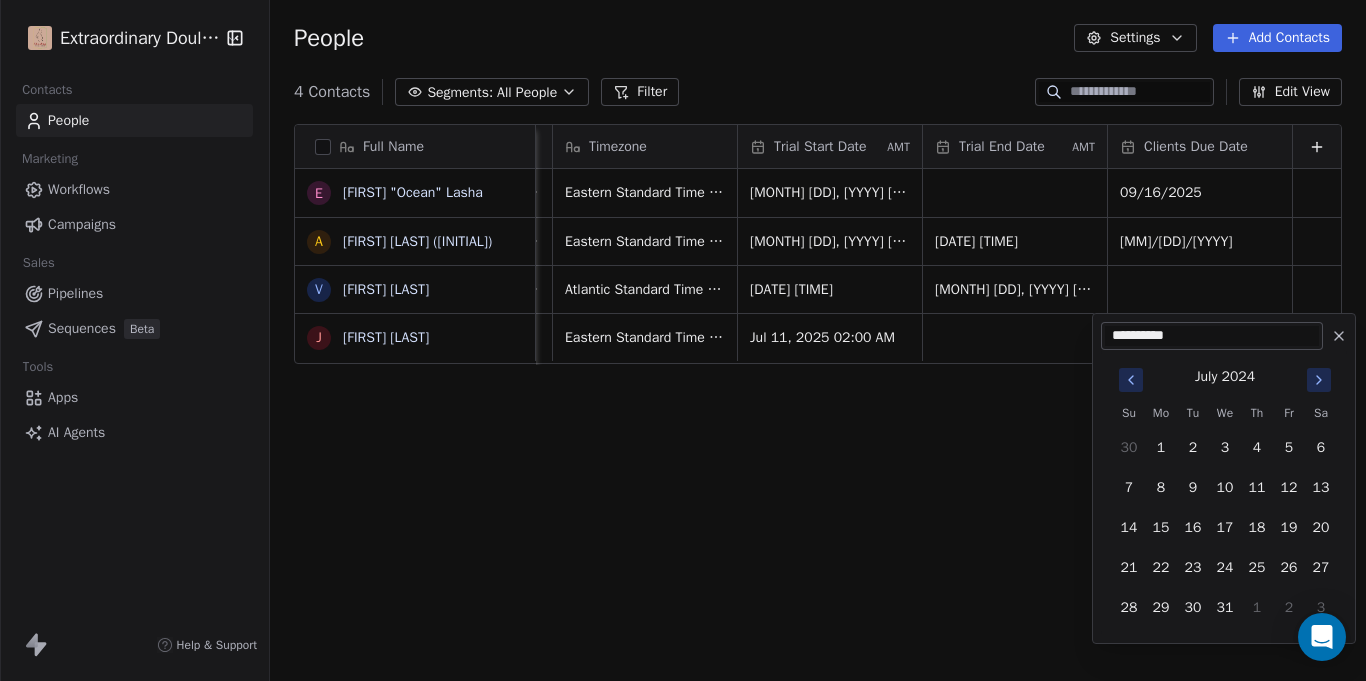 click 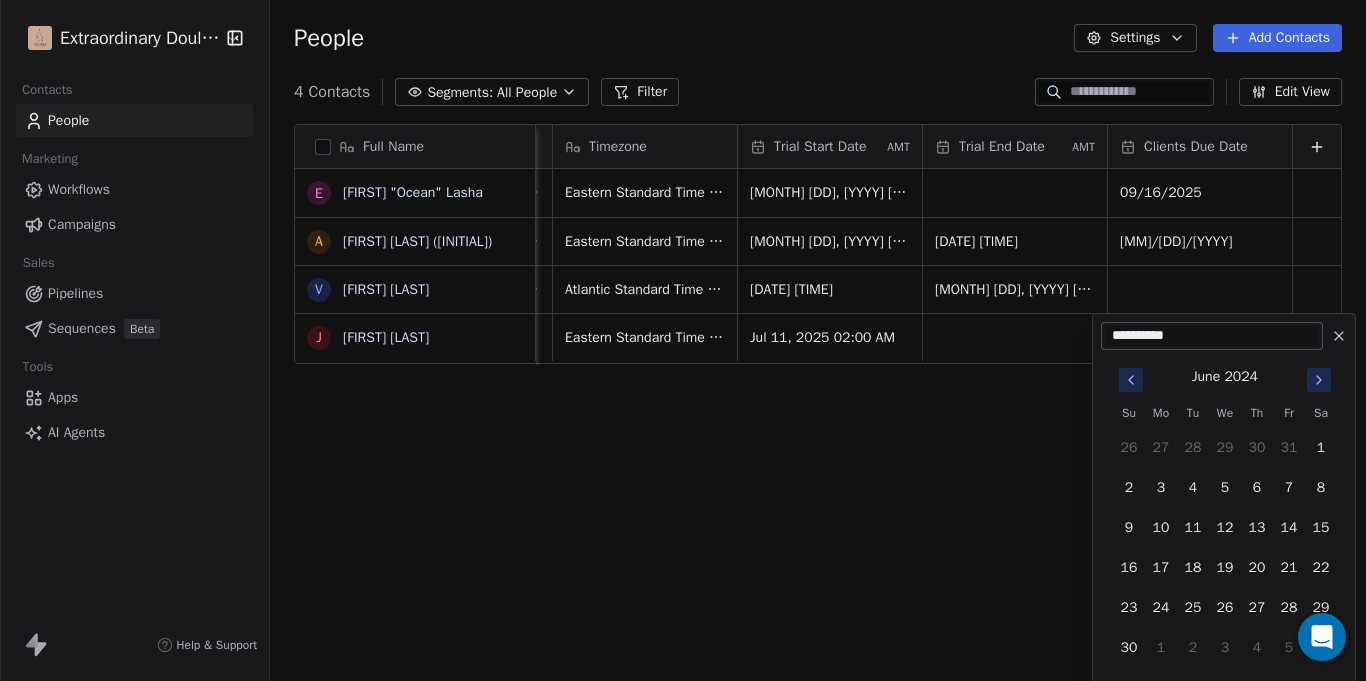 click 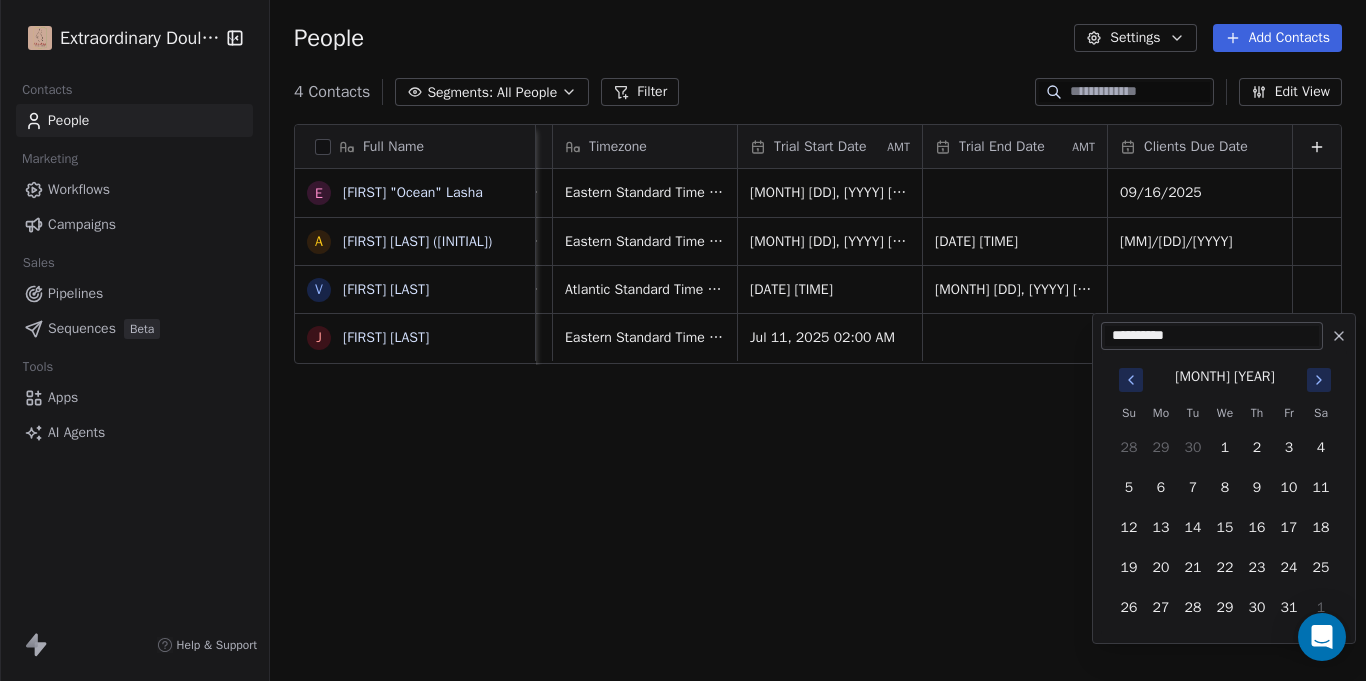 click 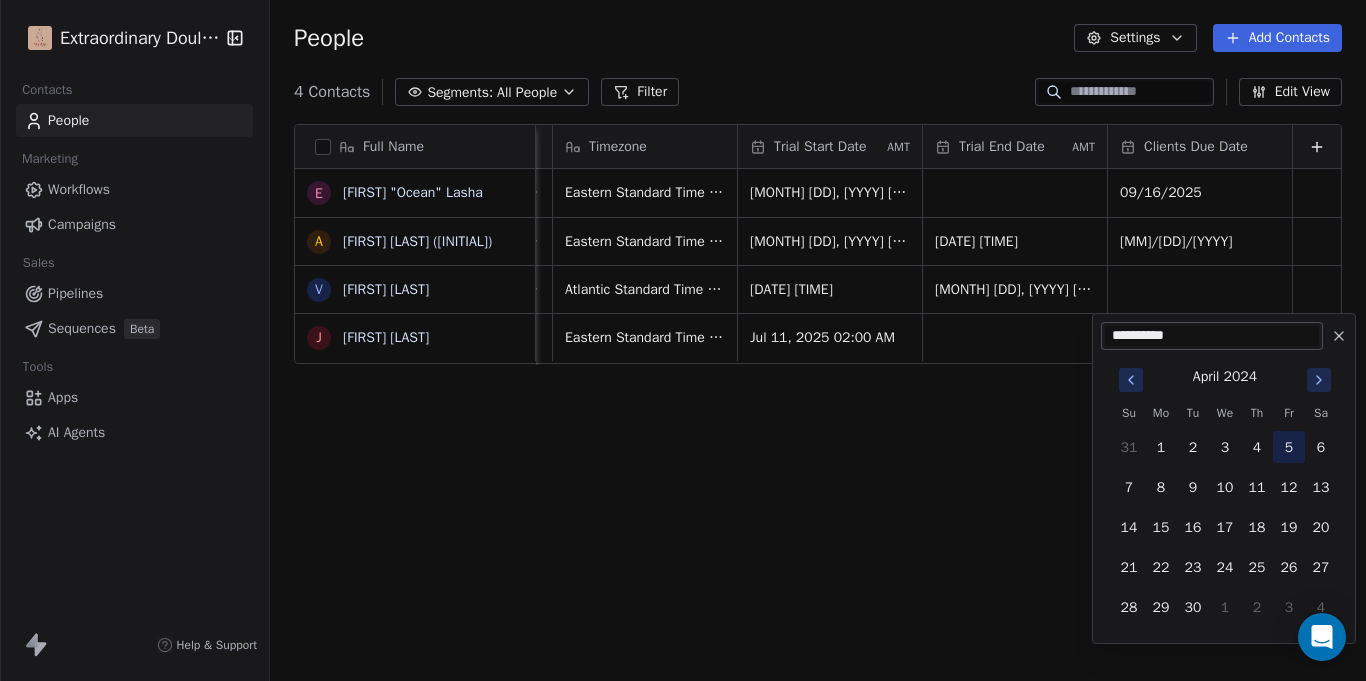 click on "5" at bounding box center (1289, 447) 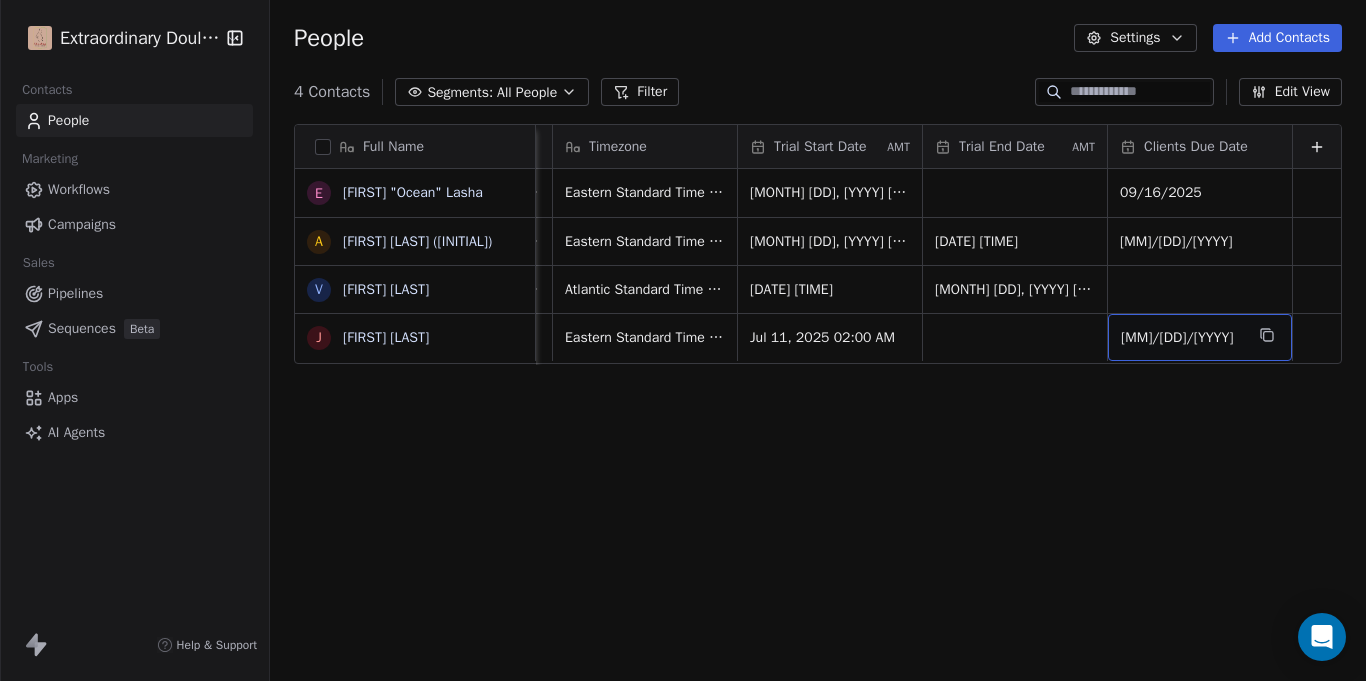 click on "[MM]/[DD]/[YYYY]" at bounding box center [1200, 337] 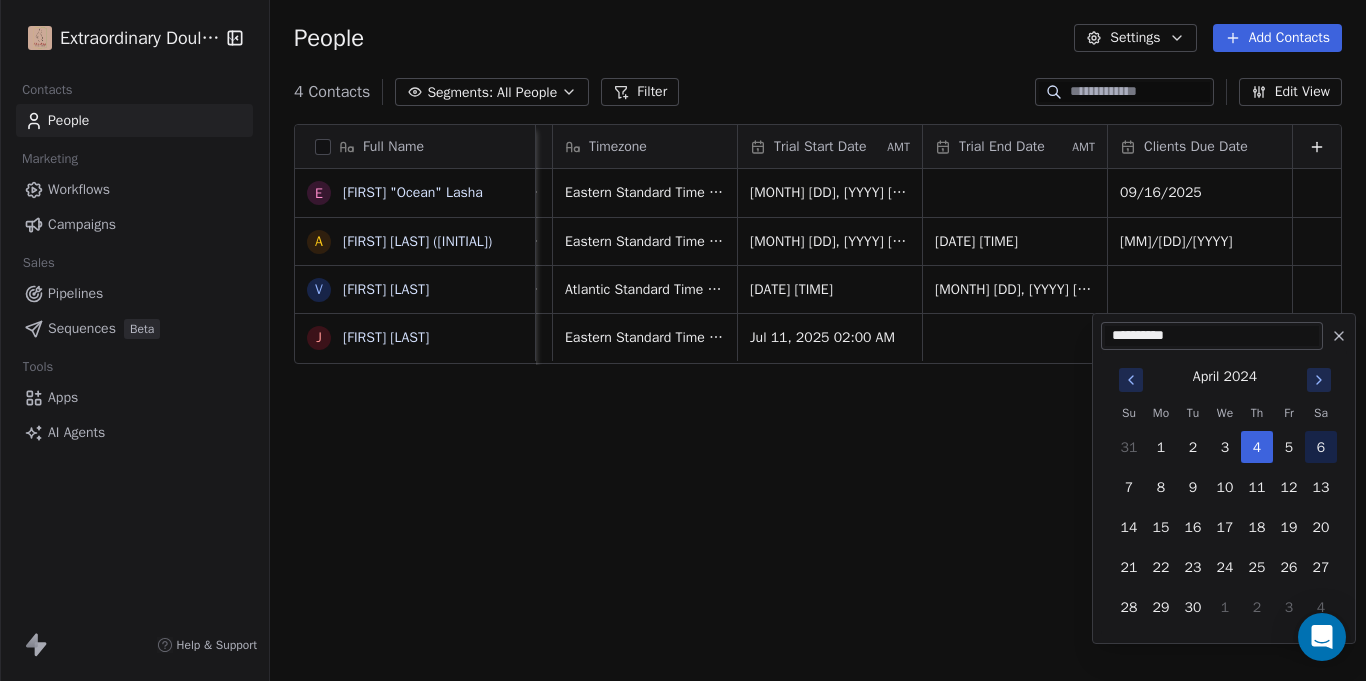 click on "6" at bounding box center (1321, 447) 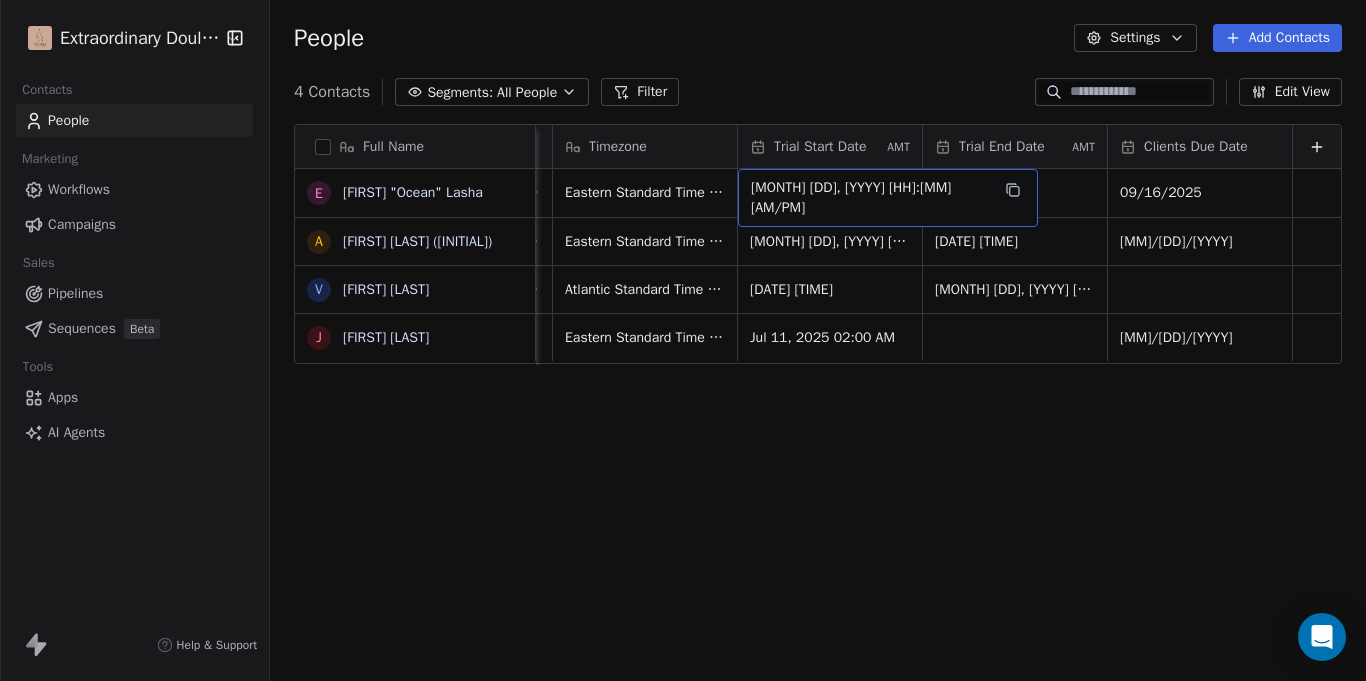 click on "[MONTH] [DD], [YYYY] [HH]:[MM] [AM/PM]" at bounding box center [870, 198] 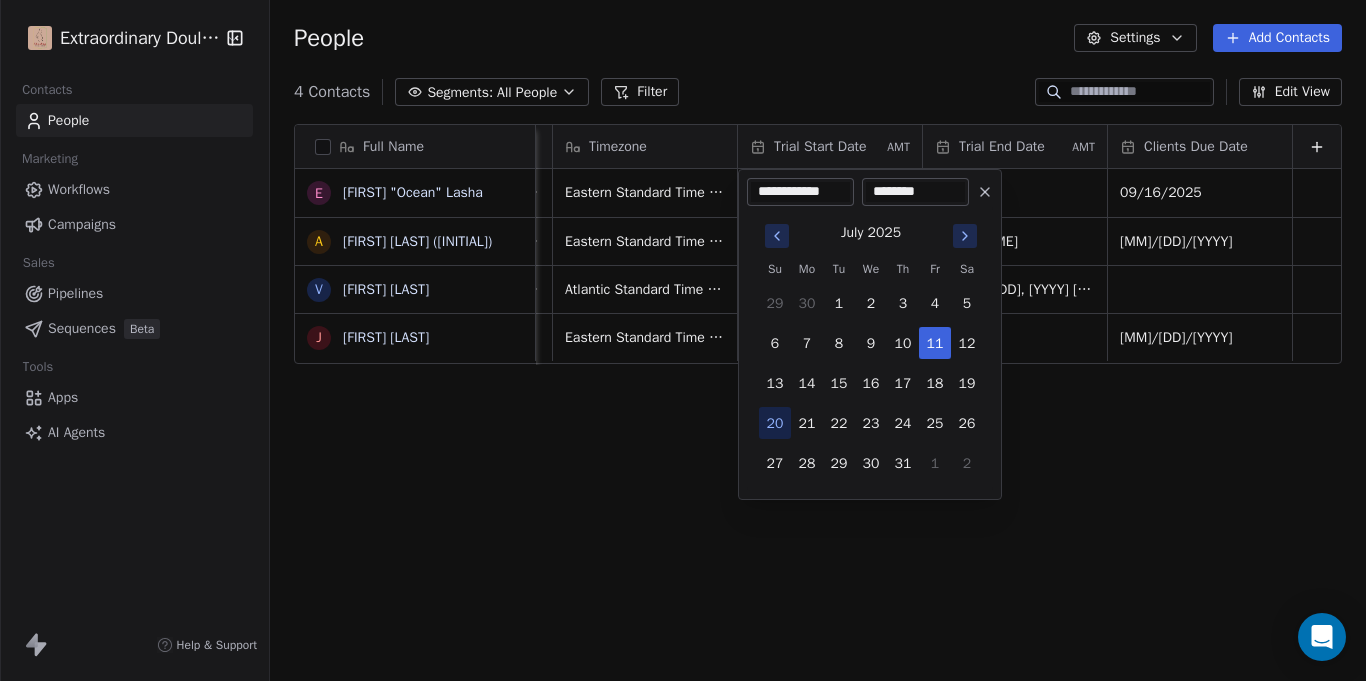 click at bounding box center [777, 236] 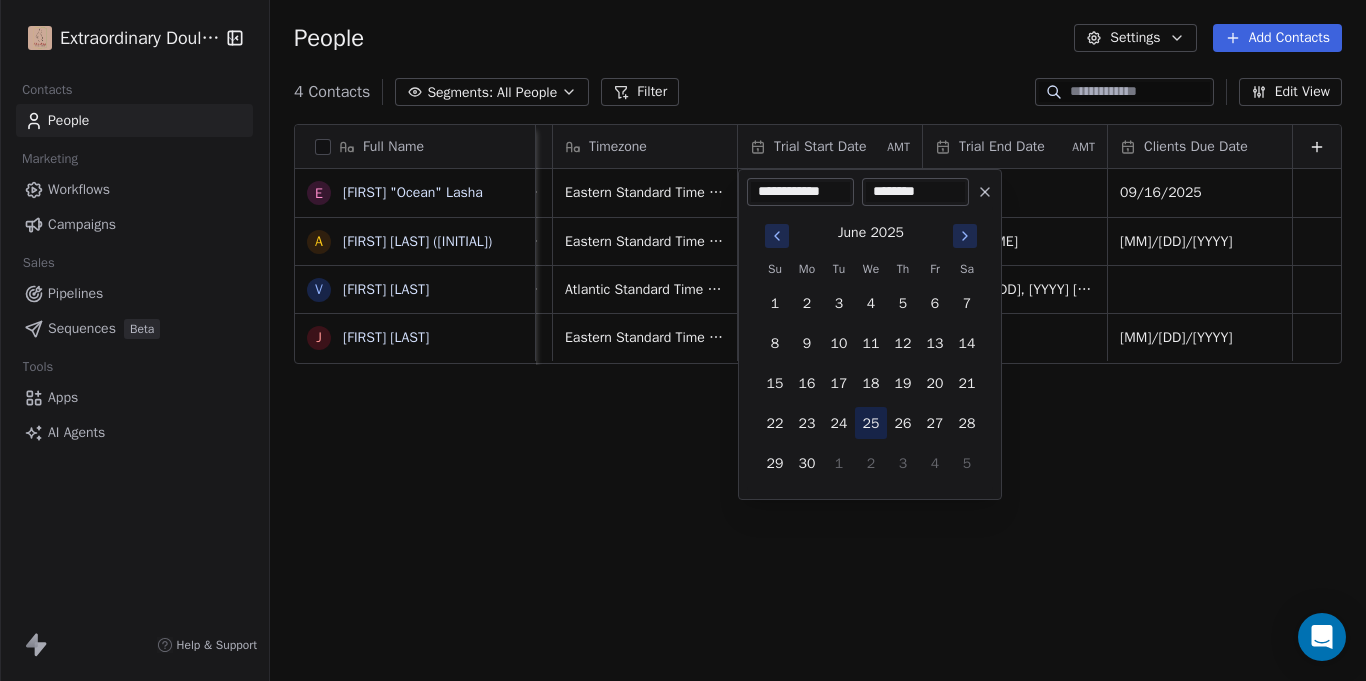 click on "25" at bounding box center [871, 423] 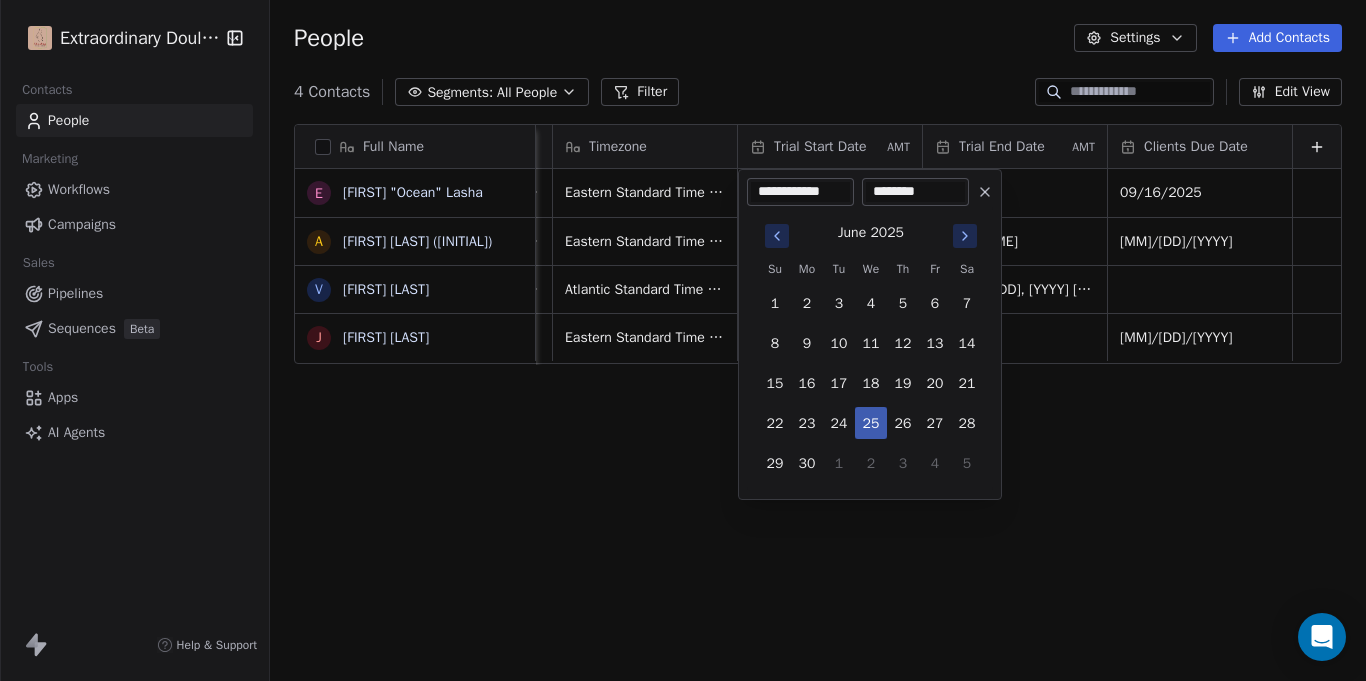 click on "25" at bounding box center [871, 423] 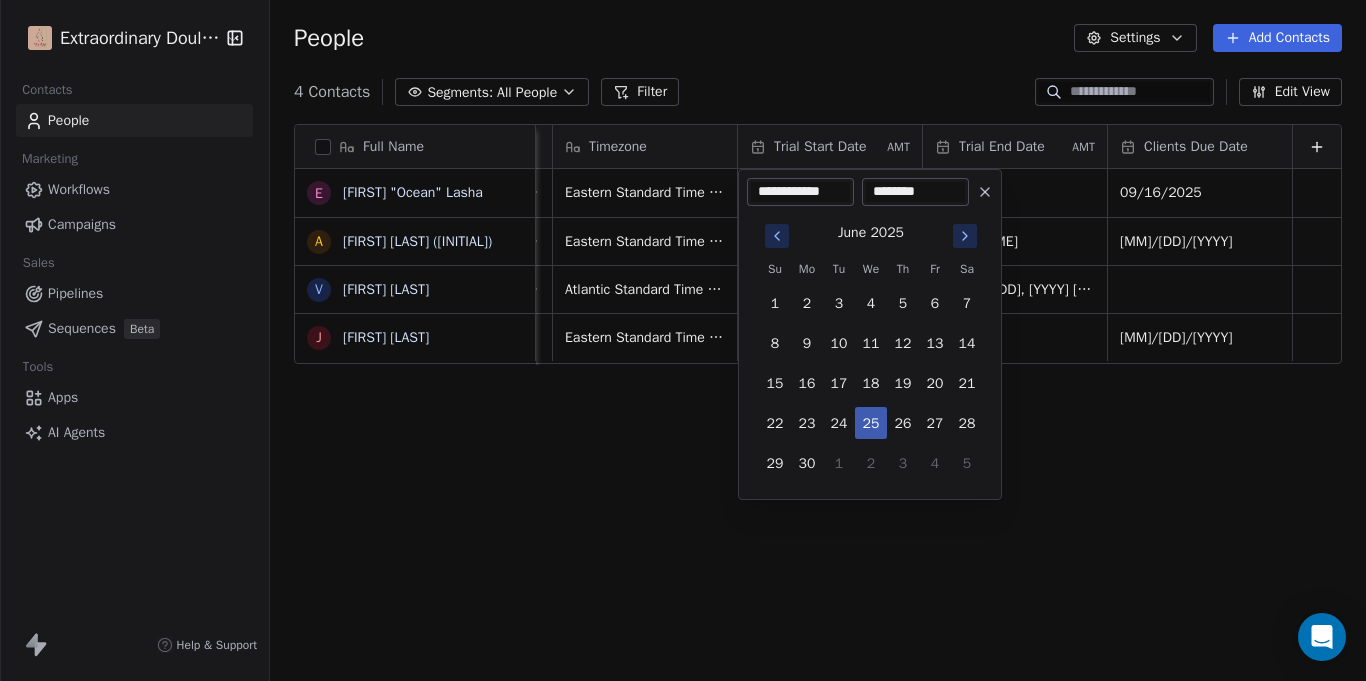 click on "25" at bounding box center [871, 423] 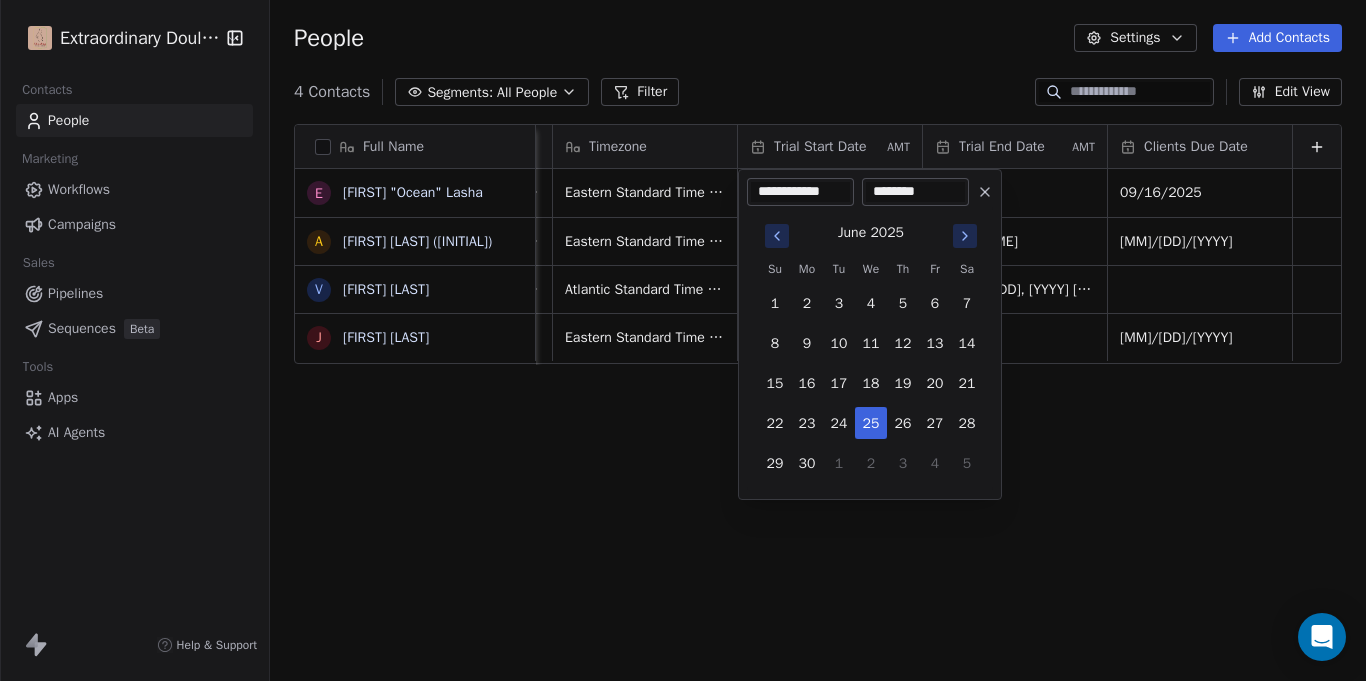 click on "********" at bounding box center [915, 192] 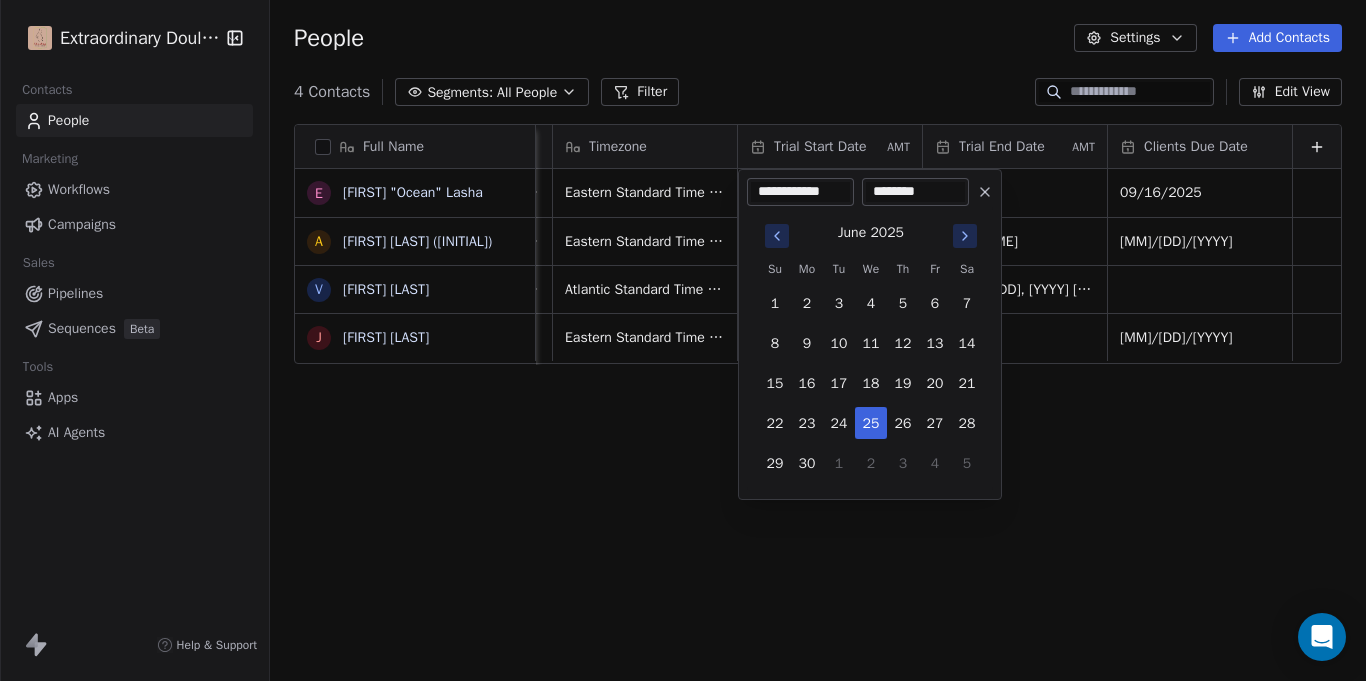 click 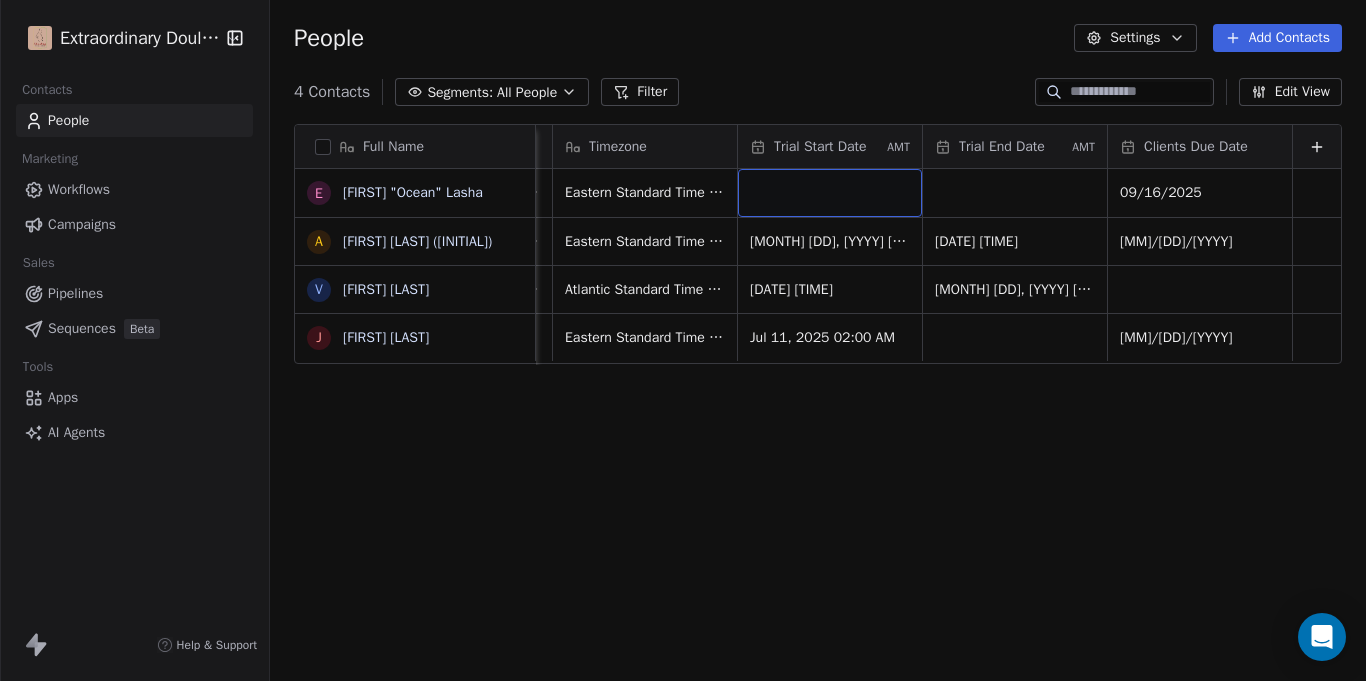 click at bounding box center (830, 193) 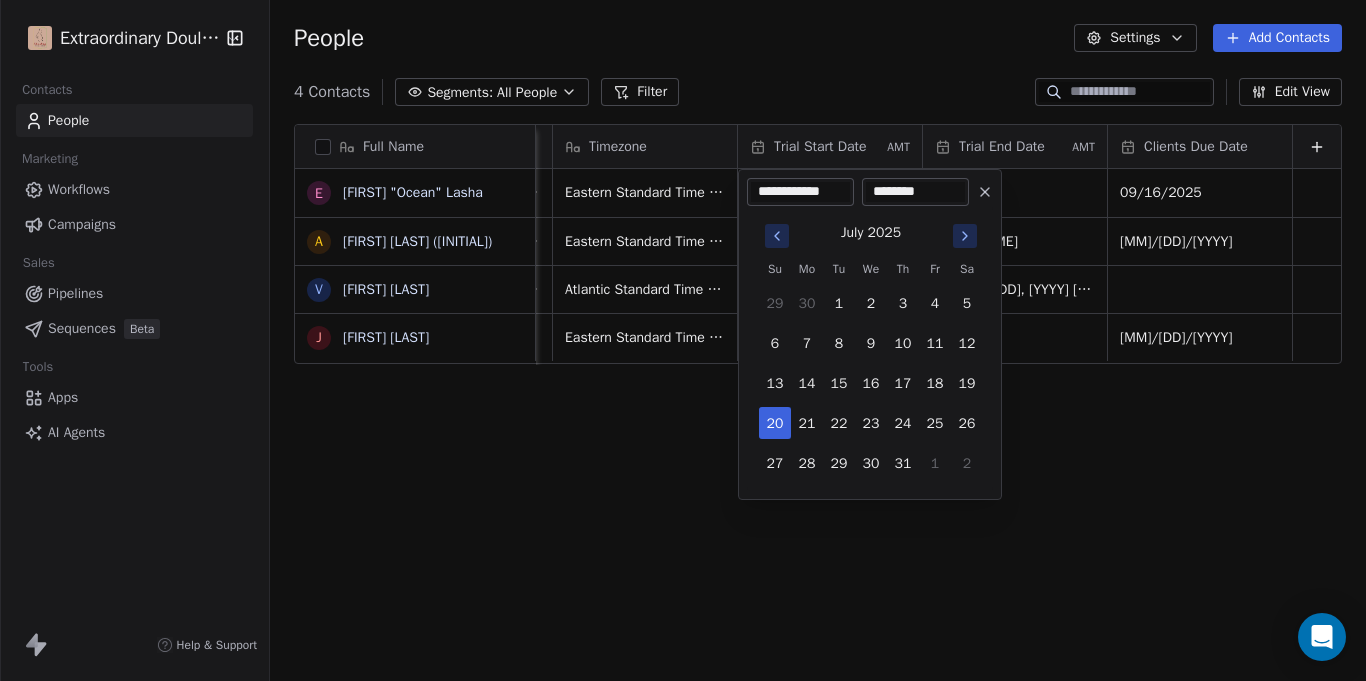 click 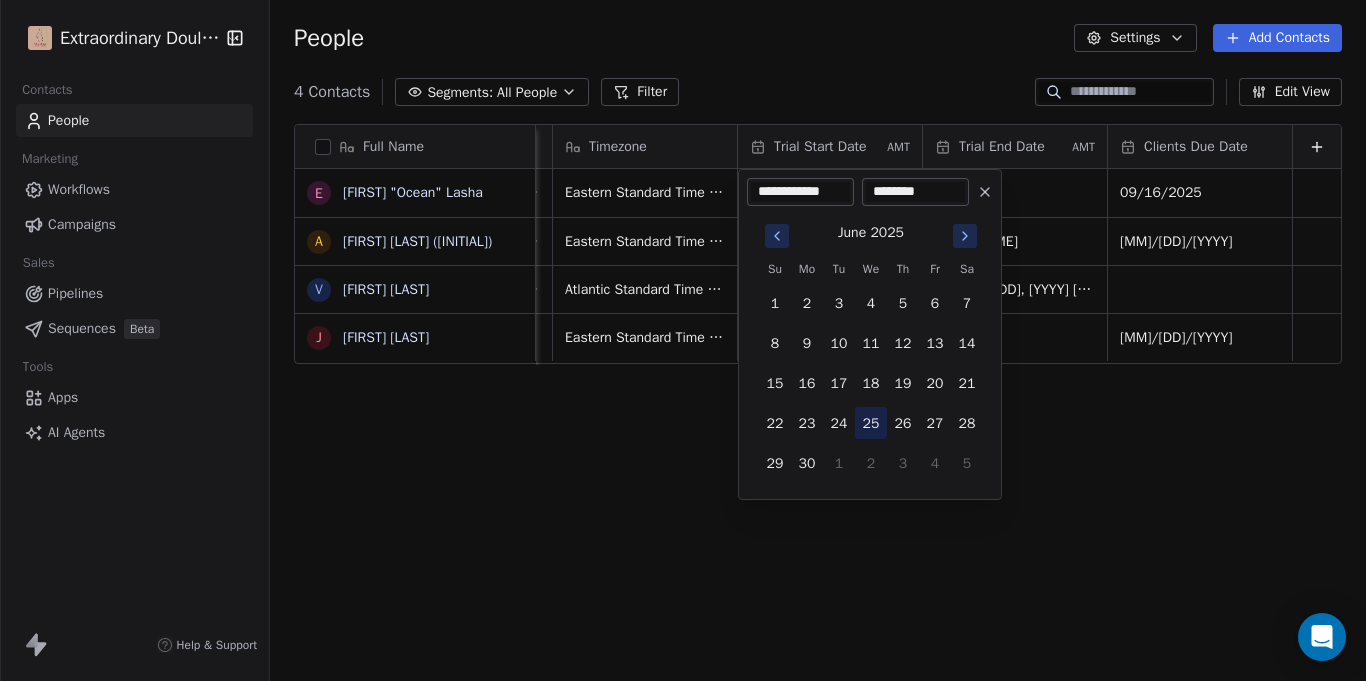 click on "25" at bounding box center (871, 423) 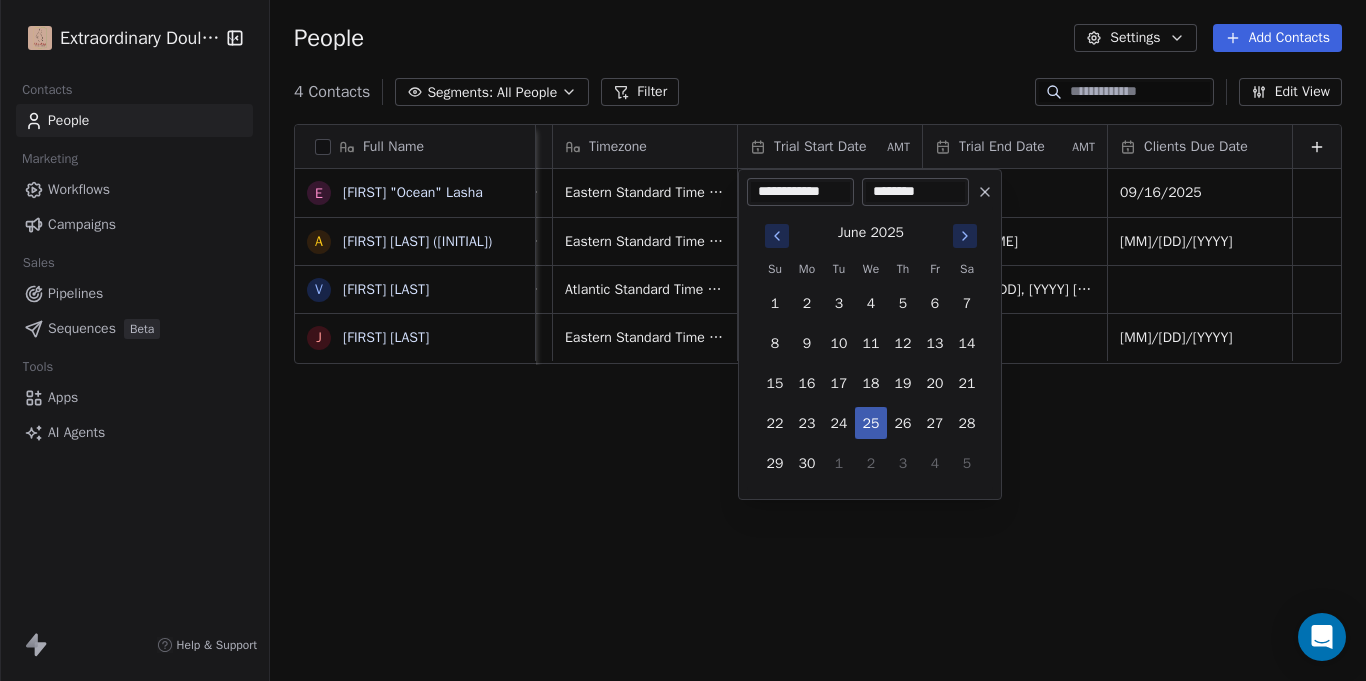 click on "25" at bounding box center (871, 423) 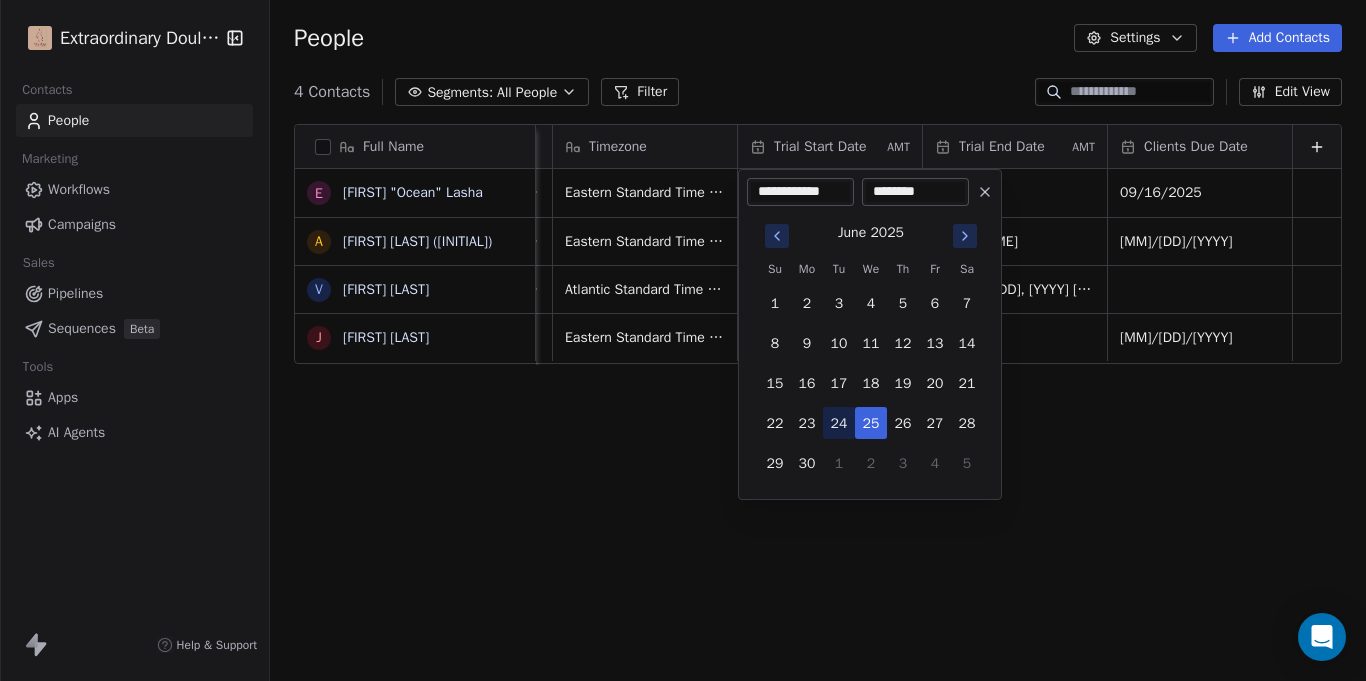 click on "24" at bounding box center (839, 423) 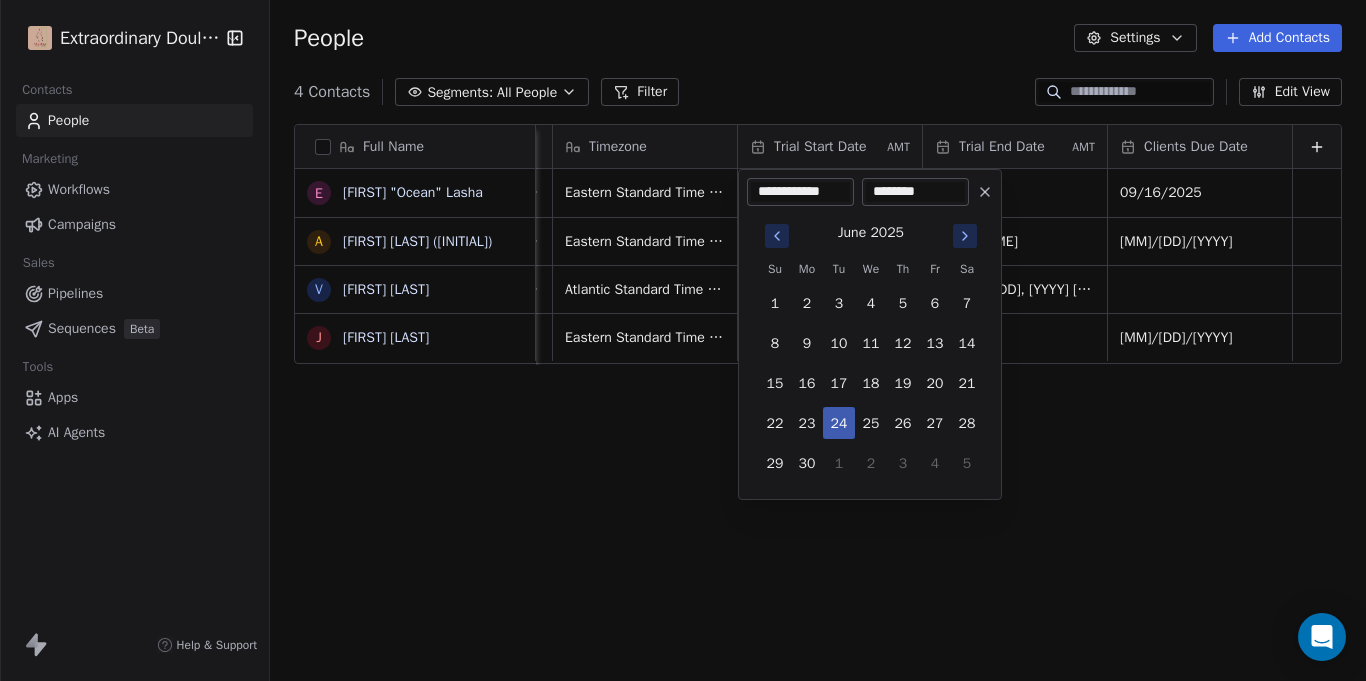 click on "24" at bounding box center (839, 423) 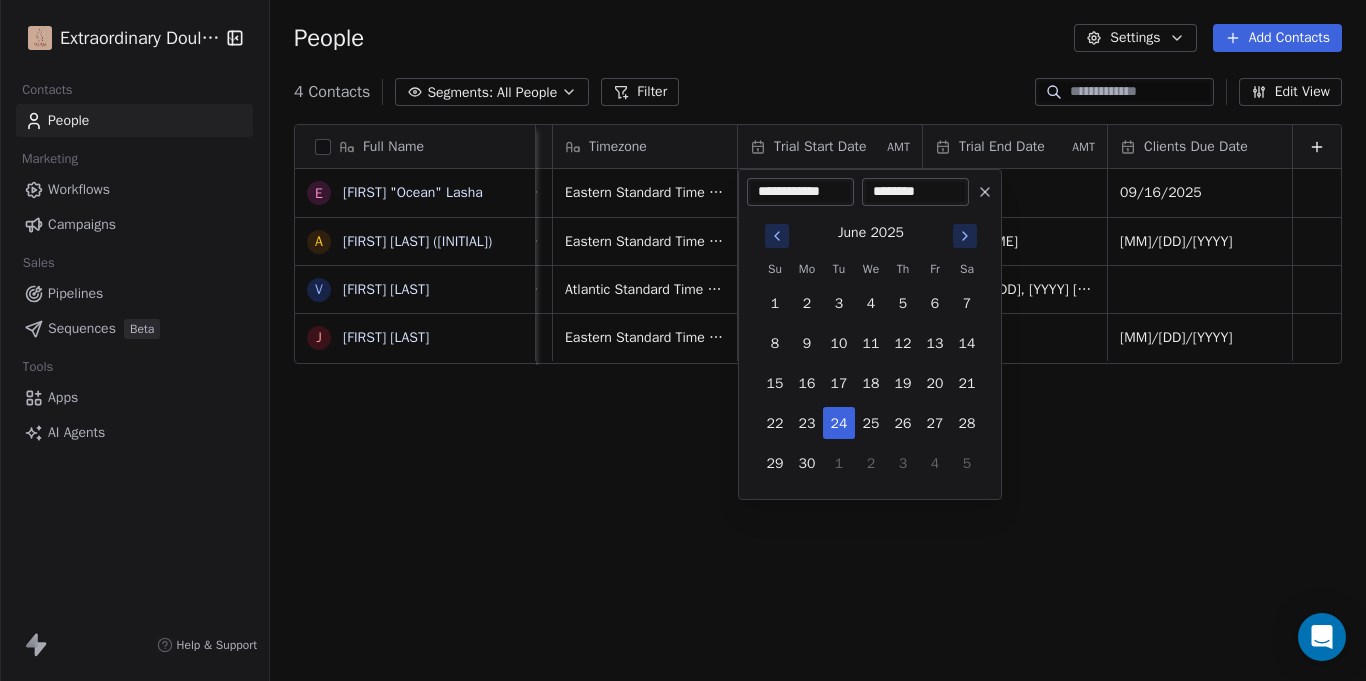 click on "Full Name E [FIRST] [LAST] A [FIRST] [LAST] (Nitra) V [FIRST] [LAST] J [FIRST] [LAST] Job Title Status Contact Source Address Timezone Trial Start Date AMT Trial End Date AMT Clients Due Date   At Home Mom Client Bornbir [NUMBER] [STREET], [CITY], [STATE], [POSTAL_CODE] [TIMEZONE] [DATE]   At Home Mom Closed Won Legaci Birth [NUMBER] [STREET], [CITY], [STATE], [POSTAL_CODE] [TIMEZONE] [DATE] [TIME] [DATE] [DATE]   Body Sculptor Closed Won Word of Mouth (Family Member) [NUMBER] [STREET], [CITY], [STATE], [POSTAL_CODE] [TIMEZONE] [DATE] [TIME] [DATE] [TIME]   Working Mom Closed Won Legaci Birth [NUMBER]-[NUMBER] [STREET]. APT [NUMBER], [CITY], [STATE], [POSTAL_CODE] [TIMEZONE] [DATE]" at bounding box center [683, 340] 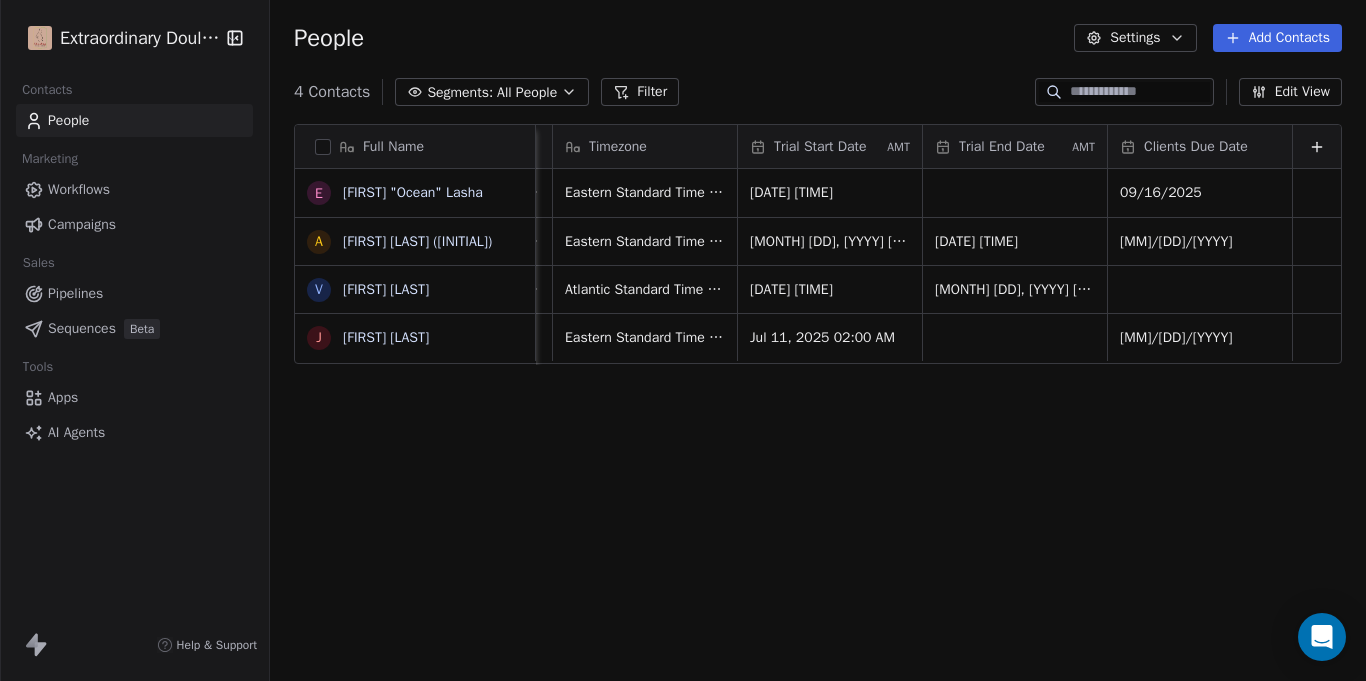 click on "Full Name E [FIRST] "Ocean" Lasha A [LAST] (Nitra) V [FIRST] [LAST] J [FIRST] [LAST] Job Title Status Contact Source Address Timezone Trial Start Date AMT Trial End Date AMT Clients Due Date At Home Mom Client Bornbir [NUMBER] [STREET], [CITY], [STATE], [ZIP] Eastern Standard Time (EST) [MONTH] [DD], [YYYY] [HH]:[MM] [AM/PM] [MM]/[DD]/[YYYY] At Home Mom Closed Won Legaci Birth [NUMBER] [STREET], [CITY], [STATE], [ZIP] Eastern Standard Time (EST) [MONTH] [DD], [YYYY] [HH]:[MM] [AM/PM] [MONTH] [DD], [YYYY] [HH]:[MM] Body Sculptor Closed Won Word of Mouth (Family Member) [NUMBER] [STREET], [CITY], [STATE], [ZIP] Atlantic Standard Time (AST) [MONTH] [DD], [YYYY] [HH]:[MM] [AM/PM] [MONTH] [DD], [YYYY] [HH]:[MM] Working Mom Closed Won Legaci Birth [NUMBER]-[NUMBER] [STREET] APT [NUMBER], [CITY], [STATE], [ZIP] Eastern Standard Time (EST) [MONTH] [DD], [YYYY] [HH]:[MM] [MM]/[DD]/[YYYY]
To pick up a draggable item, press the space bar. While dragging, use the arrow keys to move the item. Press space again to drop the item in its new position, or press escape to cancel." at bounding box center [818, 407] 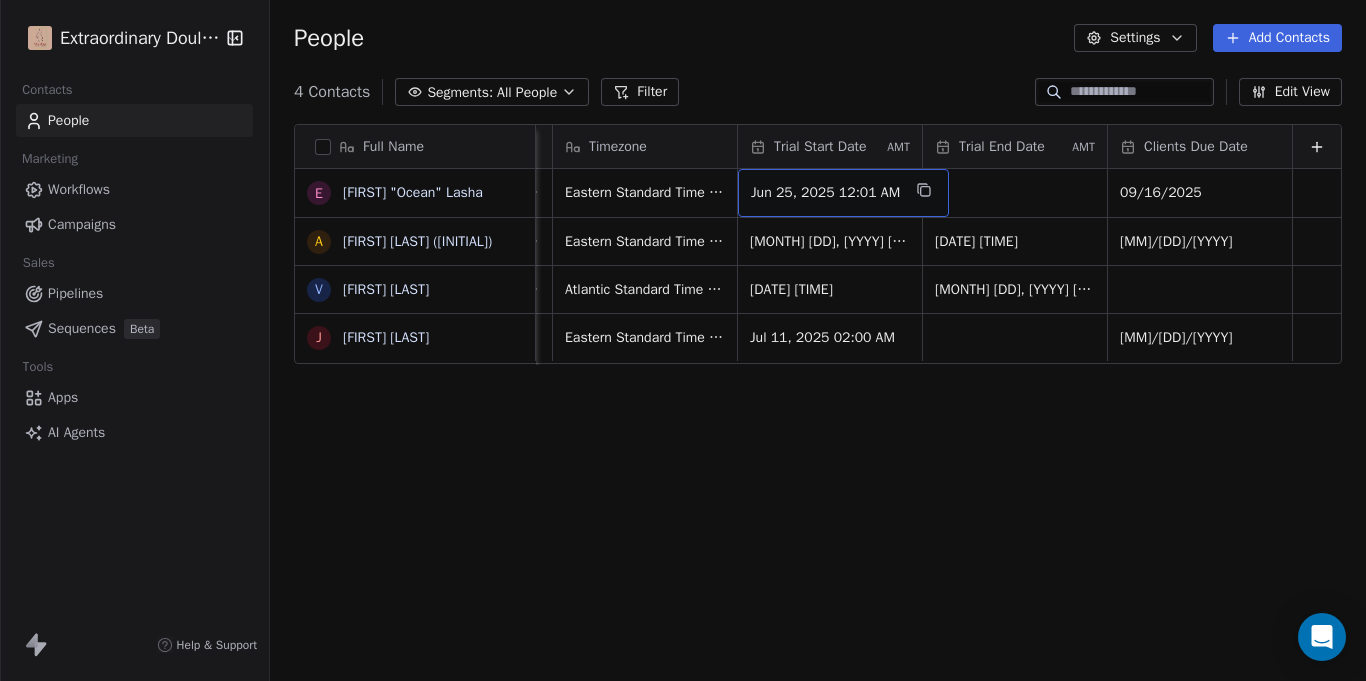 click on "Jun 25, 2025 12:01 AM" at bounding box center [825, 193] 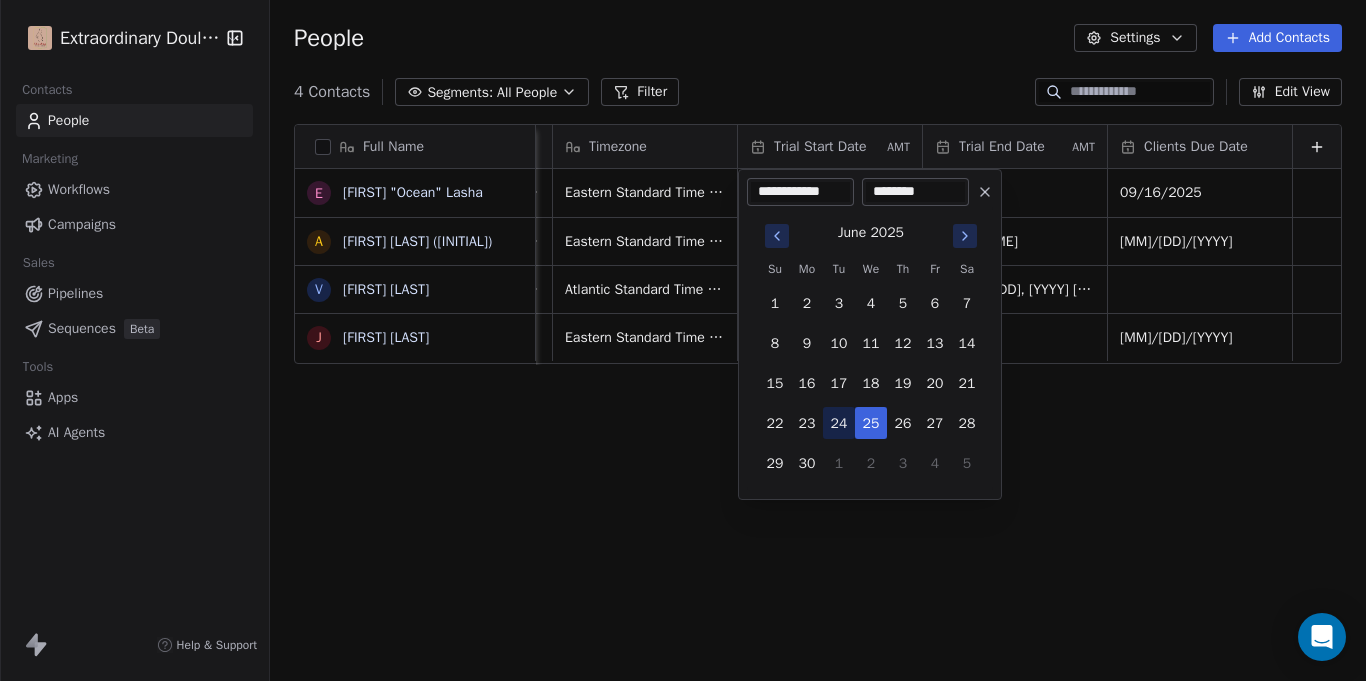 click on "24" at bounding box center (839, 423) 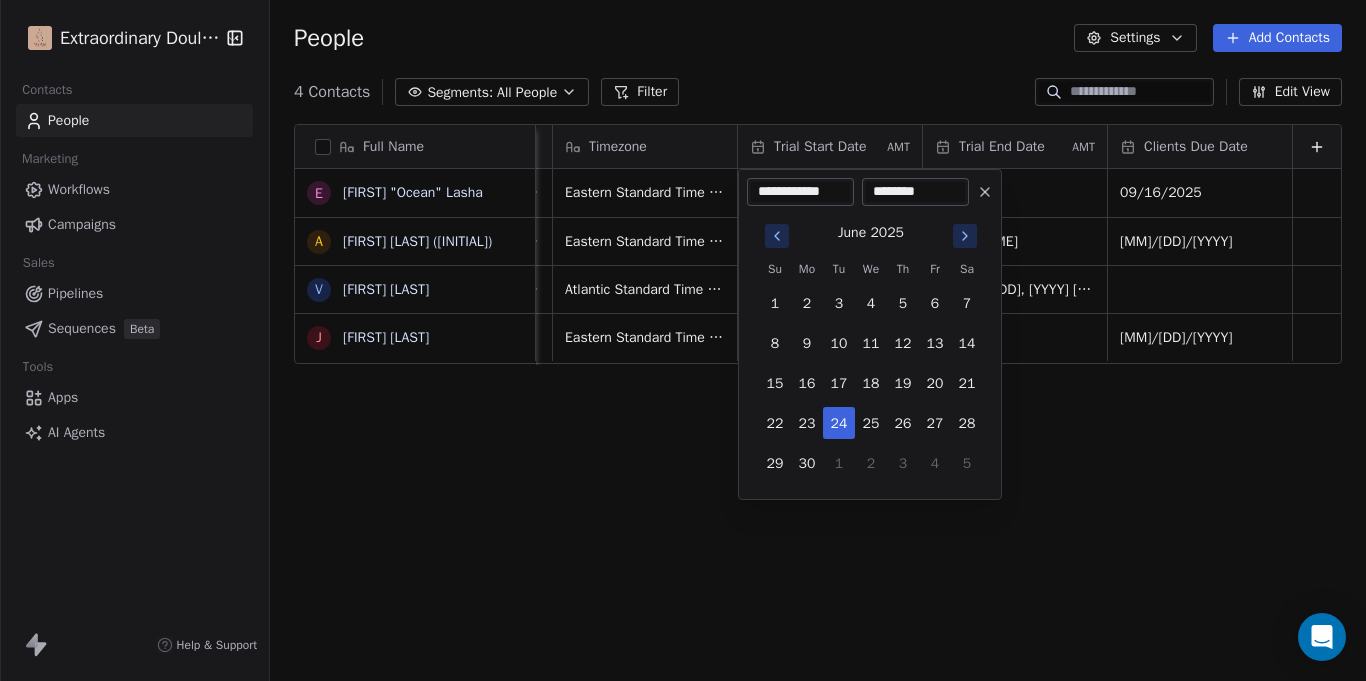 click on "Extraordinary Doula Care Contacts People Marketing Workflows Campaigns Sales Pipelines Sequences Beta Tools Apps AI Agents Help & Support People Settings Add Contacts 4 Contacts Segments: All People Filter Edit View Tag Add to Sequence Export Full Name E [FIRST] "Ocean" Lasha A [LAST] (Nitra) V [FIRST] [LAST] J [FIRST] [LAST] Job Title Status Contact Source Address Timezone Trial Start Date AMT Trial End Date AMT Clients Due Date   At Home Mom Client Bornbir [NUMBER] [STREET] [NUMBER], [CITY], [STATE], [ZIP] Eastern Standard Time (EST) Jun 25, 2025 12:01 AM 09/16/2025   At Home Mom Closed Won Legaci Birth [NUMBER] [STREET], [CITY], [STATE], [ZIP] Eastern Standard Time (EST) Feb 11, 2025 06:59 AM Jul 04, 2025 10:55 AM 05/24/2025   Body Sculptor Closed Won Word of Mouth (Family Member) [NUMBER] [STREET], [CITY], [STATE], [ZIP] Atlantic Standard Time (AST) Jul 13, 2025 12:17 AM Jan 16, 2025 05:57 AM   Working Mom Closed Won Legaci Birth [NUMBER]-[NUMBER] [STREET]. APT [NUMBER], [CITY], [STATE], [ZIP] 04/05/2024" at bounding box center [683, 340] 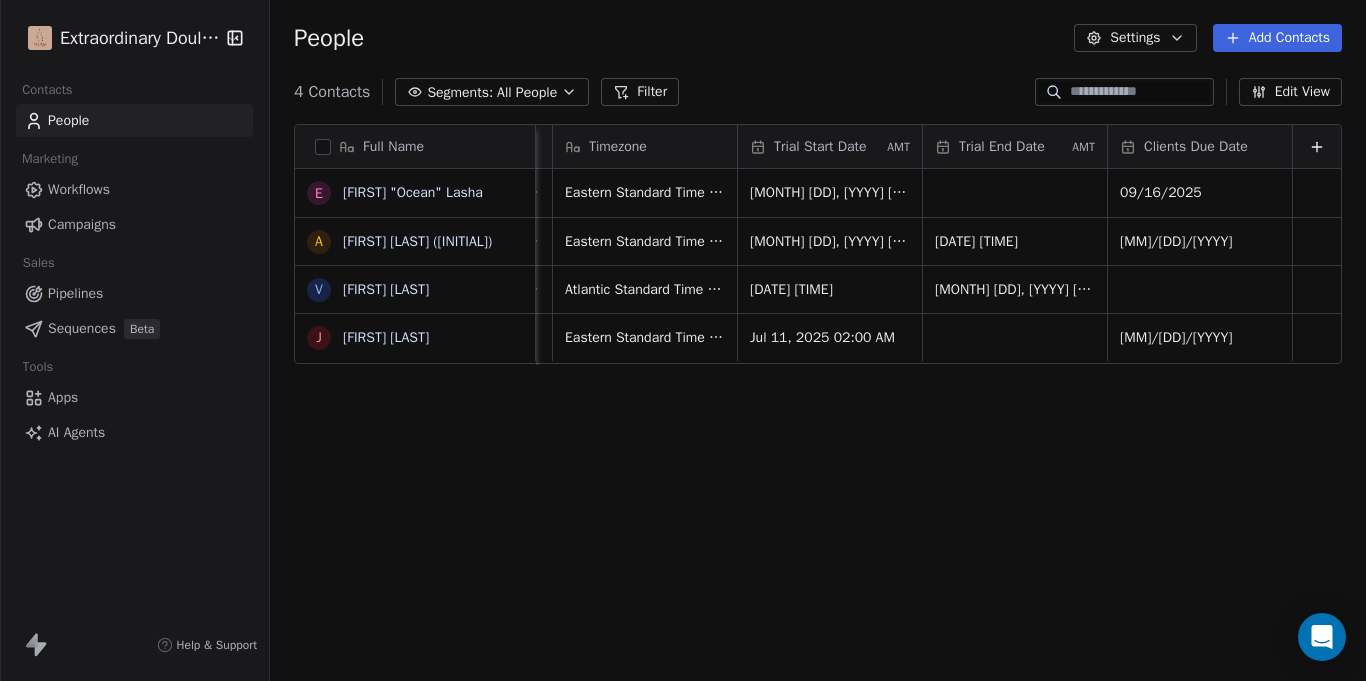 click on "Full Name E [FIRST] "Ocean" Lasha A [LAST] (Nitra) V [FIRST] [LAST] J [FIRST] [LAST] Job Title Status Contact Source Address Timezone Trial Start Date AMT Trial End Date AMT Clients Due Date At Home Mom Client Bornbir [NUMBER] [STREET], [CITY], [STATE], [ZIP] Eastern Standard Time (EST) [MONTH] [DD], [YYYY] [HH]:[MM] [AM/PM] [MM]/[DD]/[YYYY] At Home Mom Closed Won Legaci Birth [NUMBER] [STREET], [CITY], [STATE], [ZIP] Eastern Standard Time (EST) [MONTH] [DD], [YYYY] [HH]:[MM] [AM/PM] [MONTH] [DD], [YYYY] [HH]:[MM] Body Sculptor Closed Won Word of Mouth (Family Member) [NUMBER] [STREET], [CITY], [STATE], [ZIP] Atlantic Standard Time (AST) [MONTH] [DD], [YYYY] [HH]:[MM] [AM/PM] [MONTH] [DD], [YYYY] [HH]:[MM] Working Mom Closed Won Legaci Birth [NUMBER]-[NUMBER] [STREET] APT [NUMBER], [CITY], [STATE], [ZIP] Eastern Standard Time (EST) [MONTH] [DD], [YYYY] [HH]:[MM] [MM]/[DD]/[YYYY]
To pick up a draggable item, press the space bar. While dragging, use the arrow keys to move the item. Press space again to drop the item in its new position, or press escape to cancel." at bounding box center [818, 407] 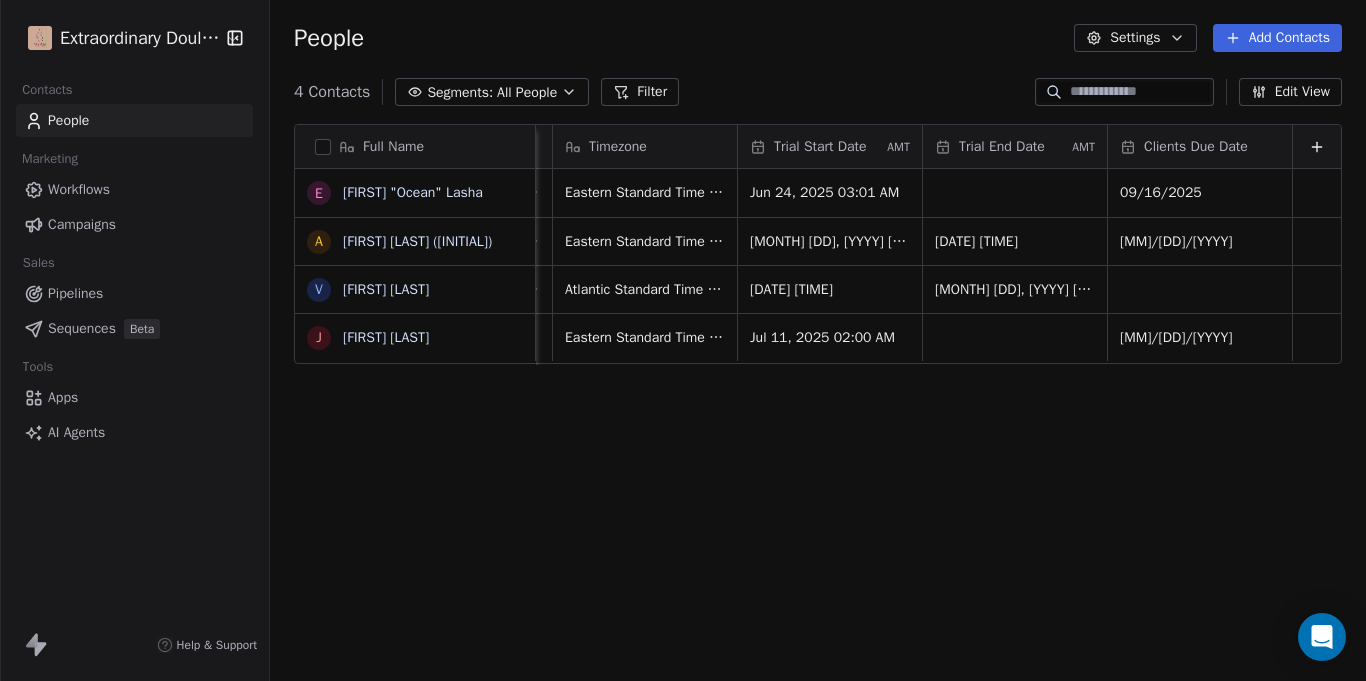 click on "Full Name E [FIRST] "Ocean" Lasha A [LAST] (Nitra) V [FIRST] [LAST] J [FIRST] [LAST] Job Title Status Contact Source Address Timezone Trial Start Date AMT Trial End Date AMT Clients Due Date   At Home Mom Client Bornbir [NUMBER] [STREET] [NUMBER], [CITY], [STATE], [ZIP] Eastern Standard Time (EST) Jun 24, 2025 03:01 AM 09/16/2025   At Home Mom Closed Won Legaci Birth [NUMBER] [STREET], [CITY], [STATE], [ZIP] Eastern Standard Time (EST) Feb 11, 2025 06:59 AM Jul 04, 2025 10:55 AM 05/24/2025   Body Sculptor Closed Won Word of Mouth (Family Member) [NUMBER] [STREET], [CITY], [STATE], [ZIP] Atlantic Standard Time (AST) Jul 13, 2025 12:17 AM Jan 16, 2025 05:57 AM   Working Mom Closed Won Legaci Birth [NUMBER]-[NUMBER] [STREET]. APT [NUMBER], [CITY], [STATE], [ZIP] Eastern Standard Time (EST) Jul 11, 2025 02:00 AM 04/05/2024
To pick up a draggable item, press the space bar.
While dragging, use the arrow keys to move the item.
Press space again to drop the item in its new position, or press escape to cancel." at bounding box center [818, 407] 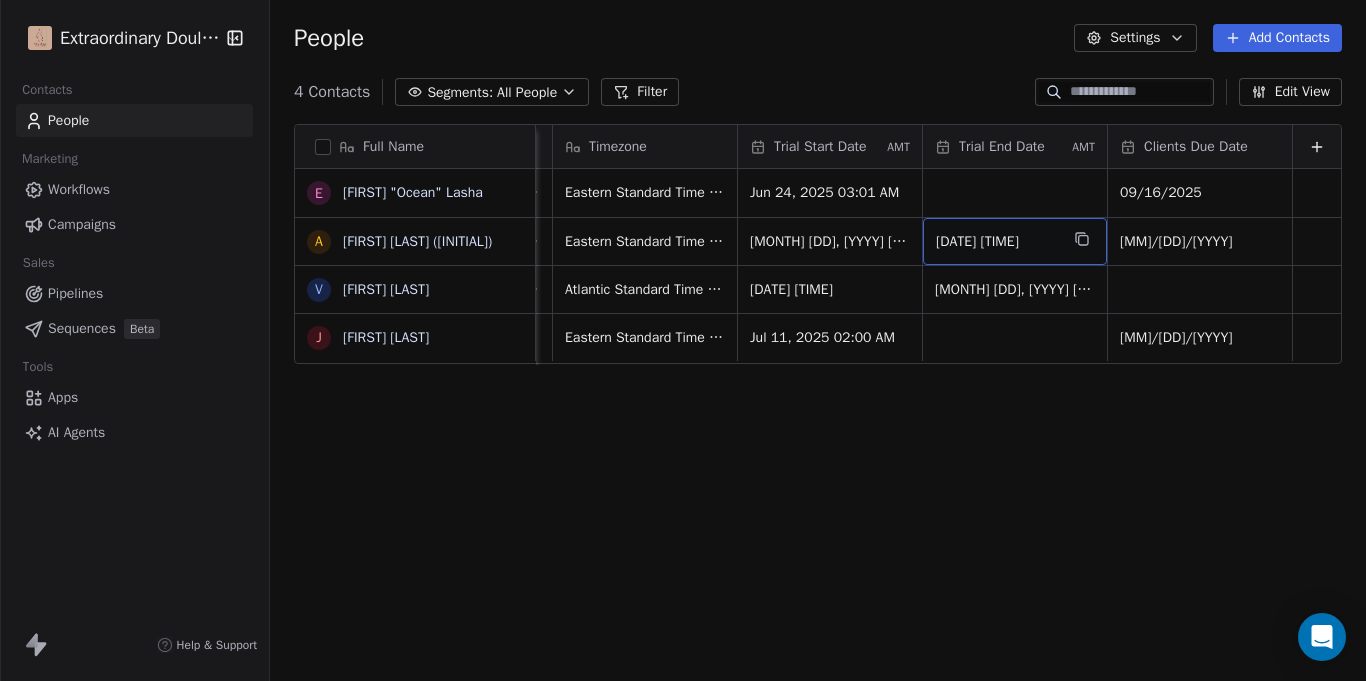 click on "[DATE] [TIME]" at bounding box center (997, 242) 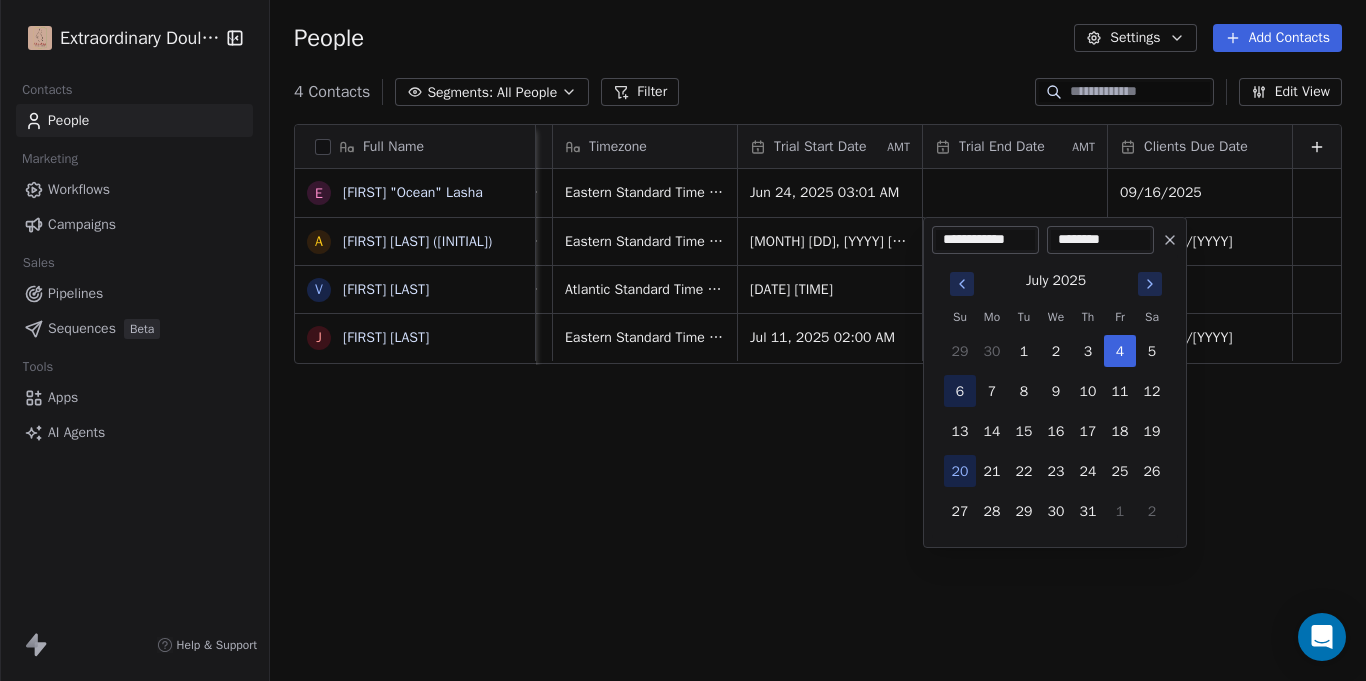 click on "6" at bounding box center [960, 391] 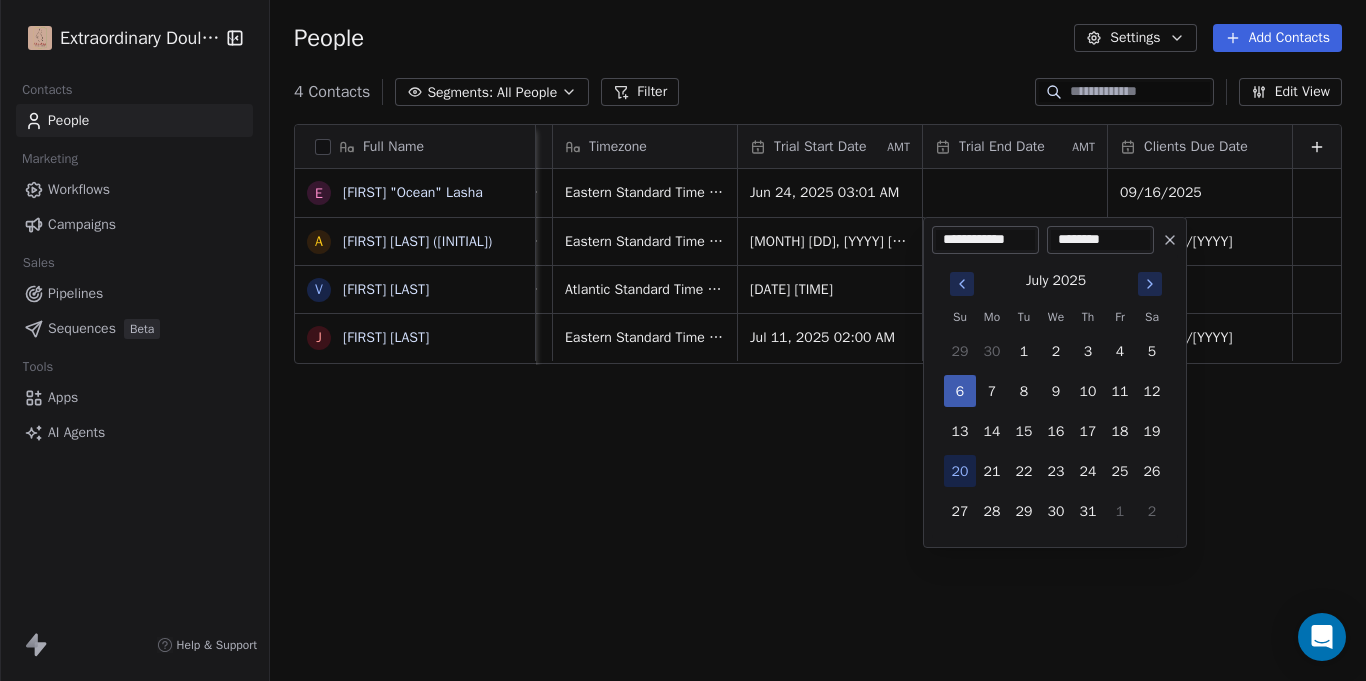 click on "6" at bounding box center [960, 391] 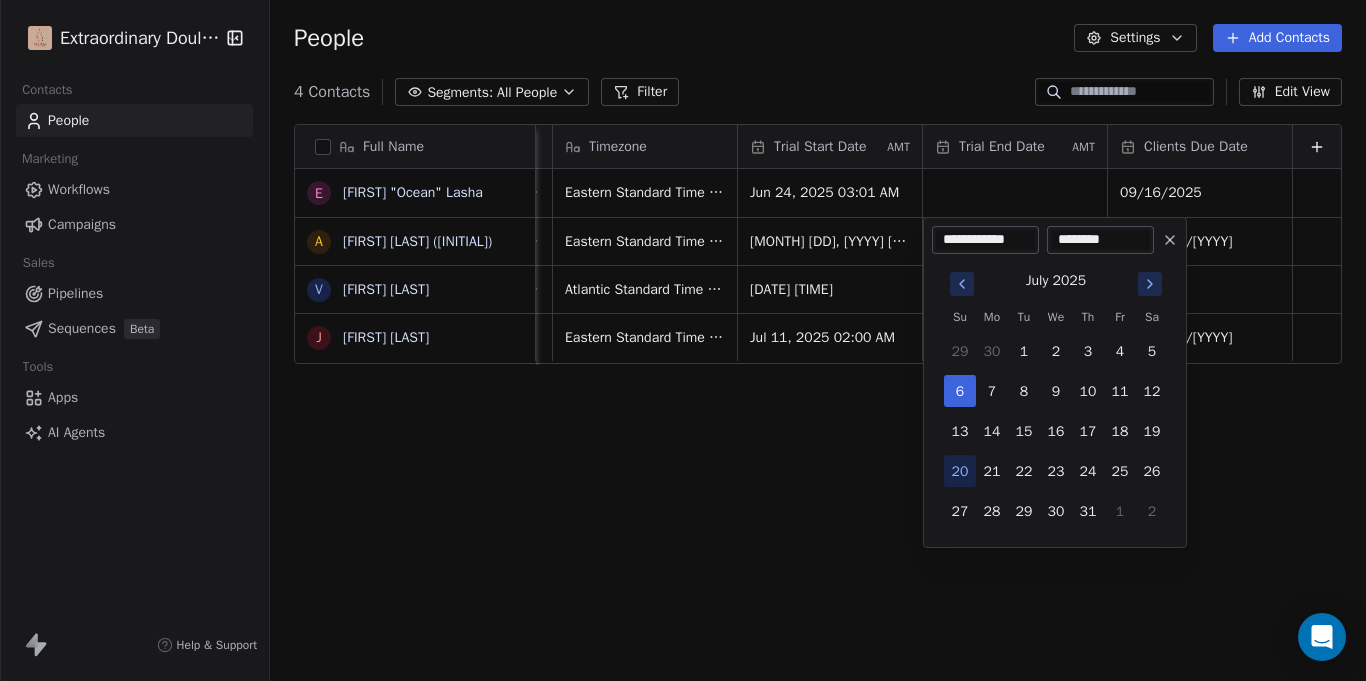 click on "Extraordinary Doula Care Contacts People Marketing Workflows Campaigns Sales Pipelines Sequences Beta Tools Apps AI Agents Help & Support People Settings Add Contacts 4 Contacts Segments: All People Filter Edit View Tag Add to Sequence Export Full Name E [FIRST] "Ocean" Lasha A [LAST] (Nitra) V [FIRST] [LAST] J [FIRST] [LAST] Job Title Status Contact Source Address Timezone Trial Start Date AMT Trial End Date AMT Clients Due Date At Home Mom Client Bornbir [NUMBER] [STREET], [CITY], [STATE], [ZIP] Eastern Standard Time (EST) [MONTH] [DD], [YYYY] [HH]:[MM] [AM/PM] [MM]/[DD]/[YYYY] At Home Mom Closed Won Legaci Birth [NUMBER] [STREET], [CITY], [STATE], [ZIP] Eastern Standard Time (EST) [MONTH] [DD], [YYYY] [HH]:[MM] [AM/PM] [MONTH] [DD], [YYYY] [HH]:[MM] Body Sculptor Closed Won Word of Mouth (Family Member) [NUMBER] [STREET], [CITY], [STATE], [ZIP] Atlantic Standard Time (AST) [MONTH] [DD], [YYYY] [HH]:[MM] [AM/PM] [MONTH] [DD], [YYYY] [HH]:[MM] Working Mom Closed Won Legaci Birth [NUMBER]-[NUMBER] [STREET] APT [NUMBER], [CITY], [STATE], [ZIP] [MM]/[DD]/[YYYY]" at bounding box center [683, 340] 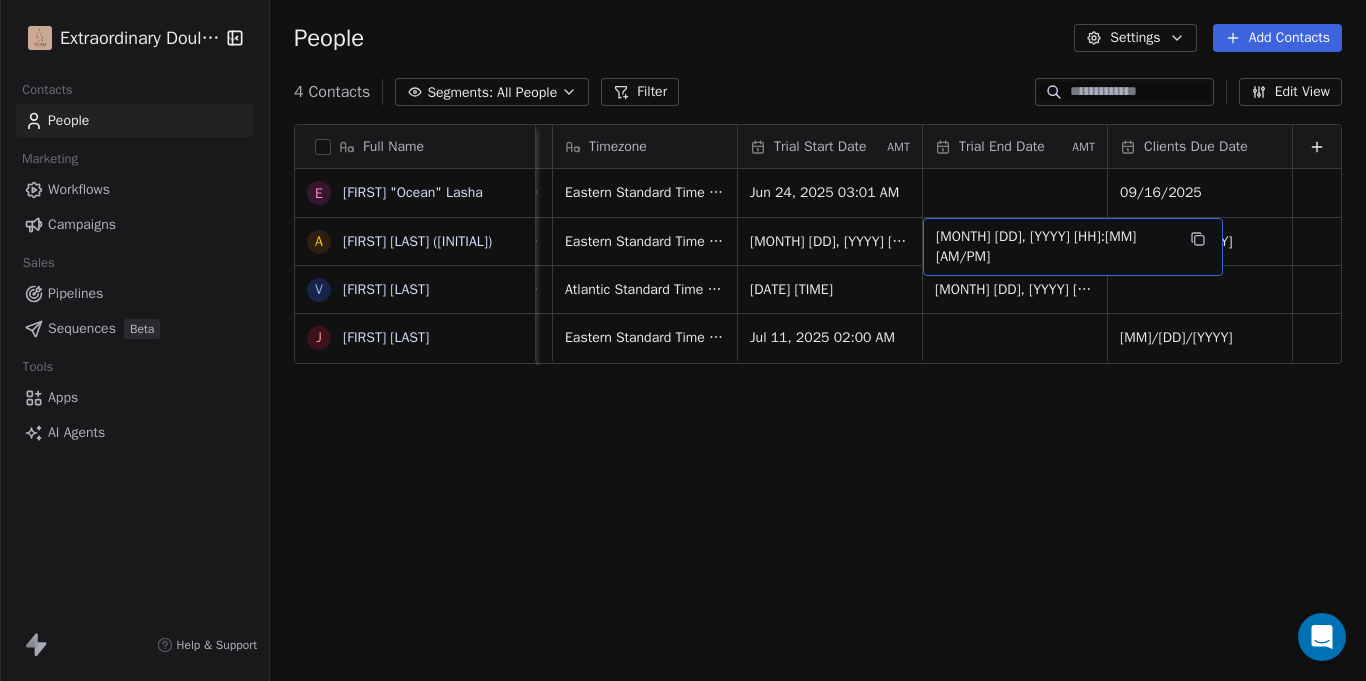 click on "[MONTH] [DD], [YYYY] [HH]:[MM] [AM/PM]" at bounding box center (1055, 247) 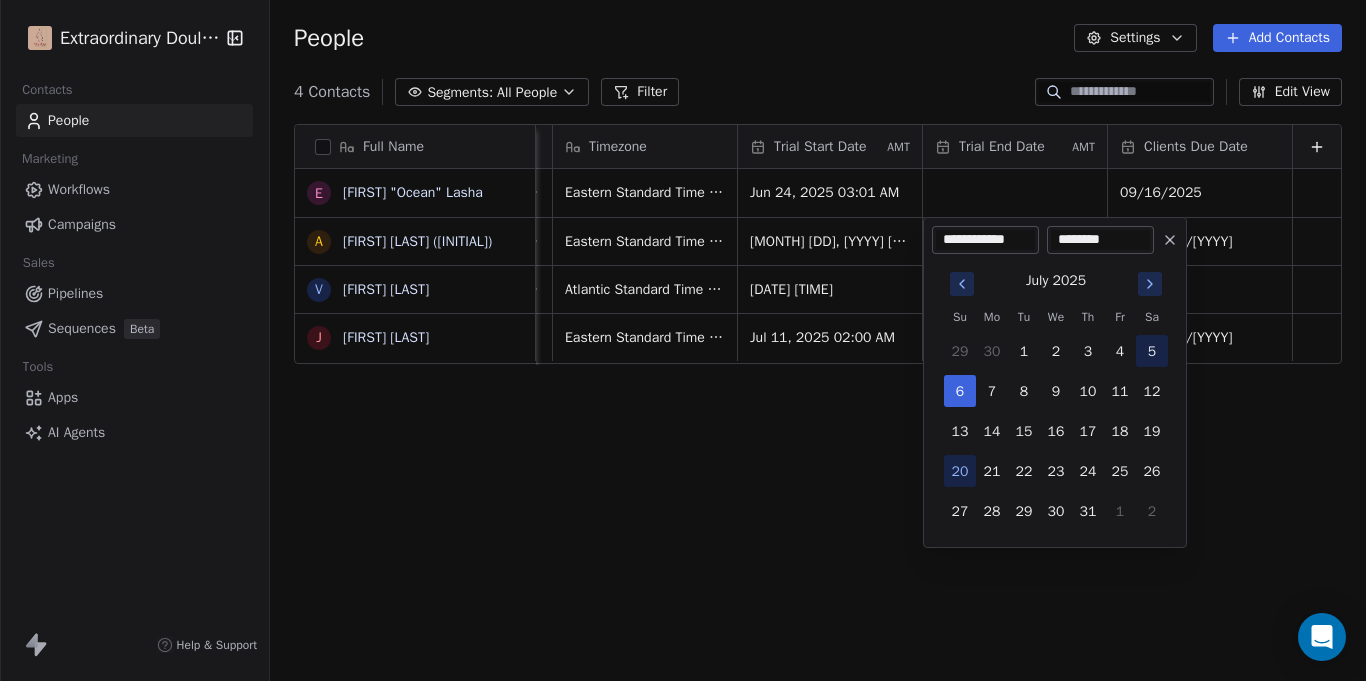 click on "5" at bounding box center (1152, 351) 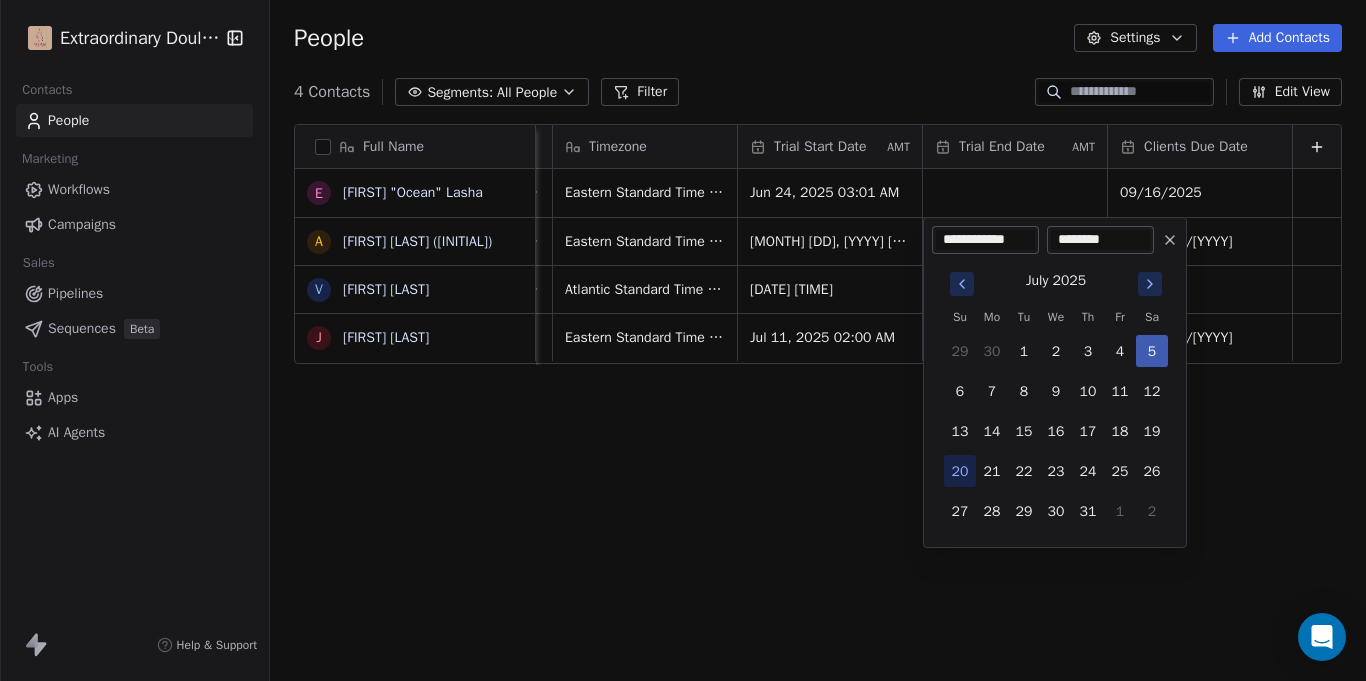 click on "5" at bounding box center (1152, 351) 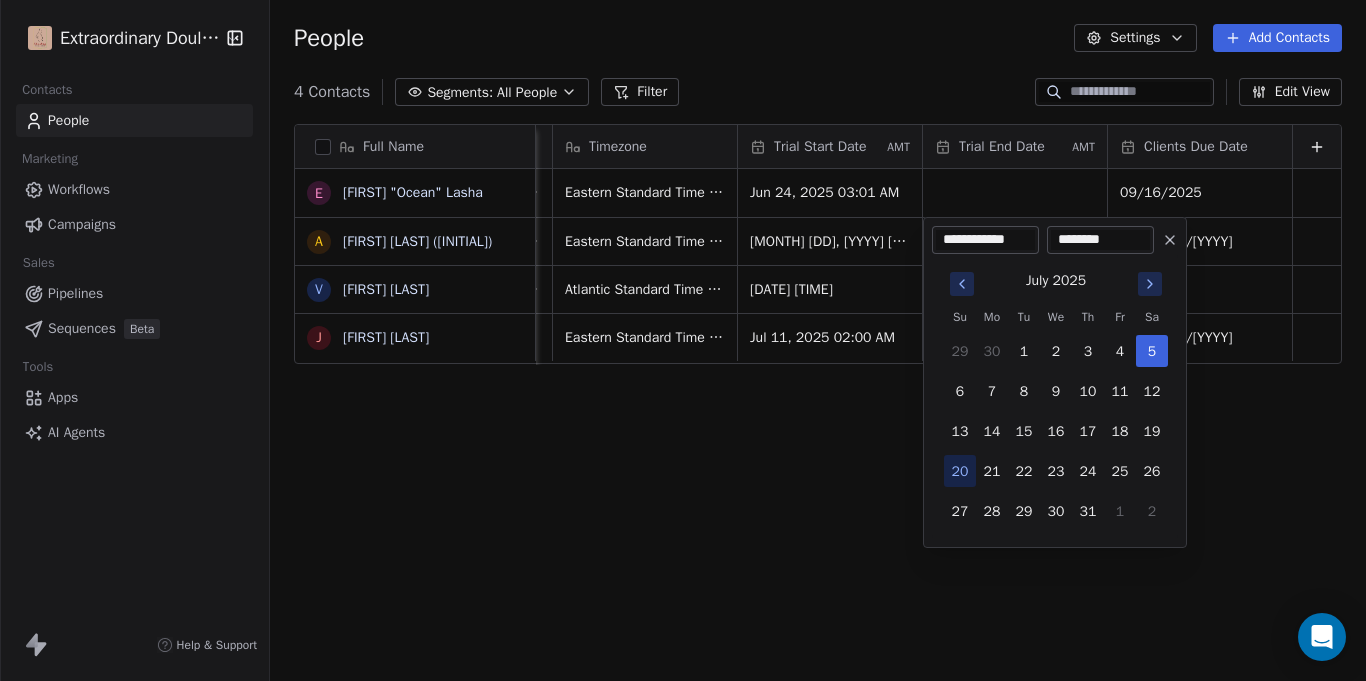 click on "Extraordinary Doula Care Contacts People Marketing Workflows Campaigns Sales Pipelines Sequences Beta Tools Apps AI Agents Help & Support People Settings Add Contacts 4 Contacts Segments: All People Filter Edit View Tag Add to Sequence Export Full Name E [FIRST] "Ocean" Lasha A [LAST] (Nitra) V [FIRST] [LAST] J [FIRST] [LAST] Job Title Status Contact Source Address Timezone Trial Start Date AMT Trial End Date AMT Clients Due Date At Home Mom Client Bornbir [NUMBER] [STREET], [CITY], [STATE], [ZIP] Eastern Standard Time (EST) [MONTH] [DD], [YYYY] [HH]:[MM] [AM/PM] [MM]/[DD]/[YYYY] At Home Mom Closed Won Legaci Birth [NUMBER] [STREET], [CITY], [STATE], [ZIP] Eastern Standard Time (EST) [MONTH] [DD], [YYYY] [HH]:[MM] [AM/PM] [MONTH] [DD], [YYYY] [HH]:[MM] Body Sculptor Closed Won Word of Mouth (Family Member) [NUMBER] [STREET], [CITY], [STATE], [ZIP] Atlantic Standard Time (AST) [MONTH] [DD], [YYYY] [HH]:[MM] [AM/PM] [MONTH] [DD], [YYYY] [HH]:[MM] Working Mom Closed Won Legaci Birth [NUMBER]-[NUMBER] [STREET] APT [NUMBER], [CITY], [STATE], [ZIP]" at bounding box center [683, 340] 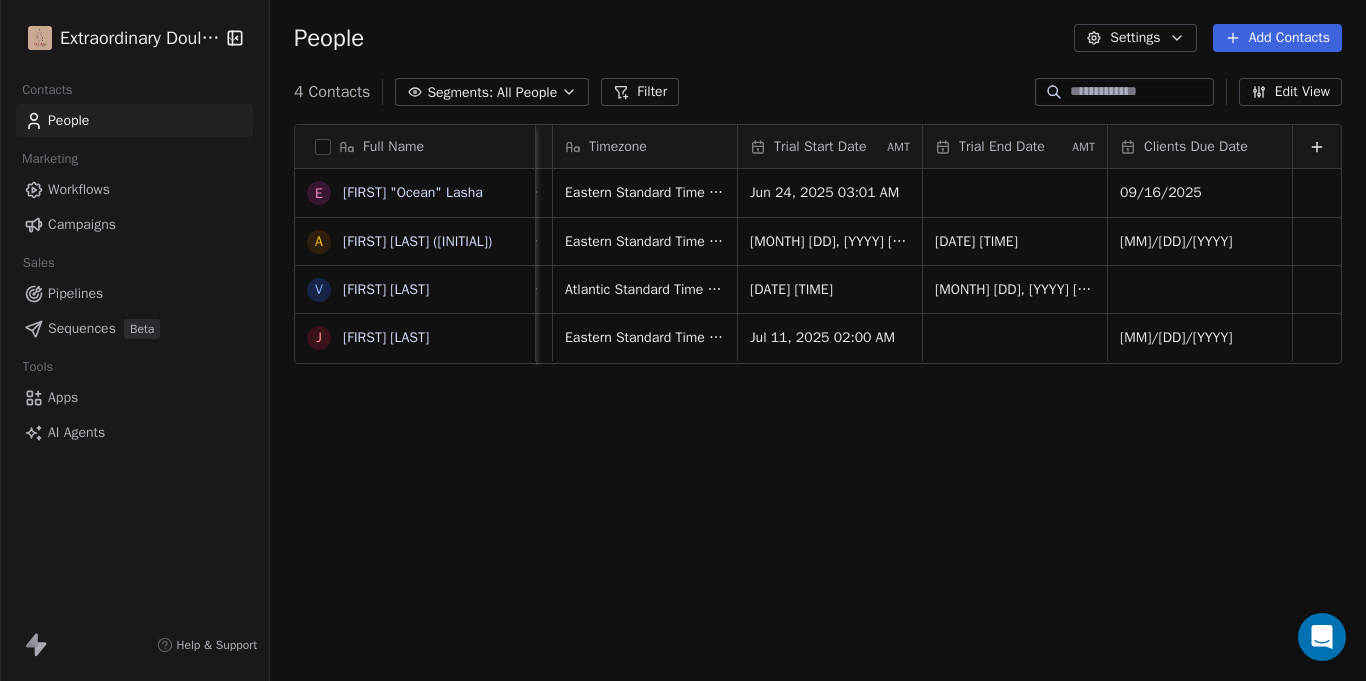 click on "Full Name E [FIRST] "Ocean" Lasha A [LAST] (Nitra) V [FIRST] [LAST] J [FIRST] [LAST] Job Title Status Contact Source Address Timezone Trial Start Date AMT Trial End Date AMT Clients Due Date   At Home Mom Client Bornbir [NUMBER] [STREET] [NUMBER], [CITY], [STATE], [ZIP] Eastern Standard Time (EST) Jun 24, 2025 03:01 AM 09/16/2025   At Home Mom Closed Won Legaci Birth [NUMBER] [STREET], [CITY], [STATE], [ZIP] Eastern Standard Time (EST) Feb 11, 2025 06:59 AM Jul 05, 2025 10:55 AM 05/24/2025   Body Sculptor Closed Won Word of Mouth (Family Member) [NUMBER] [STREET], [CITY], [STATE], [ZIP] Atlantic Standard Time (AST) Jul 13, 2025 12:17 AM Jan 16, 2025 05:57 AM   Working Mom Closed Won Legaci Birth [NUMBER]-[NUMBER] [STREET]. APT [NUMBER], [CITY], [STATE], [ZIP] Eastern Standard Time (EST) Jul 11, 2025 02:00 AM 04/05/2024
To pick up a draggable item, press the space bar.
While dragging, use the arrow keys to move the item.
Press space again to drop the item in its new position, or press escape to cancel." at bounding box center [818, 407] 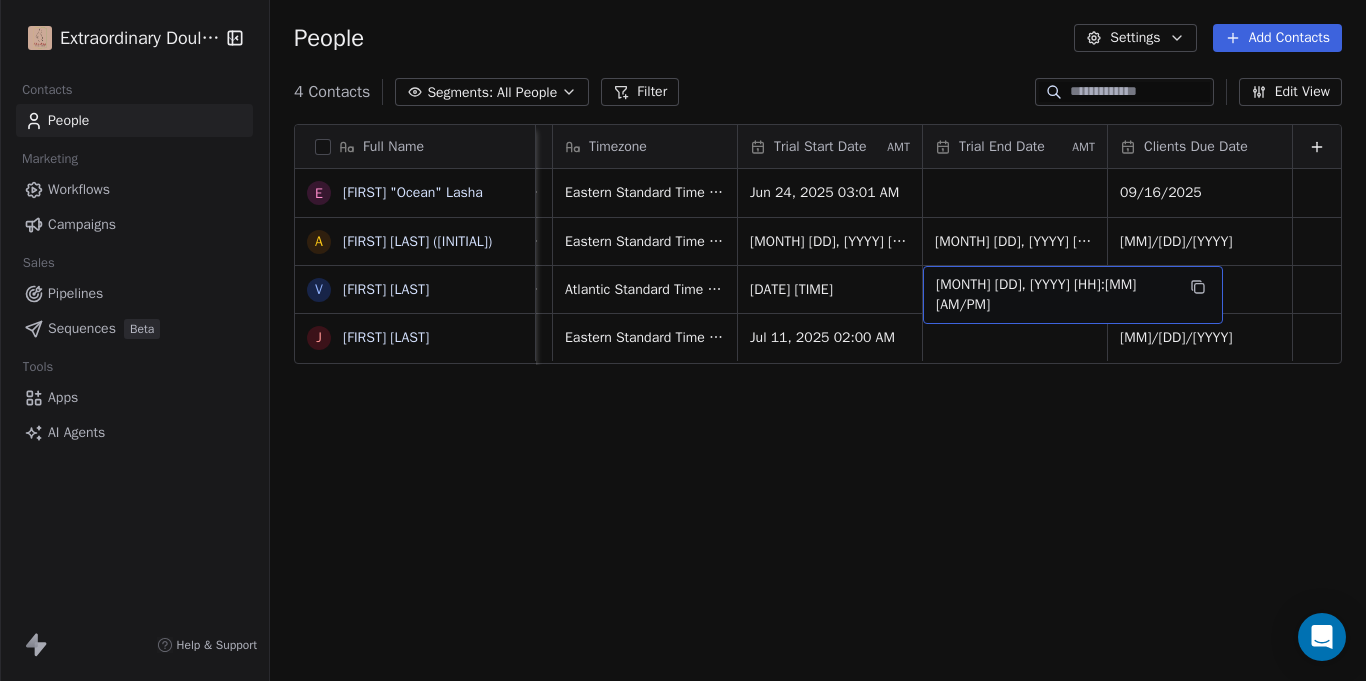 click on "[MONTH] [DD], [YYYY] [HH]:[MM] [AM/PM]" at bounding box center [1055, 295] 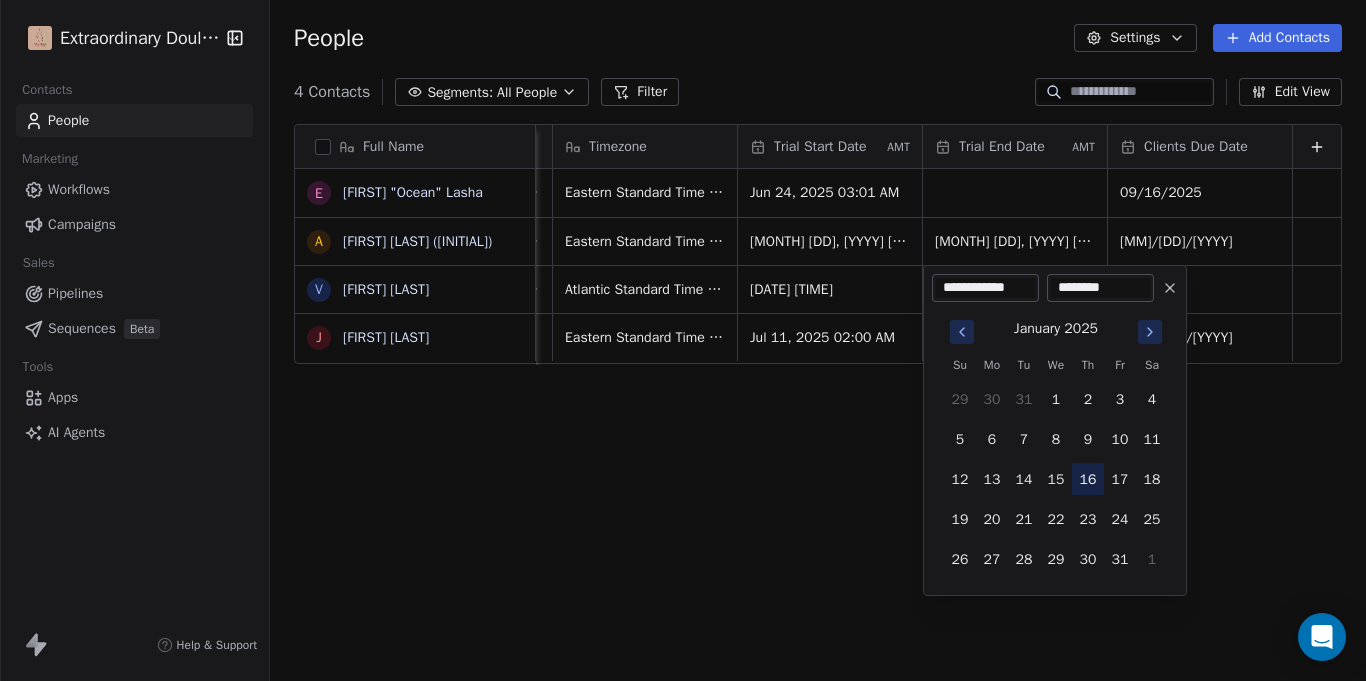 click on "16" at bounding box center [1088, 479] 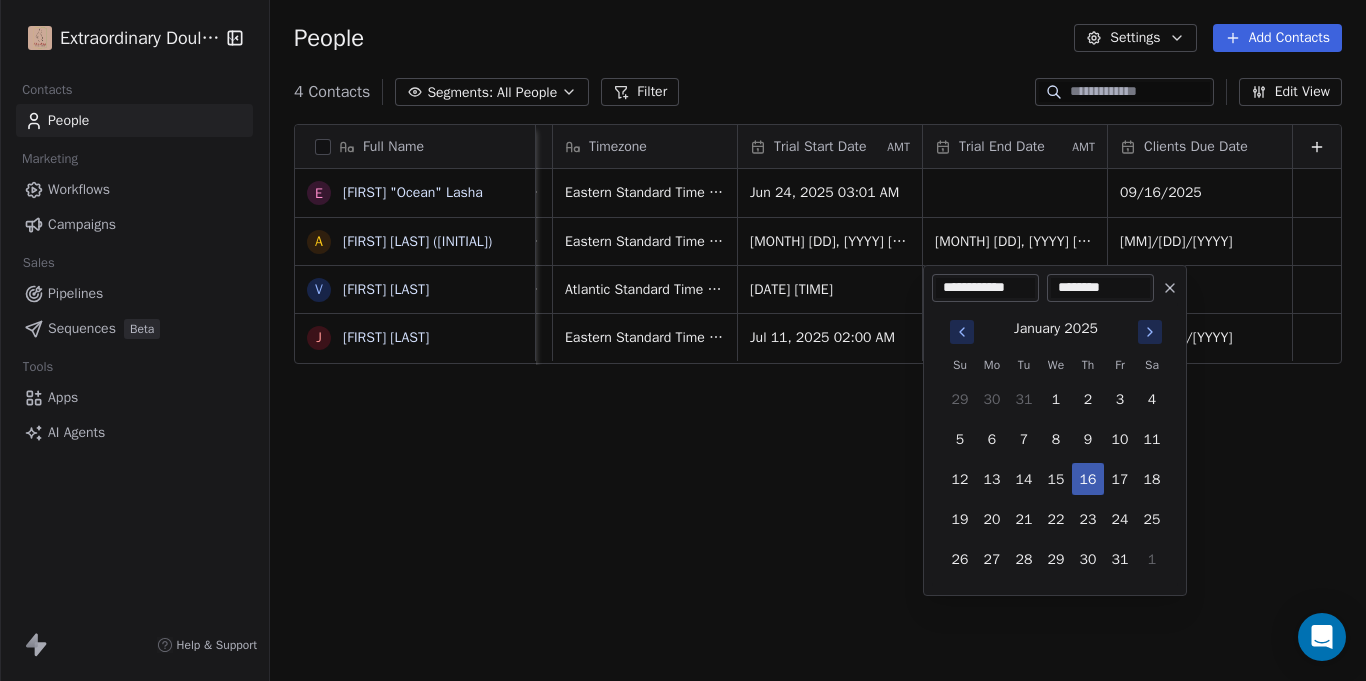 click on "16" at bounding box center (1088, 479) 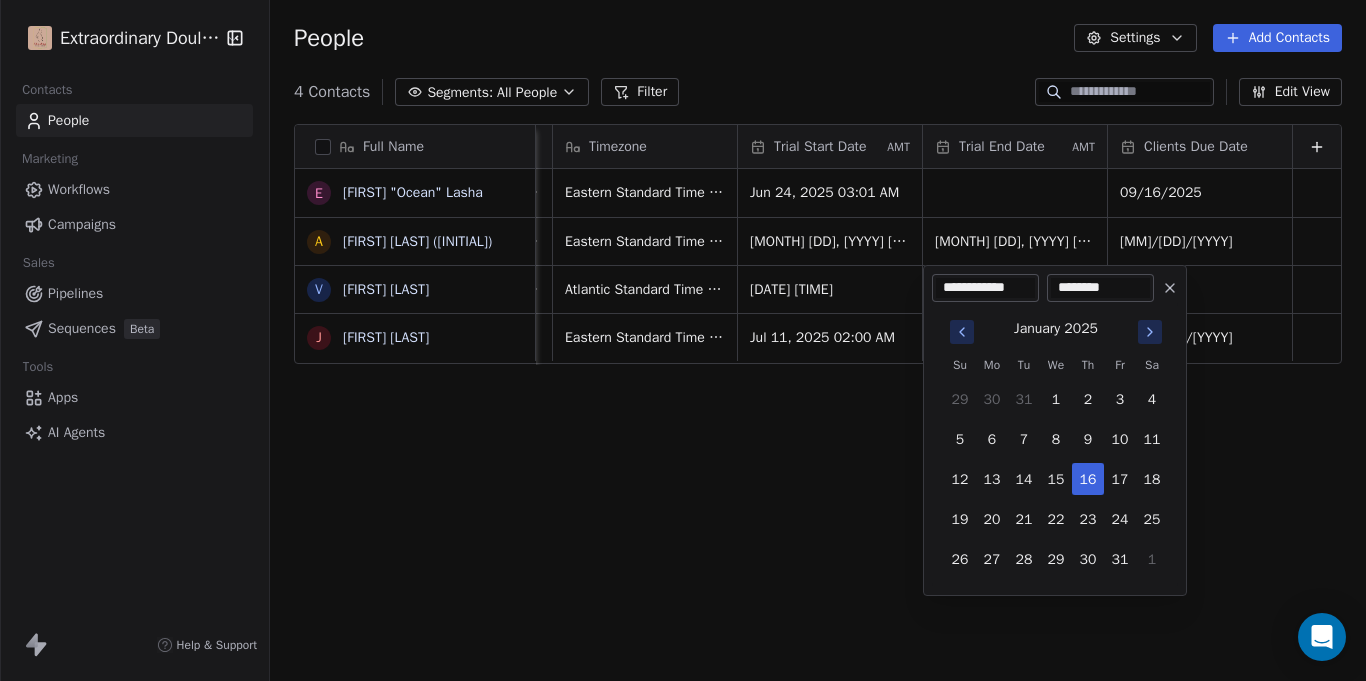 click on "Full Name E [FIRST] [LAST] A [FIRST] [LAST] (Nitra) V [FIRST] [LAST] J [FIRST] [LAST] Job Title Status Contact Source Address Timezone Trial Start Date AMT Trial End Date AMT Clients Due Date   At Home Mom Client Bornbir [NUMBER] [STREET], [CITY], [STATE], [POSTAL_CODE] [TIMEZONE] [DATE] [TIME] [DATE]   At Home Mom Closed Won Legaci Birth [NUMBER] [STREET], [CITY], [STATE], [POSTAL_CODE] [TIMEZONE] [DATE] [TIME] [DATE] [DATE]   Body Sculptor Closed Won Word of Mouth (Family Member) [NUMBER] [STREET], [CITY], [STATE], [POSTAL_CODE] [TIMEZONE] [DATE] [TIME] [DATE] [TIME]   Working Mom Closed Won Legaci Birth [NUMBER]-[NUMBER] [STREET]. APT [NUMBER], [CITY], [STATE], [POSTAL_CODE] [DATE]" at bounding box center [683, 340] 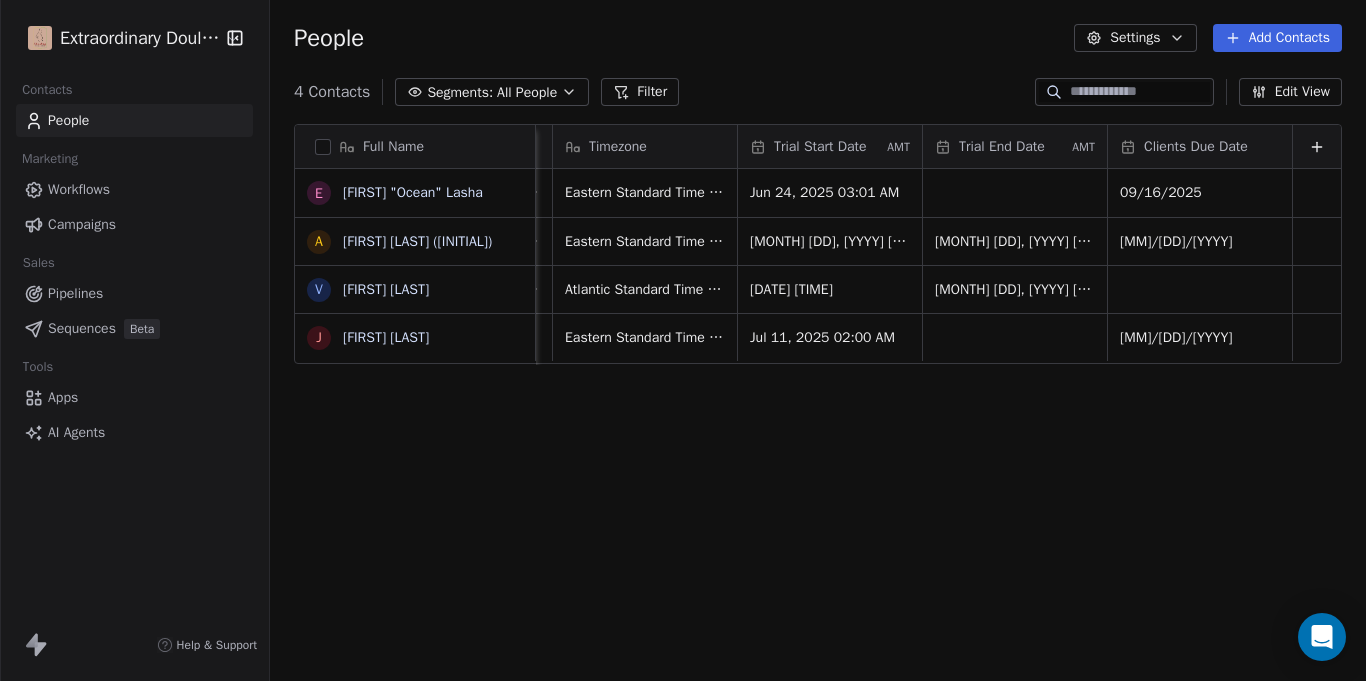 click on "Full Name E [FIRST] [LAST] A [FIRST] [LAST] (Nitra) V [FIRST] [LAST] J [FIRST] [LAST] Job Title Status Contact Source Address Timezone Trial Start Date AMT Trial End Date AMT Clients Due Date   At Home Mom Client Bornbir [NUMBER] [STREET], [CITY], [STATE], [POSTAL_CODE] [TIMEZONE] [DATE] [TIME] [DATE]   At Home Mom Closed Won Legaci Birth [NUMBER] [STREET], [CITY], [STATE], [POSTAL_CODE] [TIMEZONE] [DATE] [TIME] [DATE] [DATE]   Body Sculptor Closed Won Word of Mouth (Family Member) [NUMBER] [STREET], [CITY], [STATE], [POSTAL_CODE] [TIMEZONE] [DATE] [TIME] [DATE] [TIME]   Working Mom Closed Won Legaci Birth [NUMBER]-[NUMBER] [STREET]. APT [NUMBER], [CITY], [STATE], [POSTAL_CODE] [TIMEZONE] [DATE] [TIME]
To pick up a draggable item, press the space bar.
While dragging, use the arrow keys to move the item.
Press space again to drop the item in its new position, or press escape to cancel." at bounding box center [818, 407] 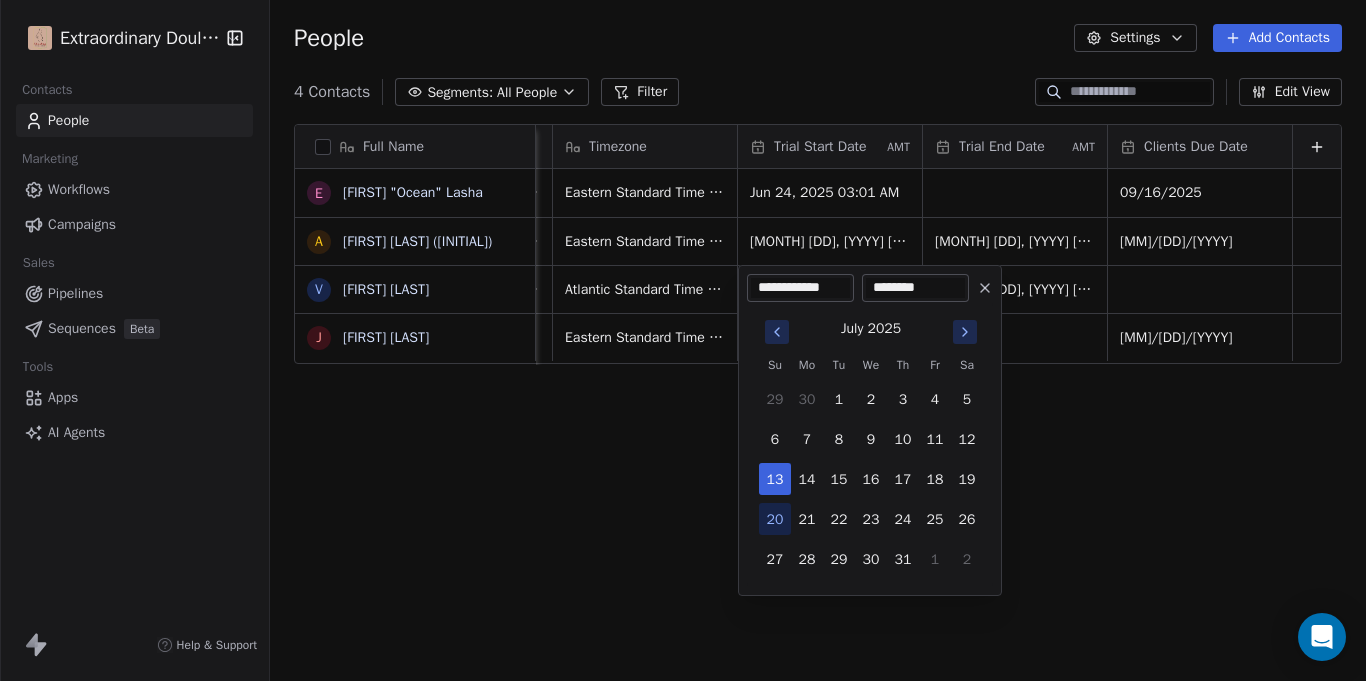 click at bounding box center [777, 332] 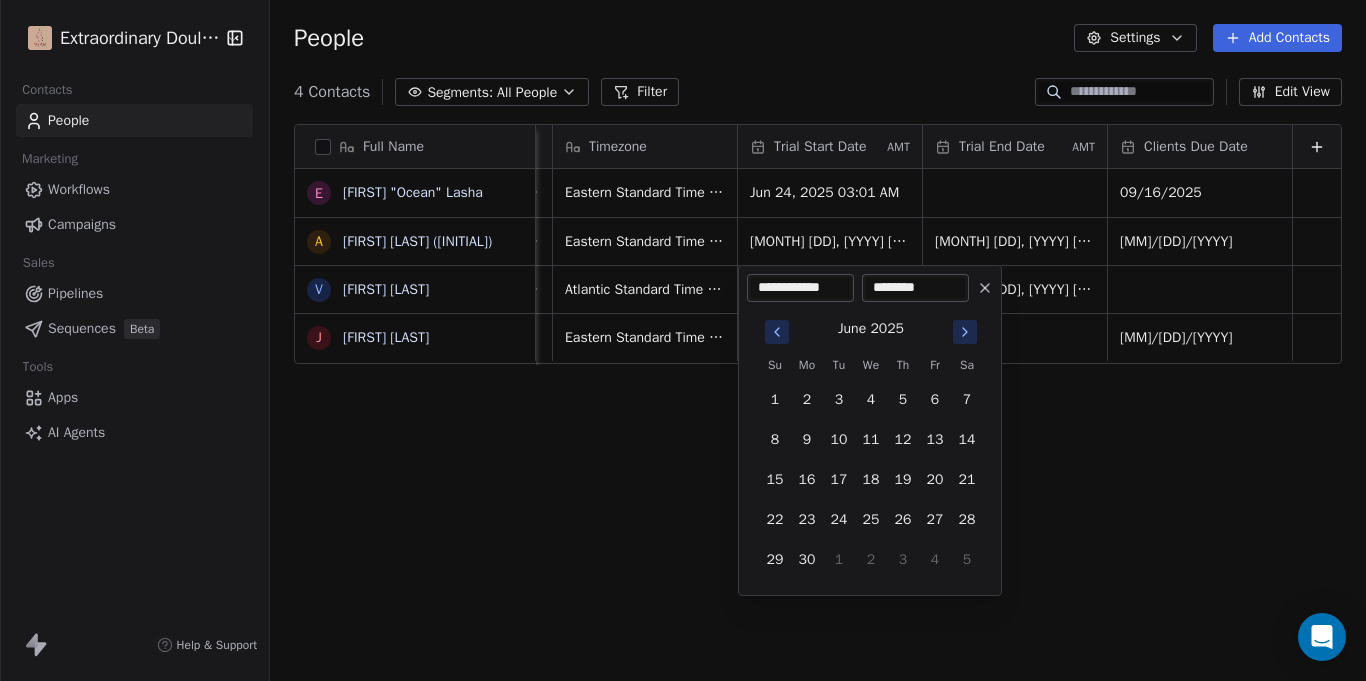 click at bounding box center [777, 332] 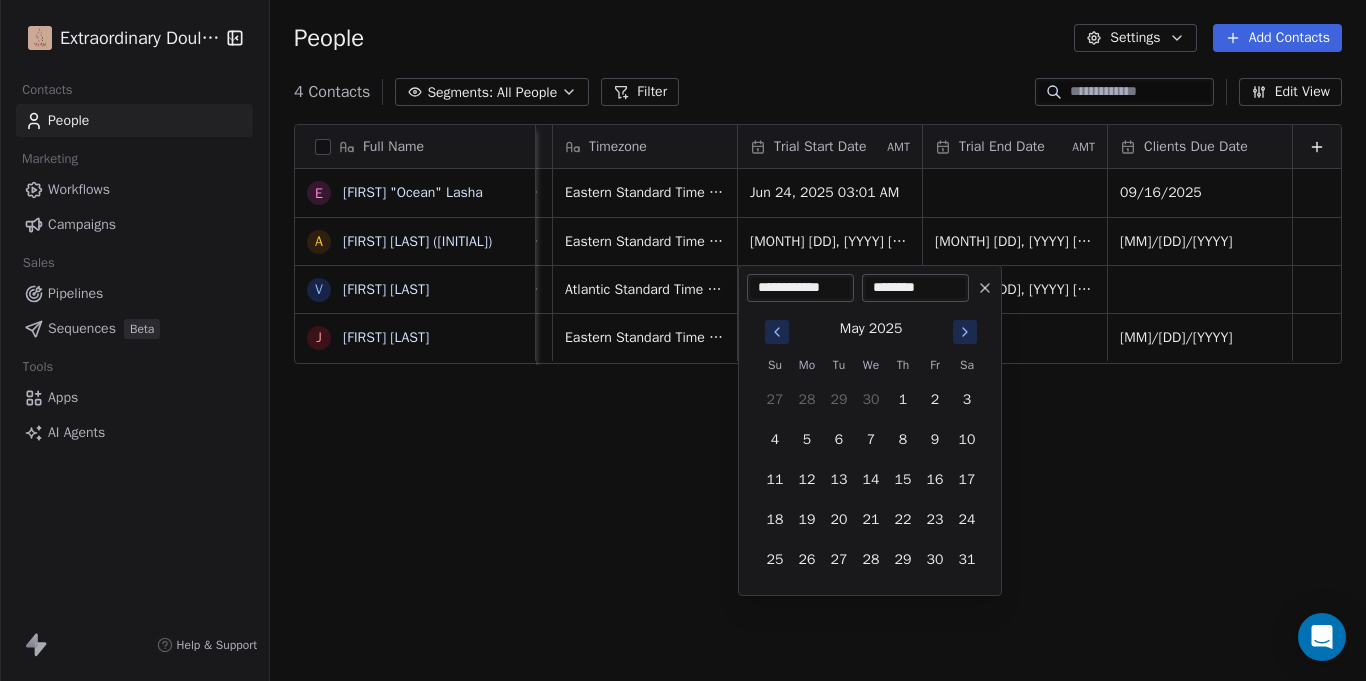 click at bounding box center [777, 332] 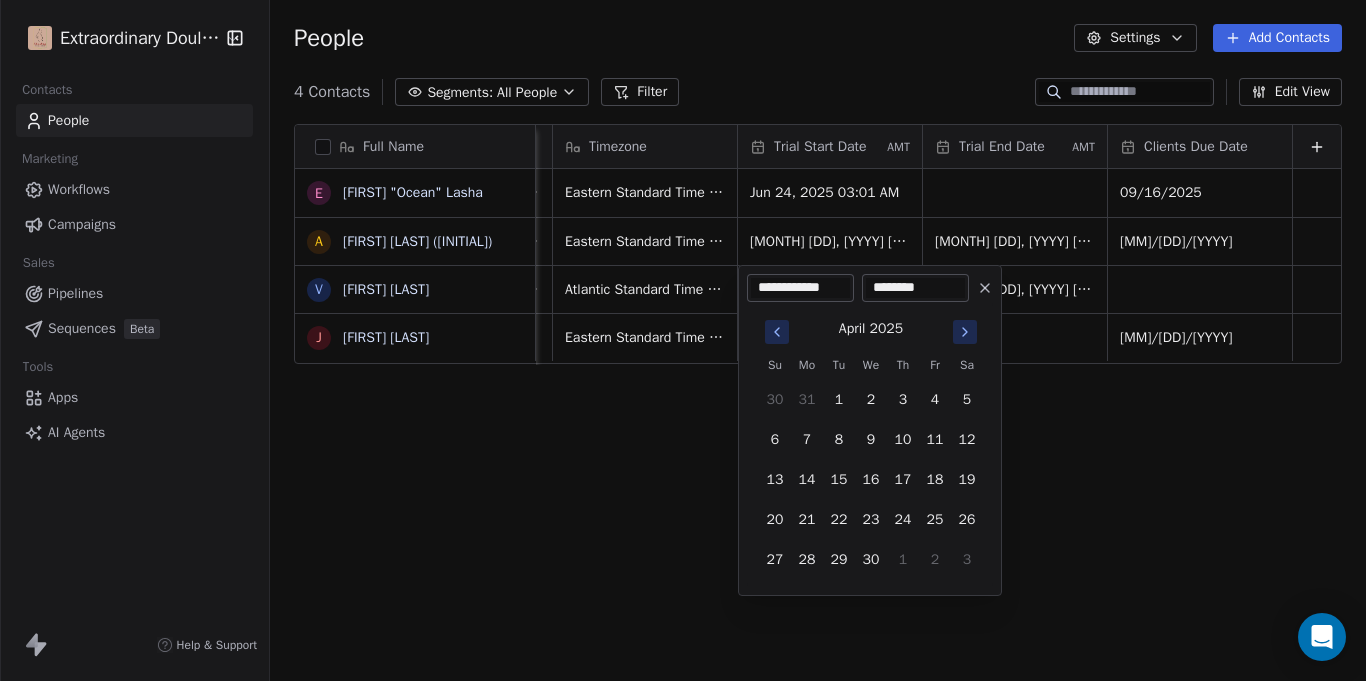 click at bounding box center [777, 332] 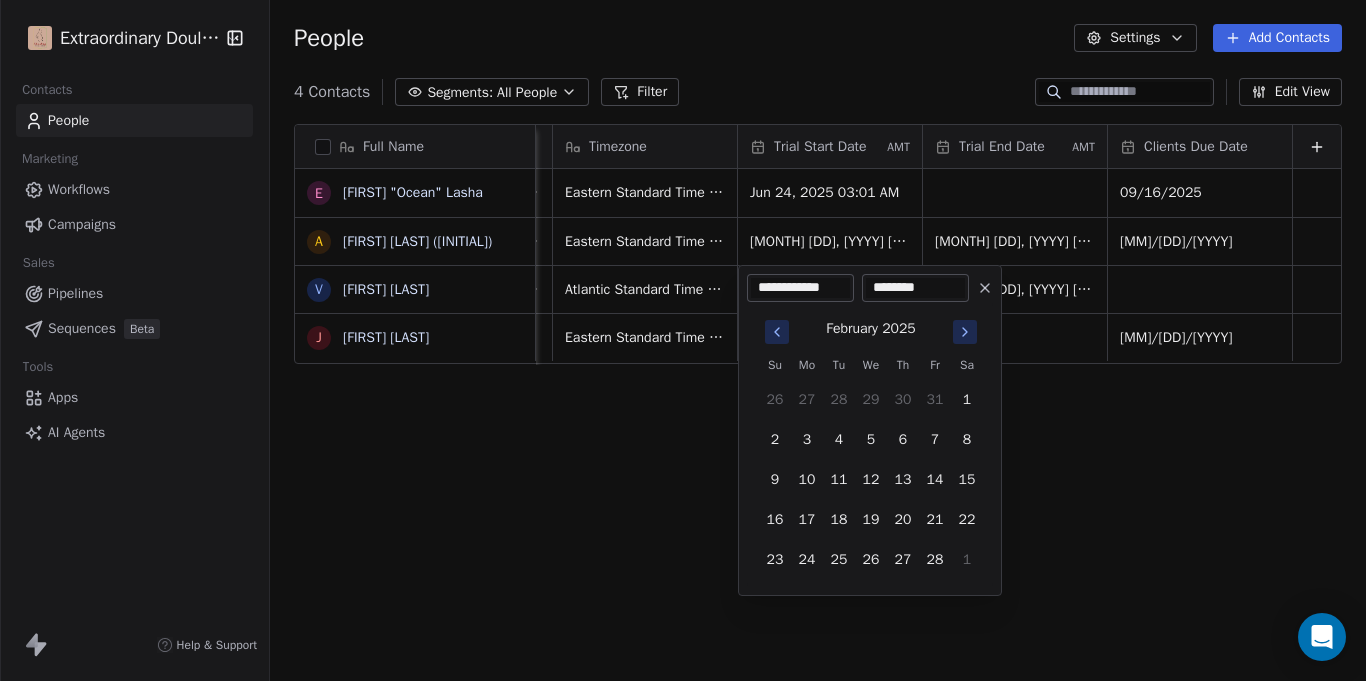 click at bounding box center (777, 332) 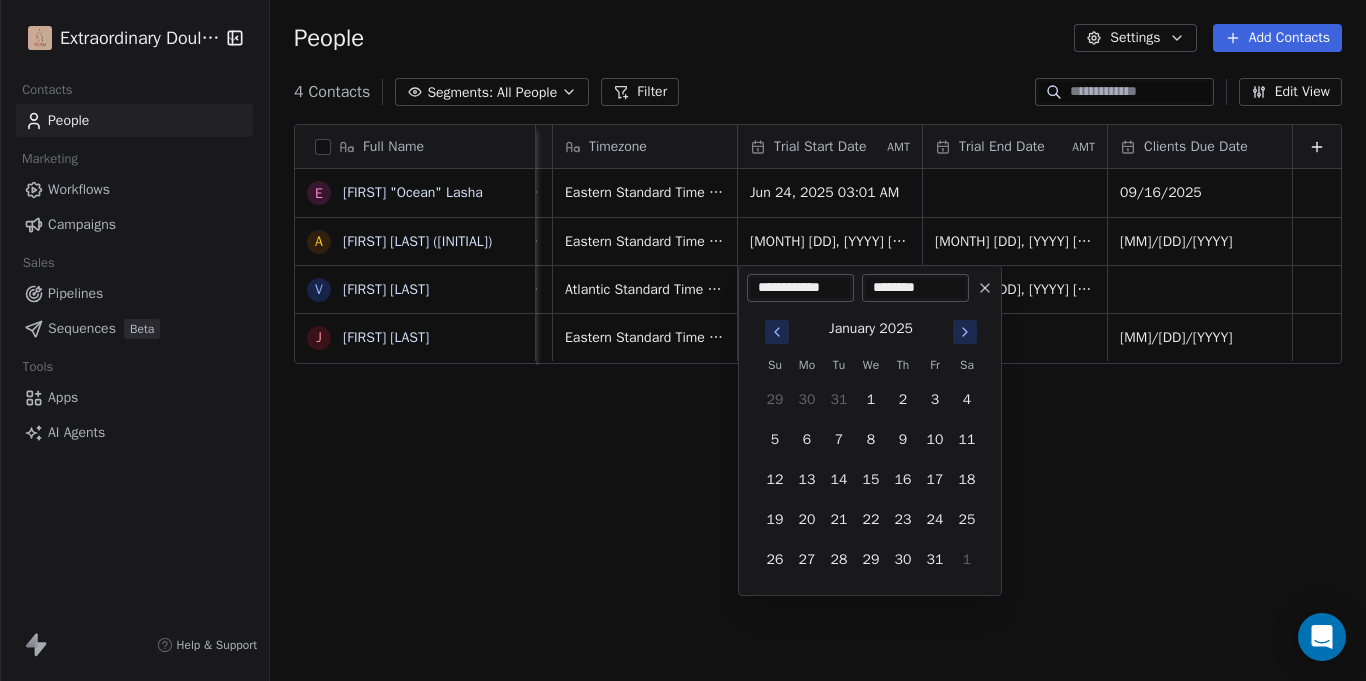 click at bounding box center (777, 332) 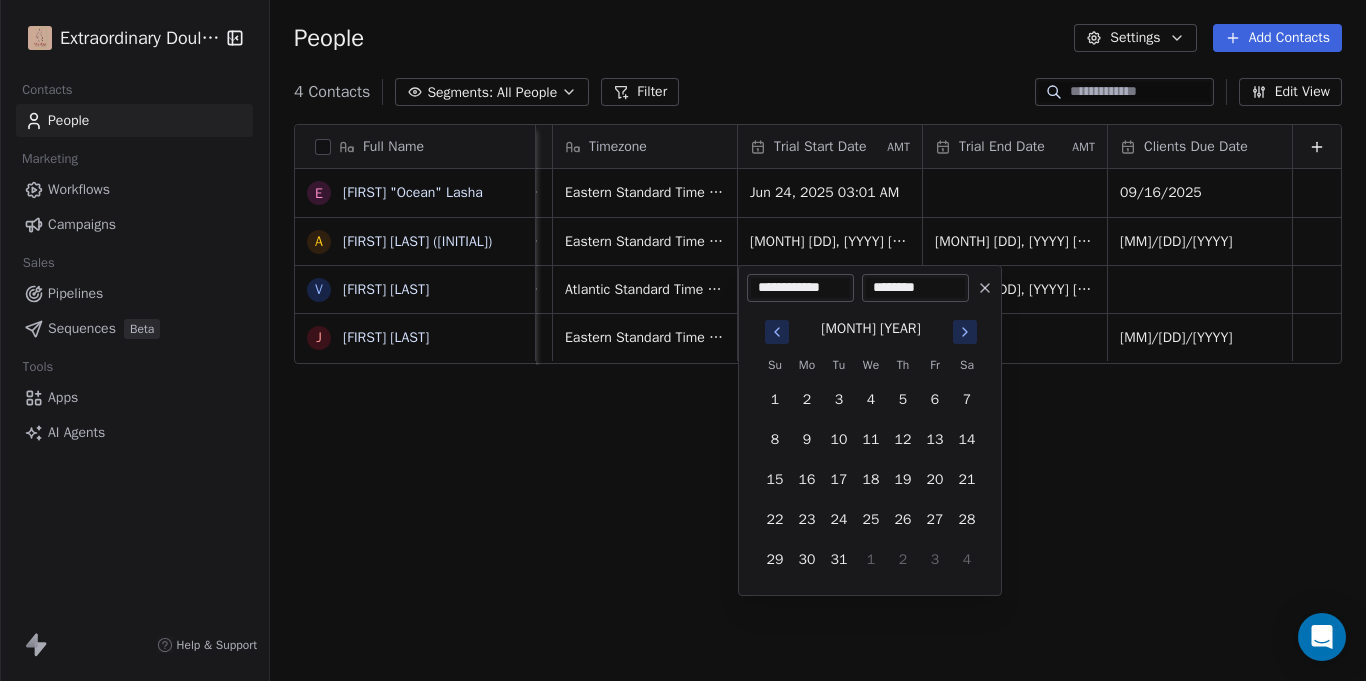 click at bounding box center (777, 332) 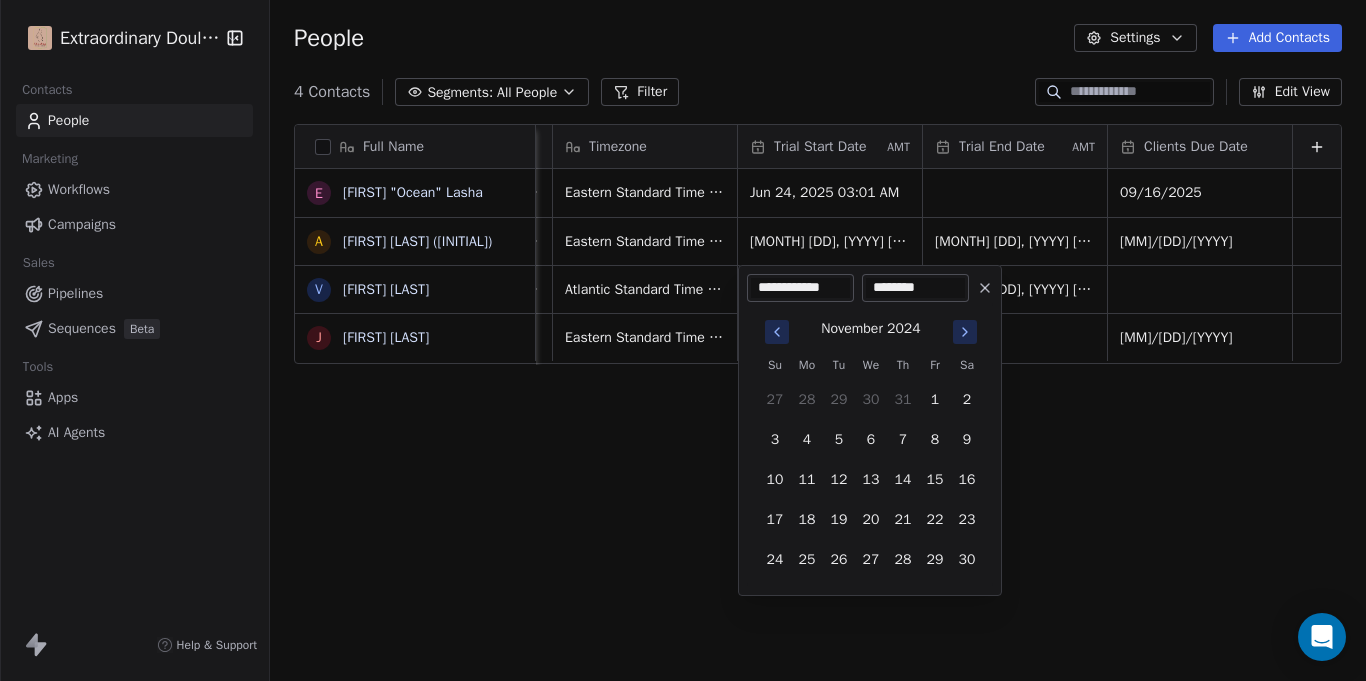 click at bounding box center (777, 332) 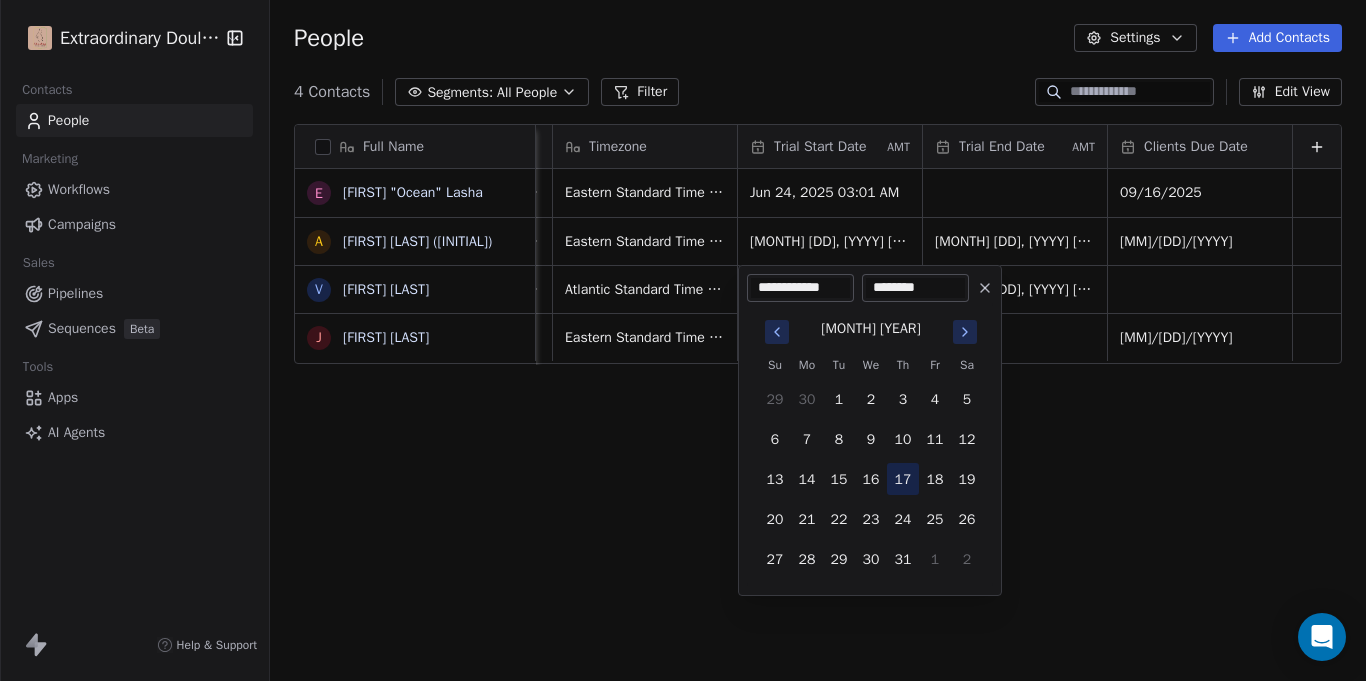 click on "17" at bounding box center [903, 479] 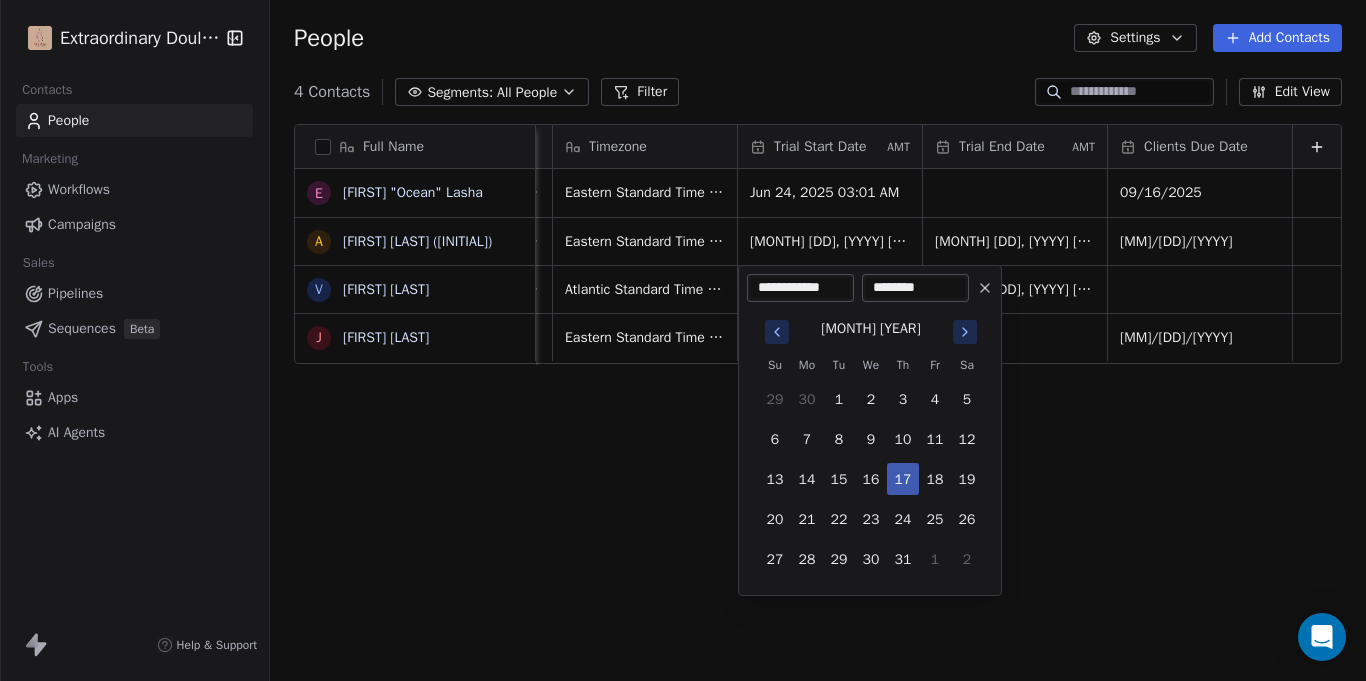 click on "17" at bounding box center [903, 479] 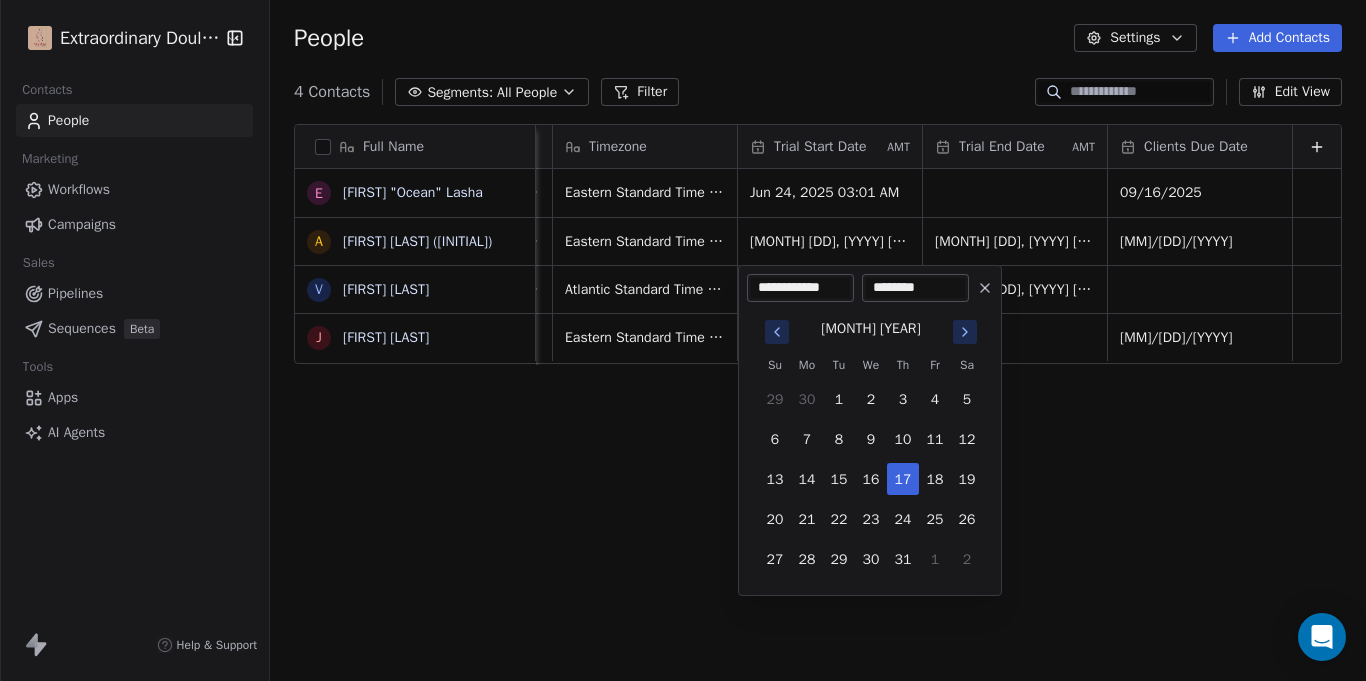 click on "Full Name E [FIRST] [LAST] A [FIRST] [LAST] (Nitra) V [FIRST] [LAST] J [FIRST] [LAST] Job Title Status Contact Source Address Timezone Trial Start Date AMT Trial End Date AMT Clients Due Date   At Home Mom Client Bornbir [NUMBER] [STREET], [CITY], [STATE], [POSTAL_CODE] [TIMEZONE] [DATE] [TIME] [DATE]   At Home Mom Closed Won Legaci Birth [NUMBER] [STREET], [CITY], [STATE], [POSTAL_CODE] [TIMEZONE] [DATE] [TIME] [DATE] [DATE]   Body Sculptor Closed Won Word of Mouth (Family Member) [NUMBER] [STREET], [CITY], [STATE], [POSTAL_CODE] [TIMEZONE] [DATE] [TIME] [DATE] [TIME]   Working Mom Closed Won Legaci Birth [NUMBER]-[NUMBER] [STREET]. APT [NUMBER], [CITY], [STATE], [POSTAL_CODE] [DATE]" at bounding box center [683, 340] 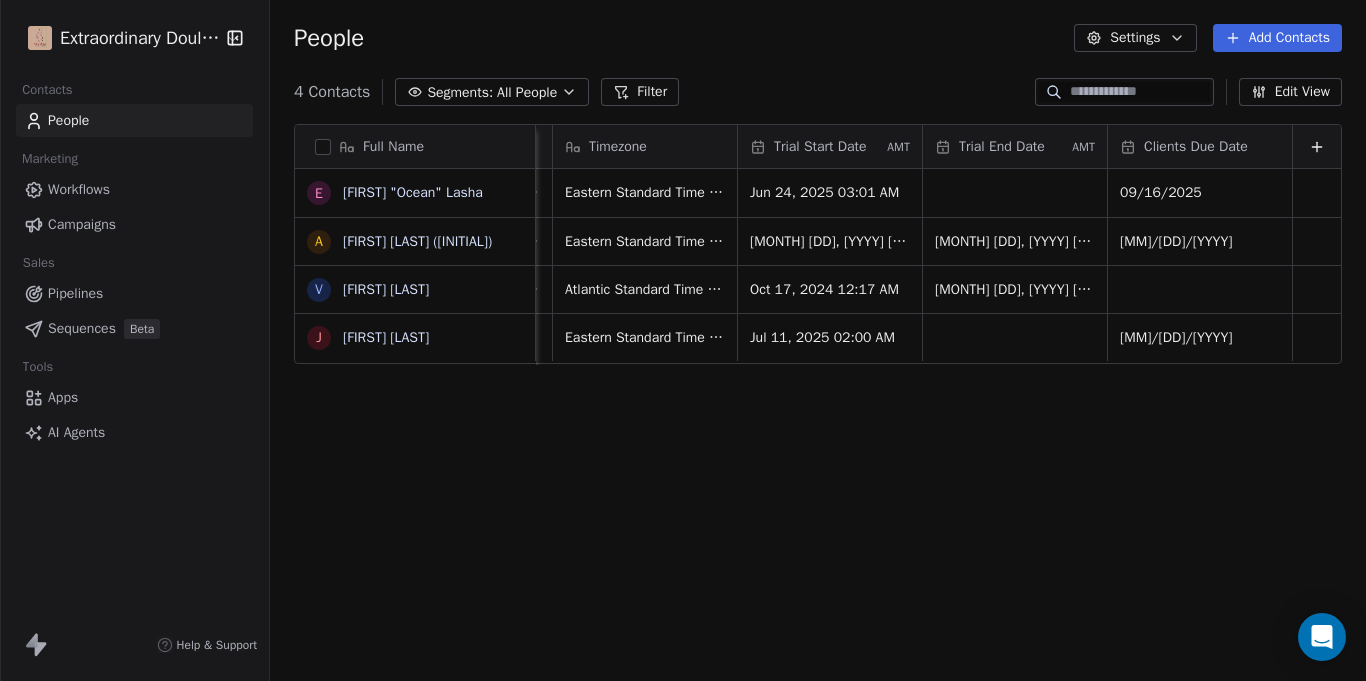 click on "Full Name E [FIRST] "Ocean" Lasha A [LAST] (Nitra) V [FIRST] [LAST] J [FIRST] [LAST] Job Title Status Contact Source Address Timezone Trial Start Date AMT Trial End Date AMT Clients Due Date   At Home Mom Client Bornbir [NUMBER] [STREET] [NUMBER], [CITY], [STATE], [ZIP] Eastern Standard Time (EST) Jun 24, 2025 03:01 AM 09/16/2025   At Home Mom Closed Won Legaci Birth [NUMBER] [STREET], [CITY], [STATE], [ZIP] Eastern Standard Time (EST) Feb 11, 2025 06:59 AM Jul 05, 2025 01:55 PM 05/24/2025   Body Sculptor Closed Won Word of Mouth (Family Member) [NUMBER] [STREET], [CITY], [STATE], [ZIP] Atlantic Standard Time (AST) Oct 17, 2024 12:17 AM Jan 16, 2025 05:57 AM   Working Mom Closed Won Legaci Birth [NUMBER]-[NUMBER] [STREET]. APT [NUMBER], [CITY], [STATE], [ZIP] Eastern Standard Time (EST) Jul 11, 2025 02:00 AM 04/05/2024
To pick up a draggable item, press the space bar.
While dragging, use the arrow keys to move the item.
Press space again to drop the item in its new position, or press escape to cancel." at bounding box center (818, 407) 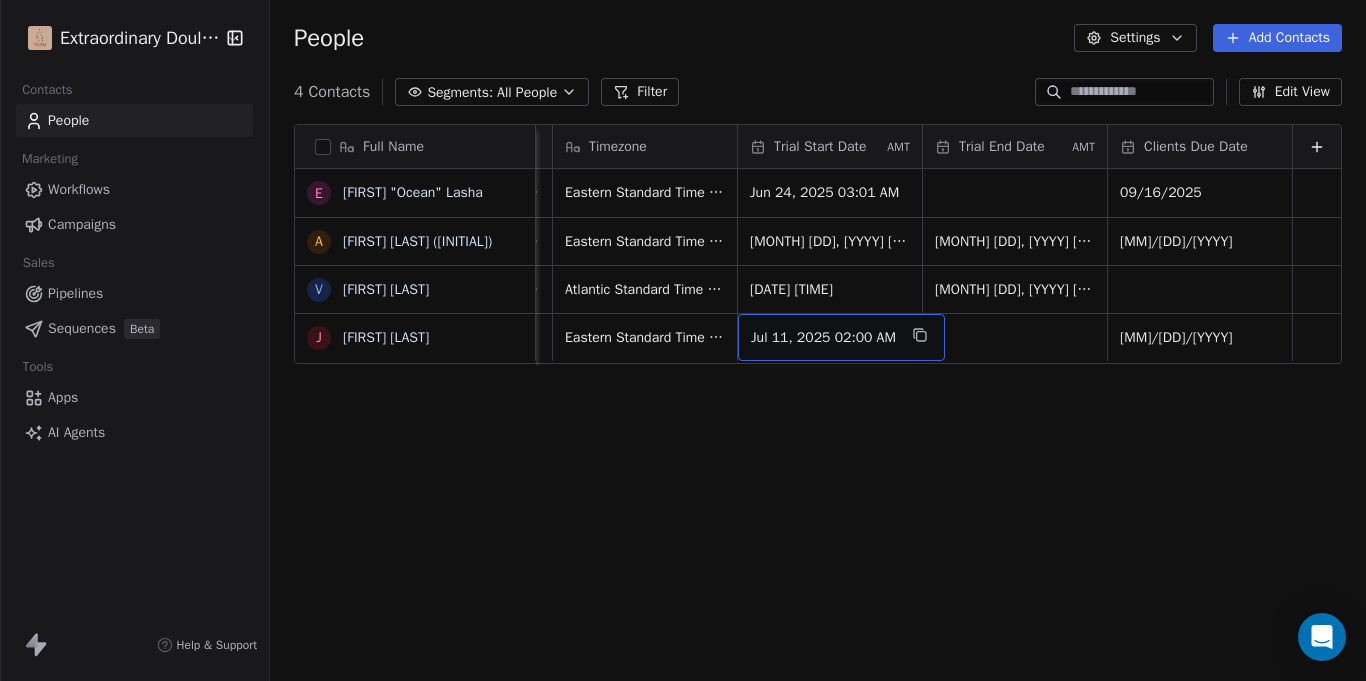 click on "Jul 11, 2025 02:00 AM" at bounding box center [823, 338] 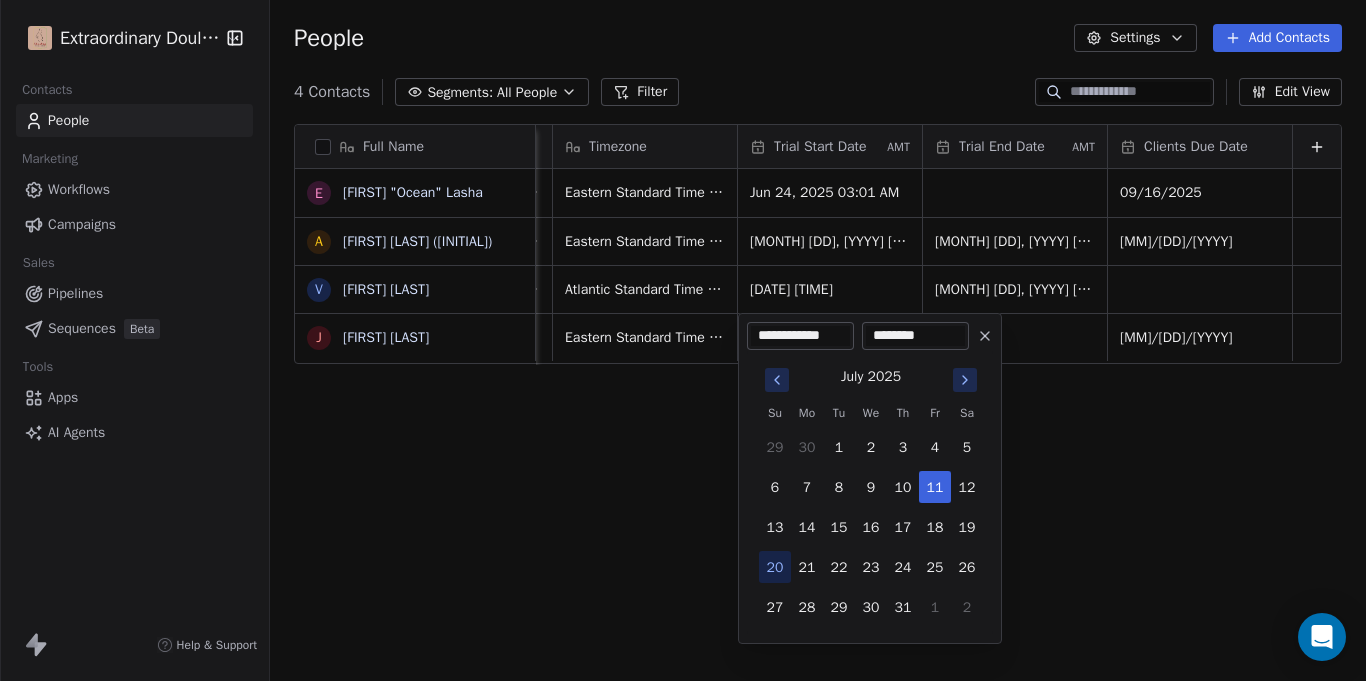 click at bounding box center [777, 380] 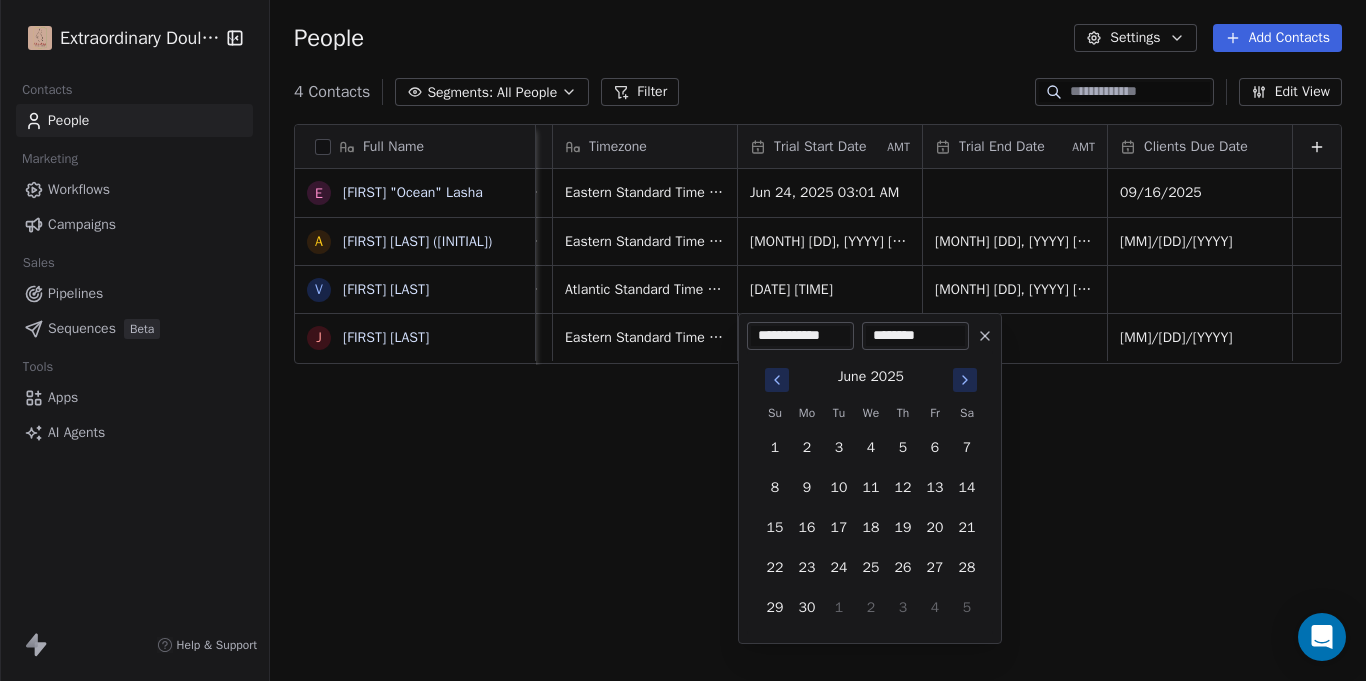 click at bounding box center (777, 380) 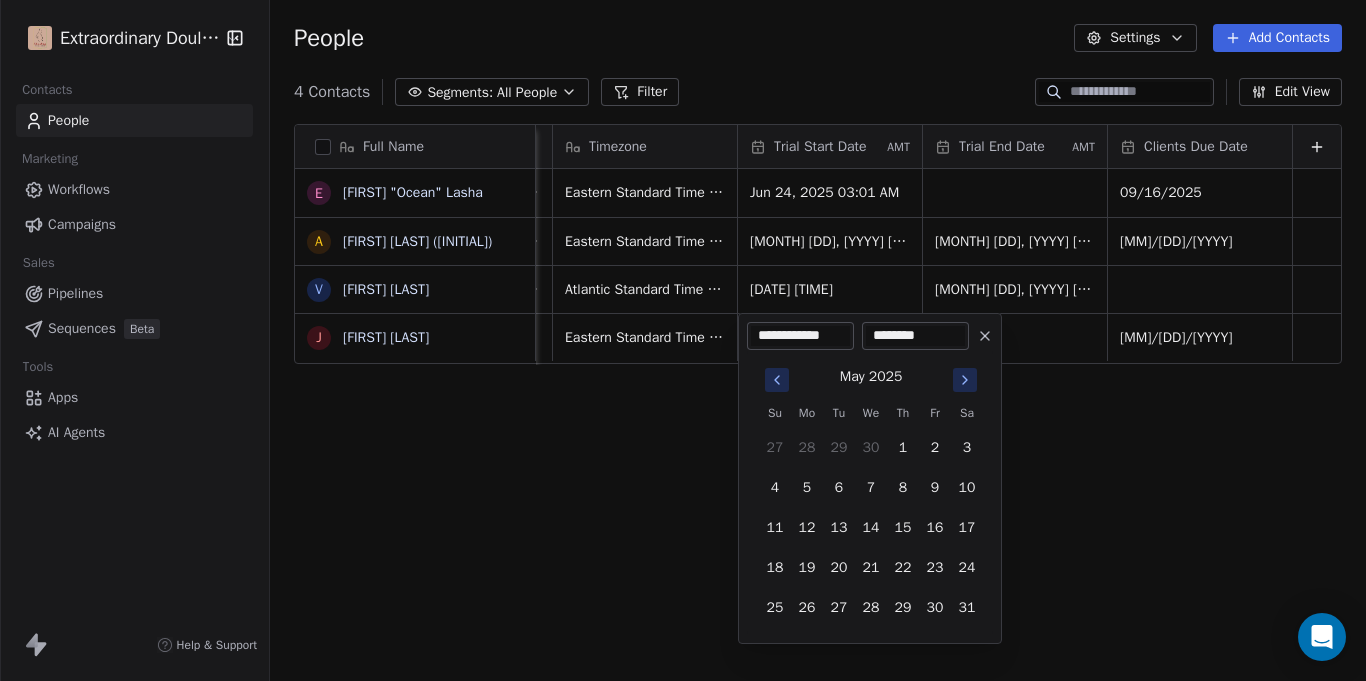 click at bounding box center (777, 380) 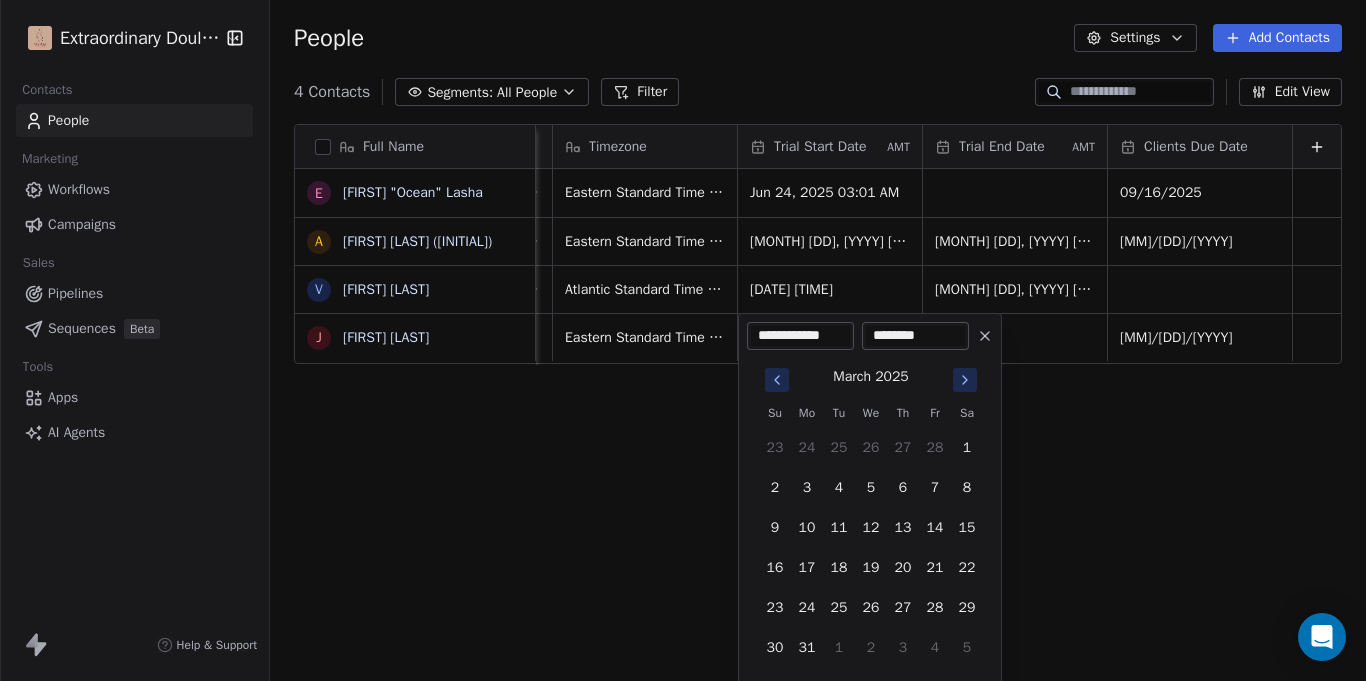 click at bounding box center (777, 380) 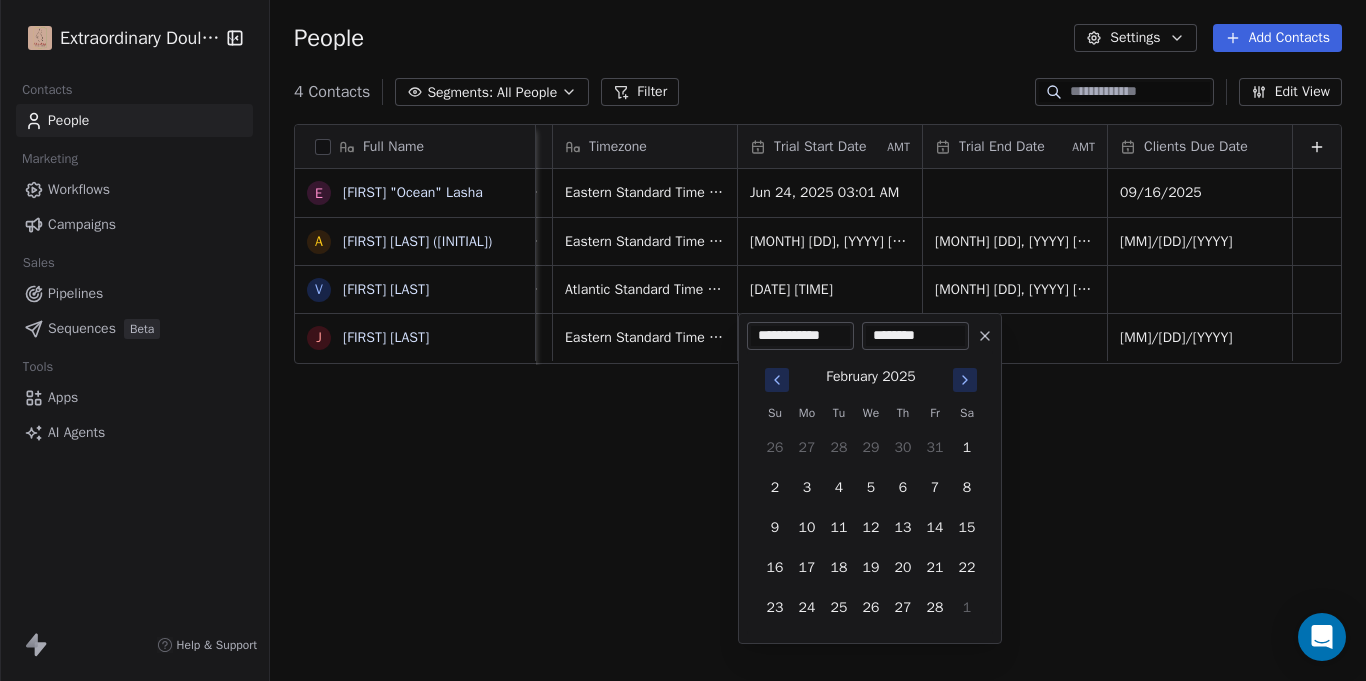 click at bounding box center (777, 380) 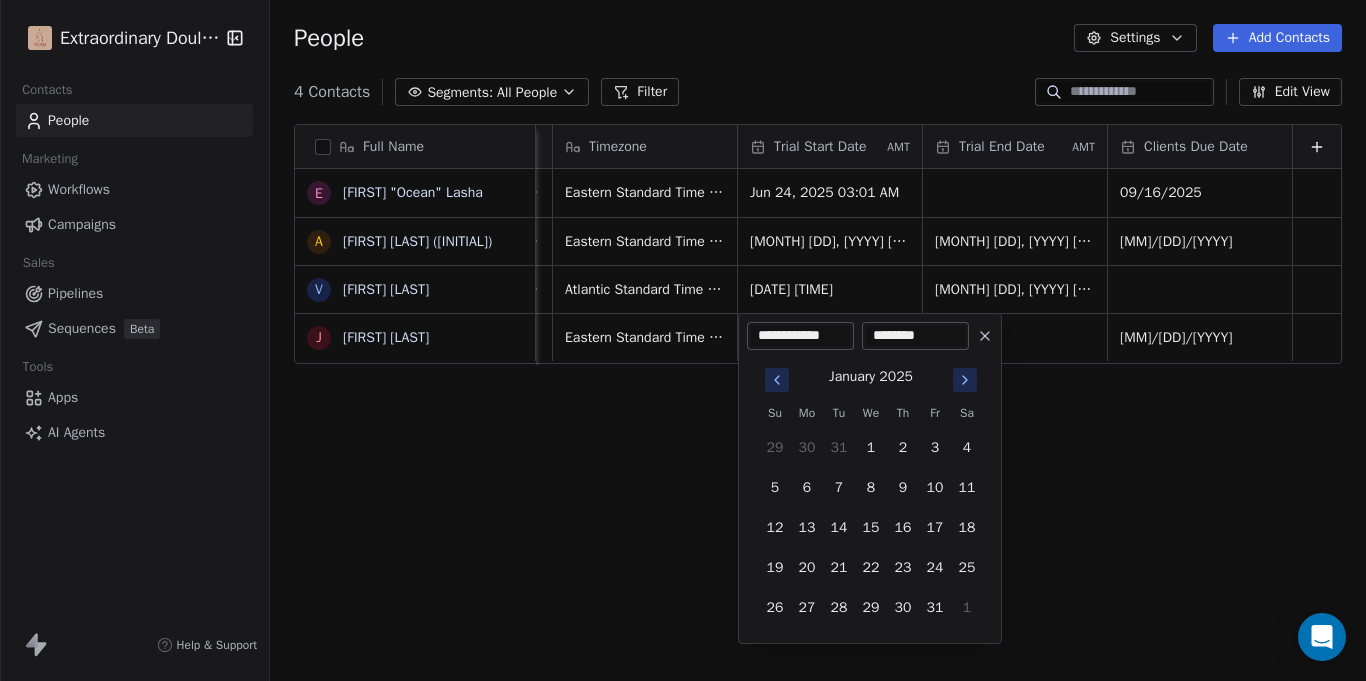 click at bounding box center [777, 380] 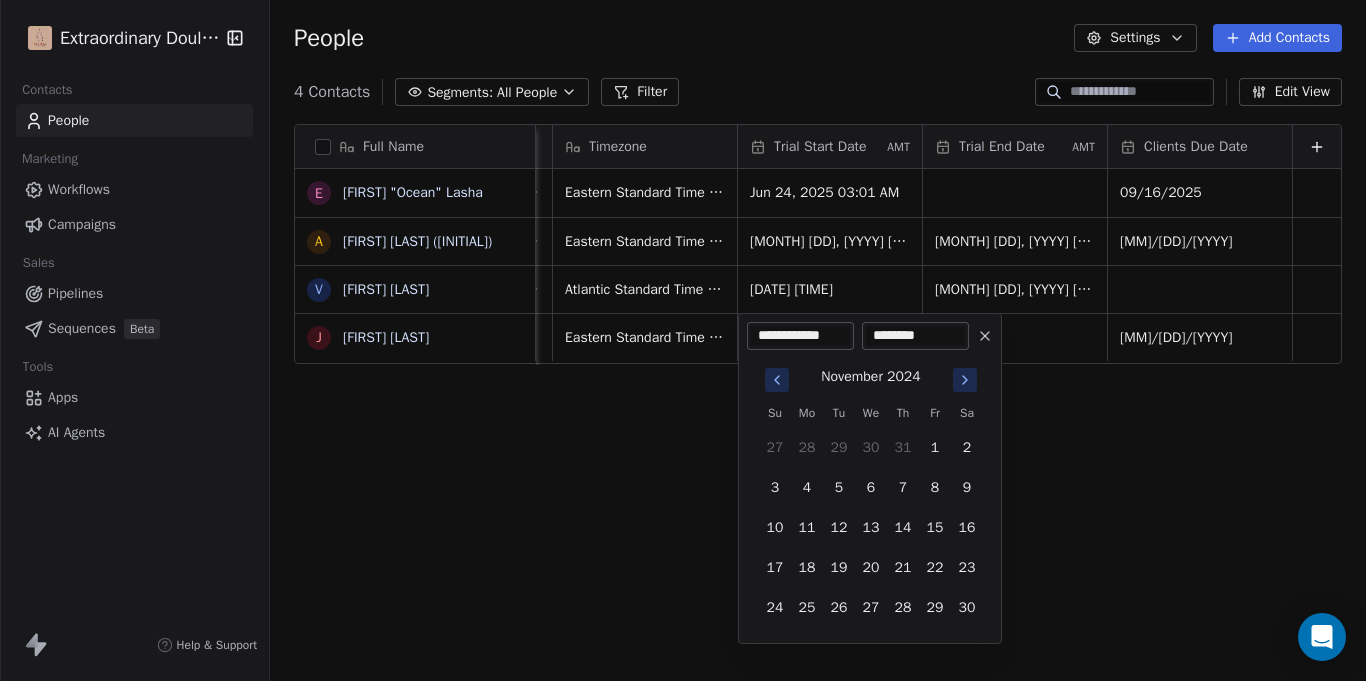 click at bounding box center (777, 380) 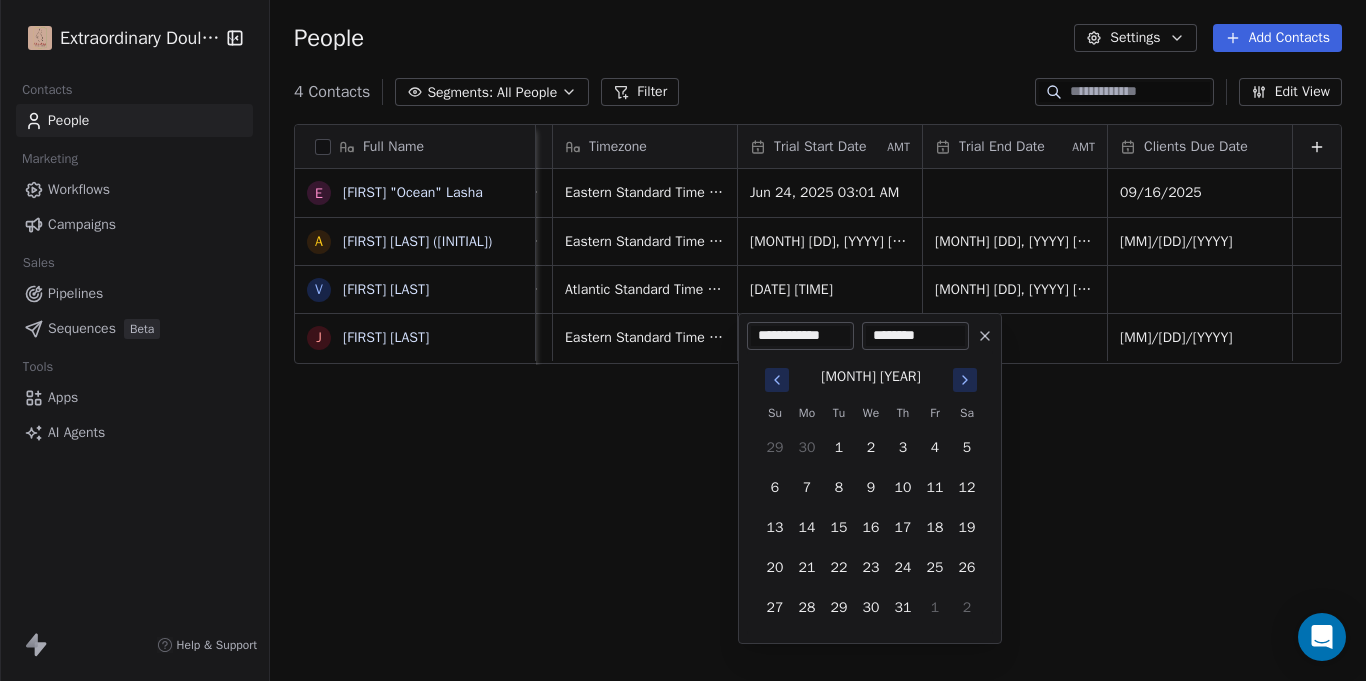 click at bounding box center (777, 380) 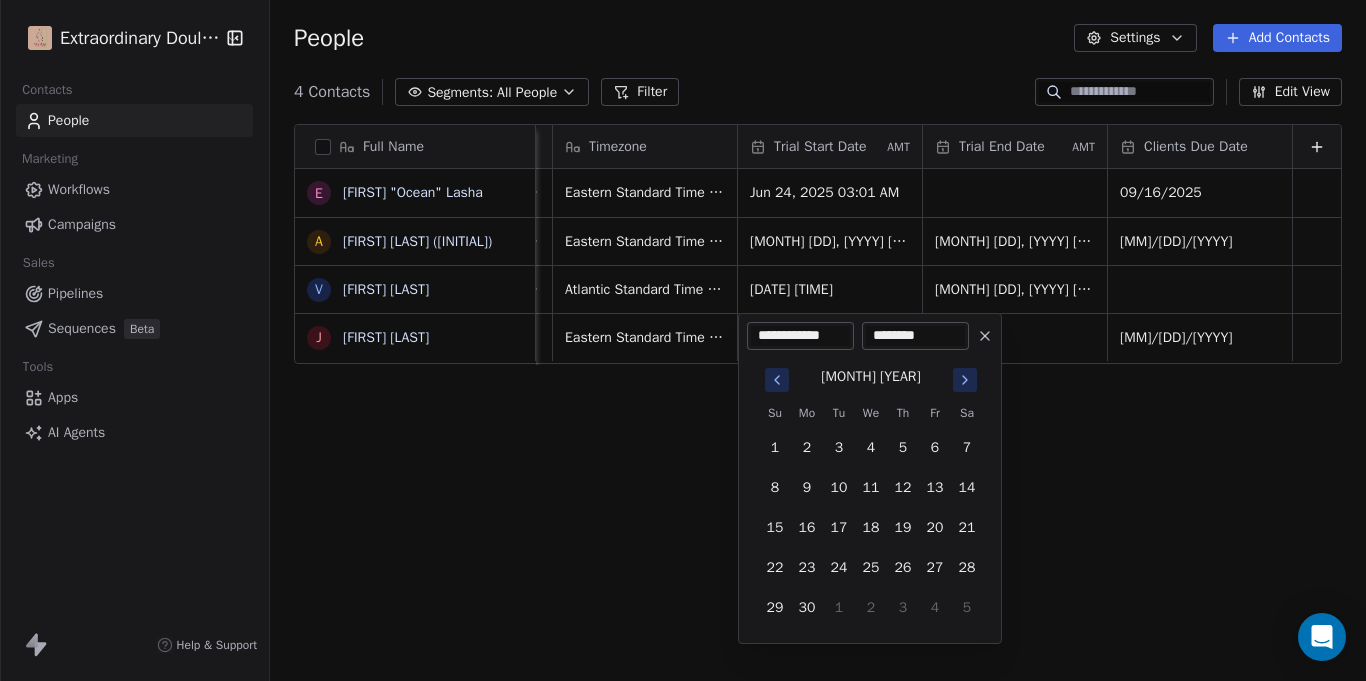 click at bounding box center [777, 380] 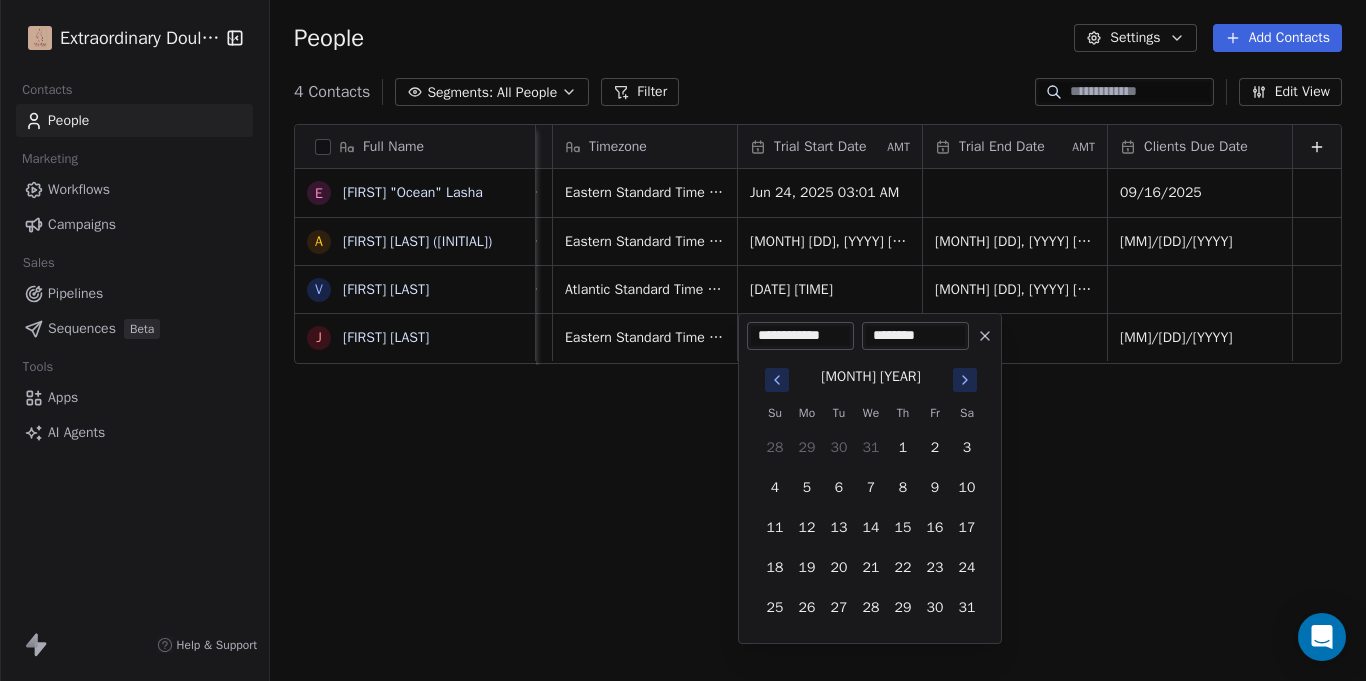 click at bounding box center [777, 380] 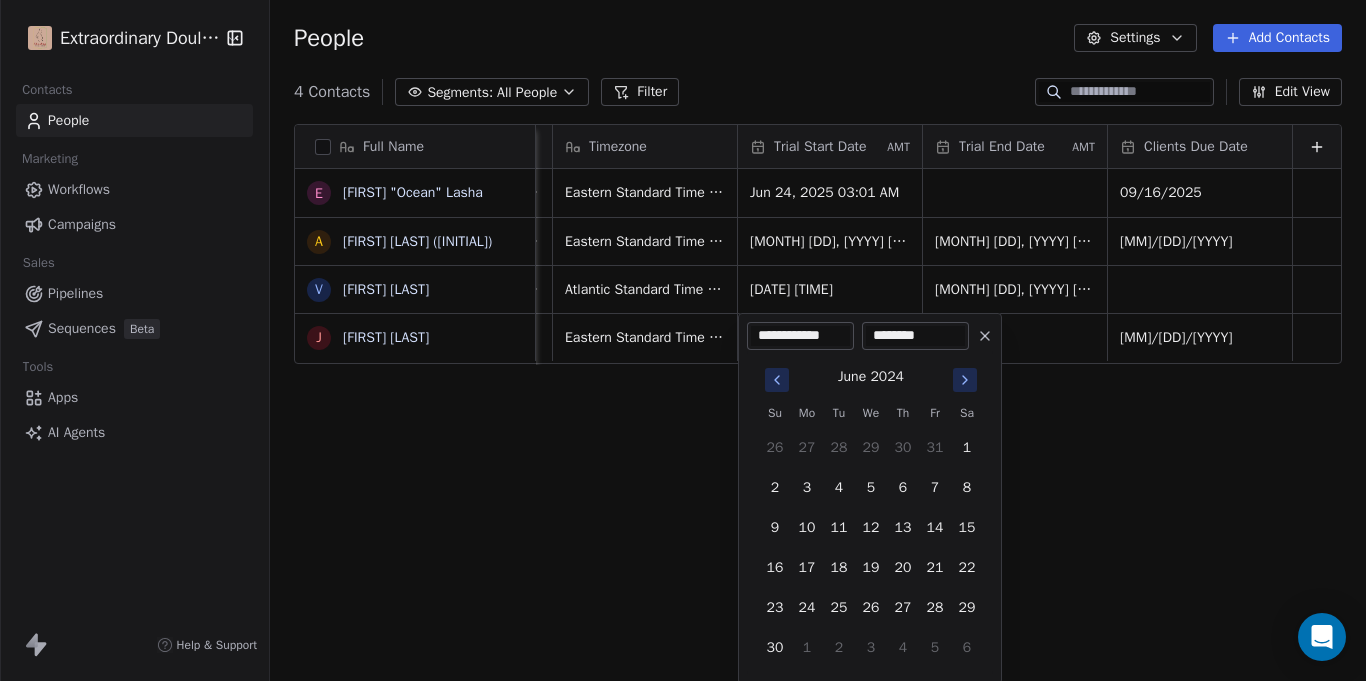 click at bounding box center (777, 380) 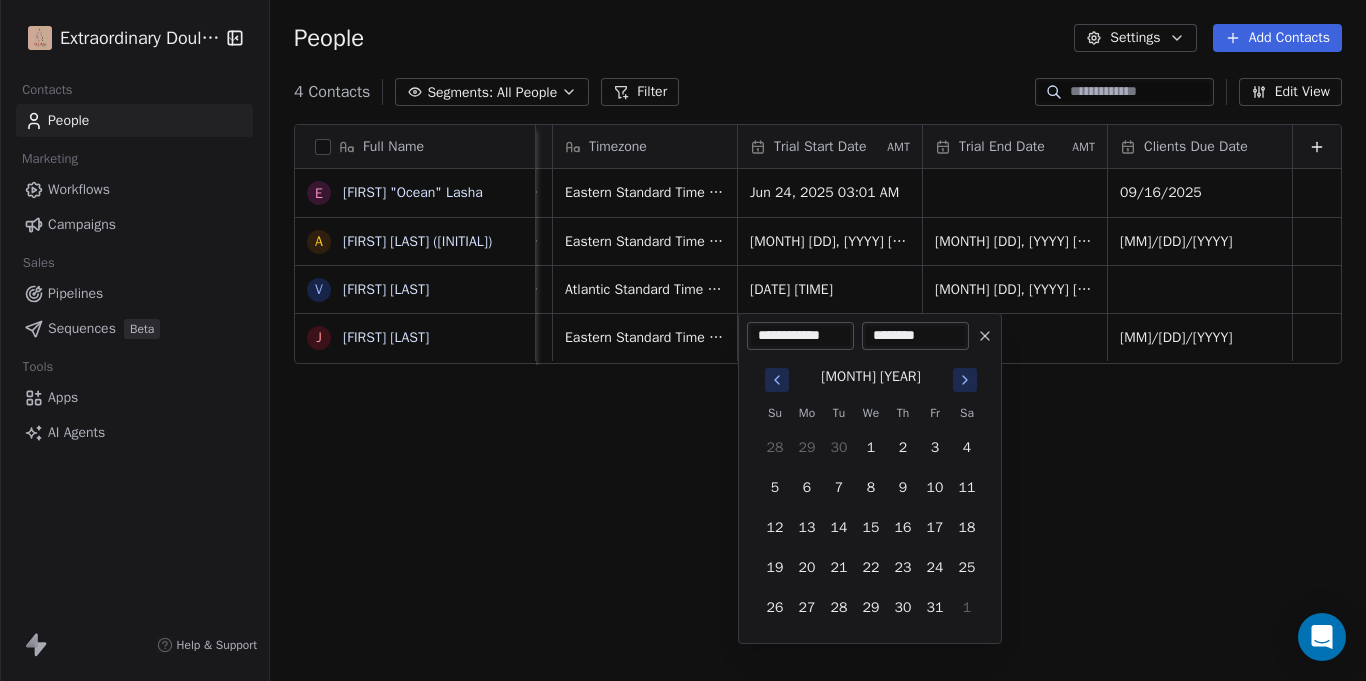 click at bounding box center (777, 380) 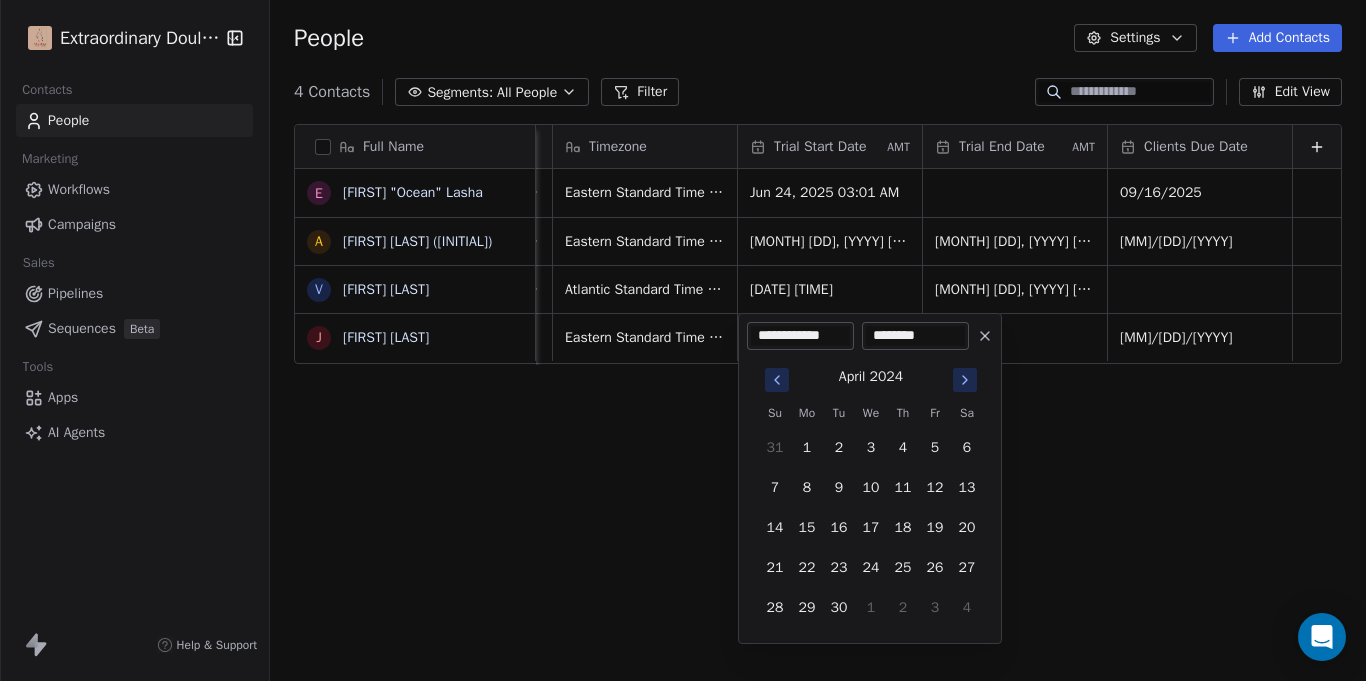 click at bounding box center (777, 380) 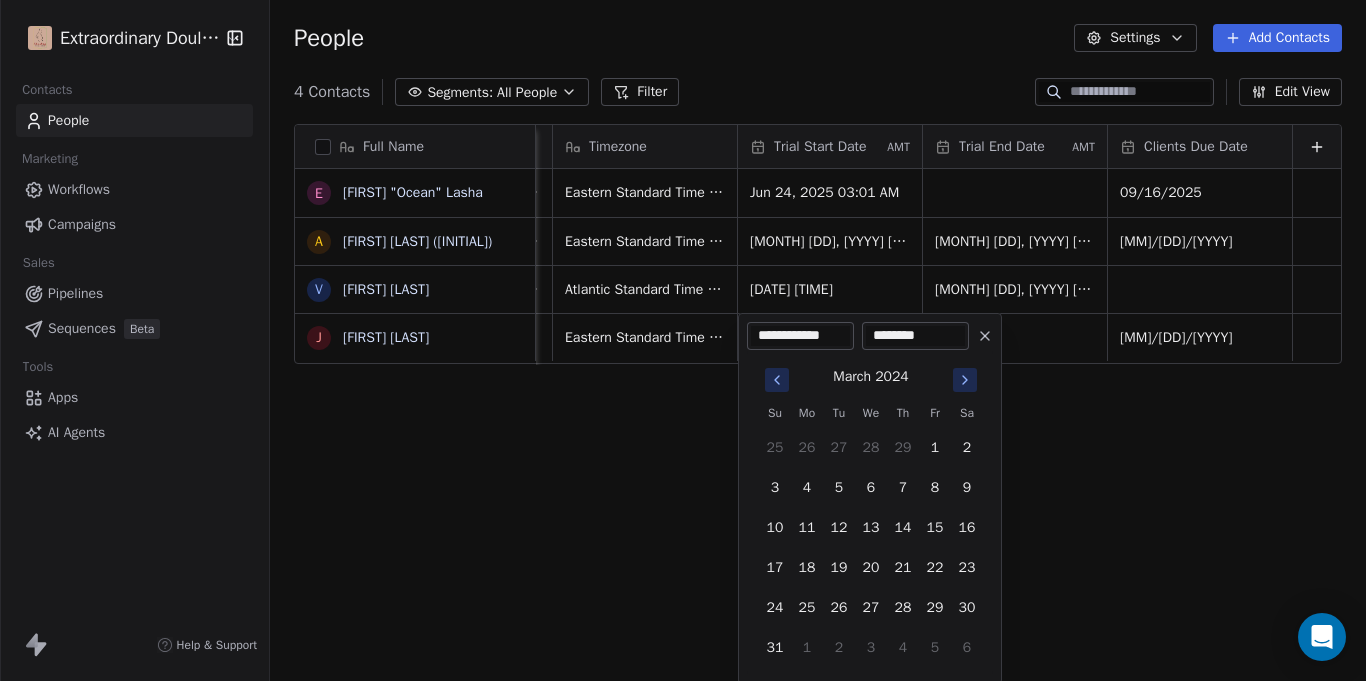 click at bounding box center [777, 380] 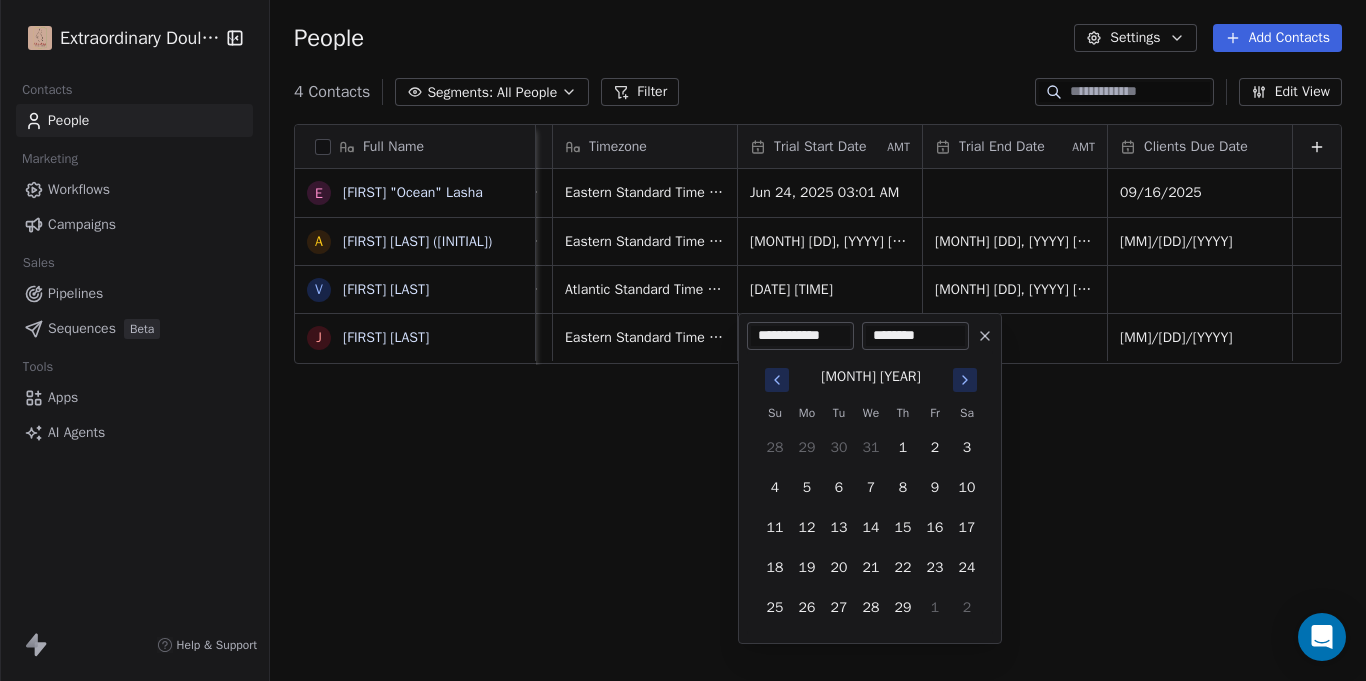 click at bounding box center (777, 380) 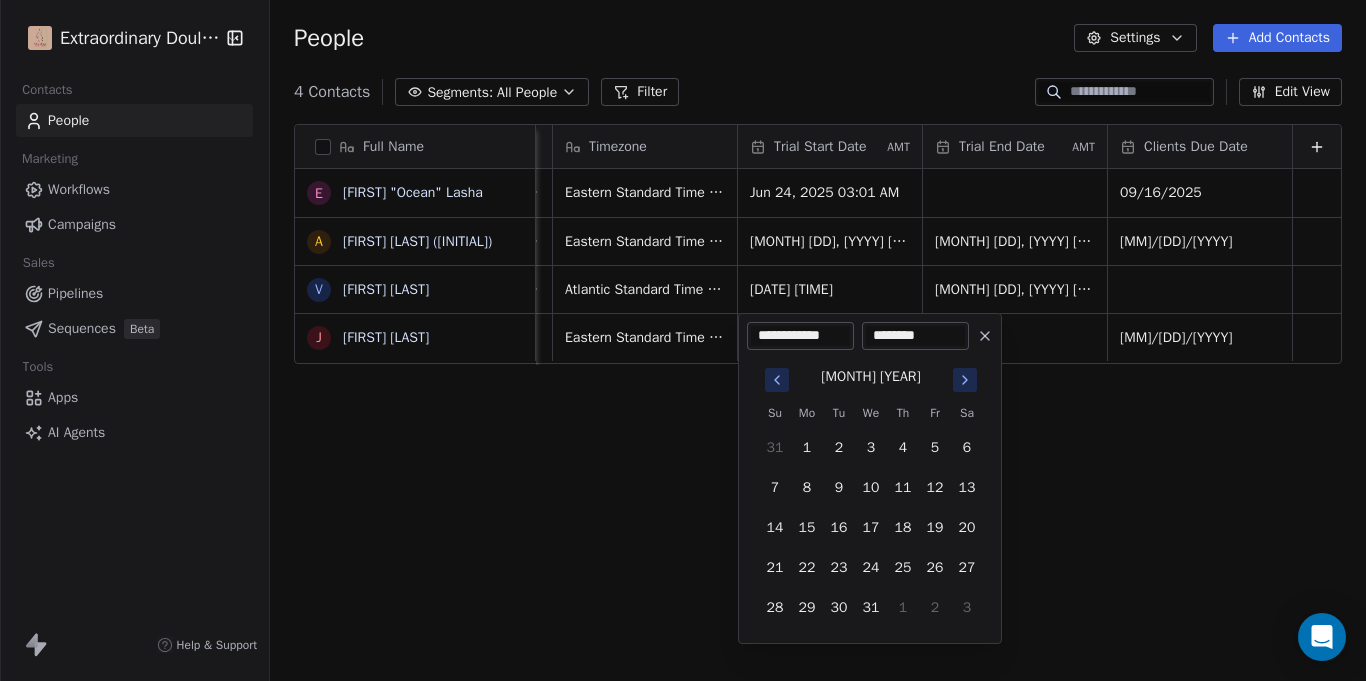 click at bounding box center [777, 380] 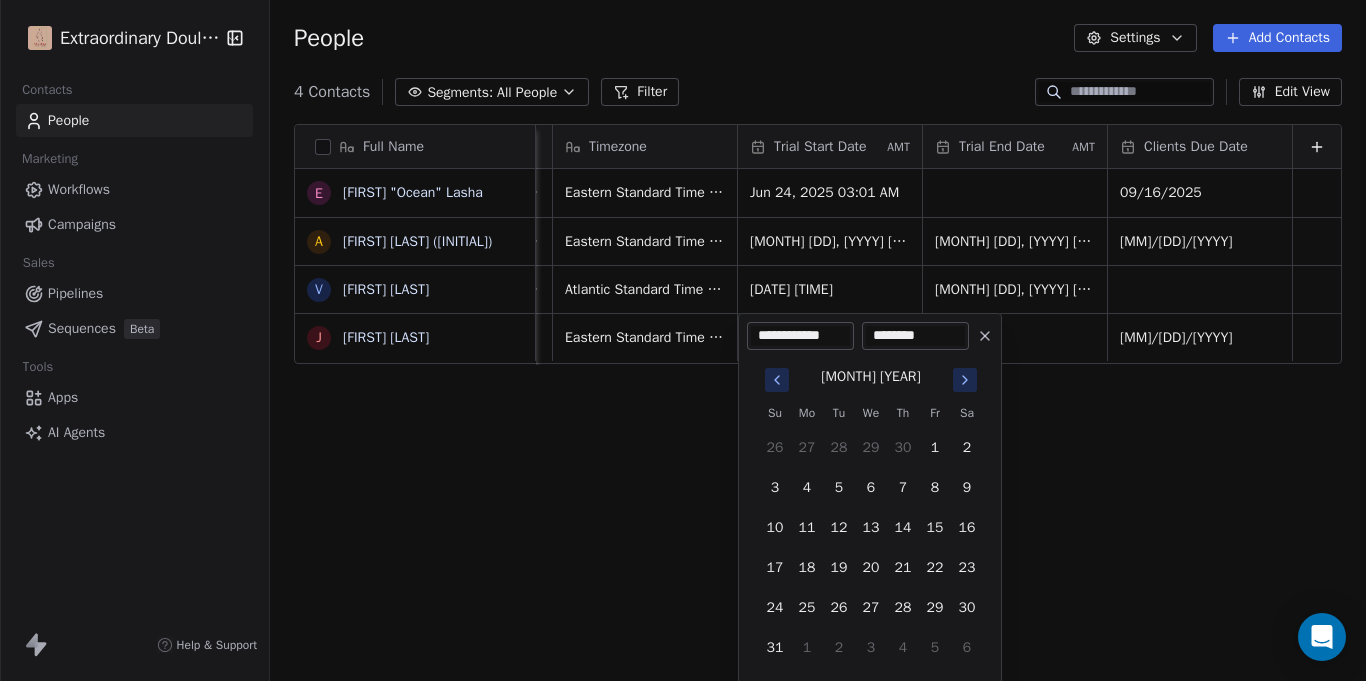 click on "Full Name E [FIRST] [LAST] A [FIRST] [LAST] (Nitra) V [FIRST] [LAST] J [FIRST] [LAST] Job Title Status Contact Source Address Timezone Trial Start Date AMT Trial End Date AMT Clients Due Date   At Home Mom Client Bornbir [NUMBER] [STREET], [CITY], [STATE], [POSTAL_CODE] [TIMEZONE] [DATE] [TIME] [DATE]   At Home Mom Closed Won Legaci Birth [NUMBER] [STREET], [CITY], [STATE], [POSTAL_CODE] [TIMEZONE] [DATE] [TIME] [DATE] [DATE]   Body Sculptor Closed Won Word of Mouth (Family Member) [NUMBER] [STREET], [CITY], [STATE], [POSTAL_CODE] [TIMEZONE] [DATE] [TIME] [DATE] [TIME]   Working Mom Closed Won Legaci Birth [NUMBER]-[NUMBER] [STREET]. APT [NUMBER], [CITY], [STATE], [POSTAL_CODE] [DATE]" at bounding box center (683, 340) 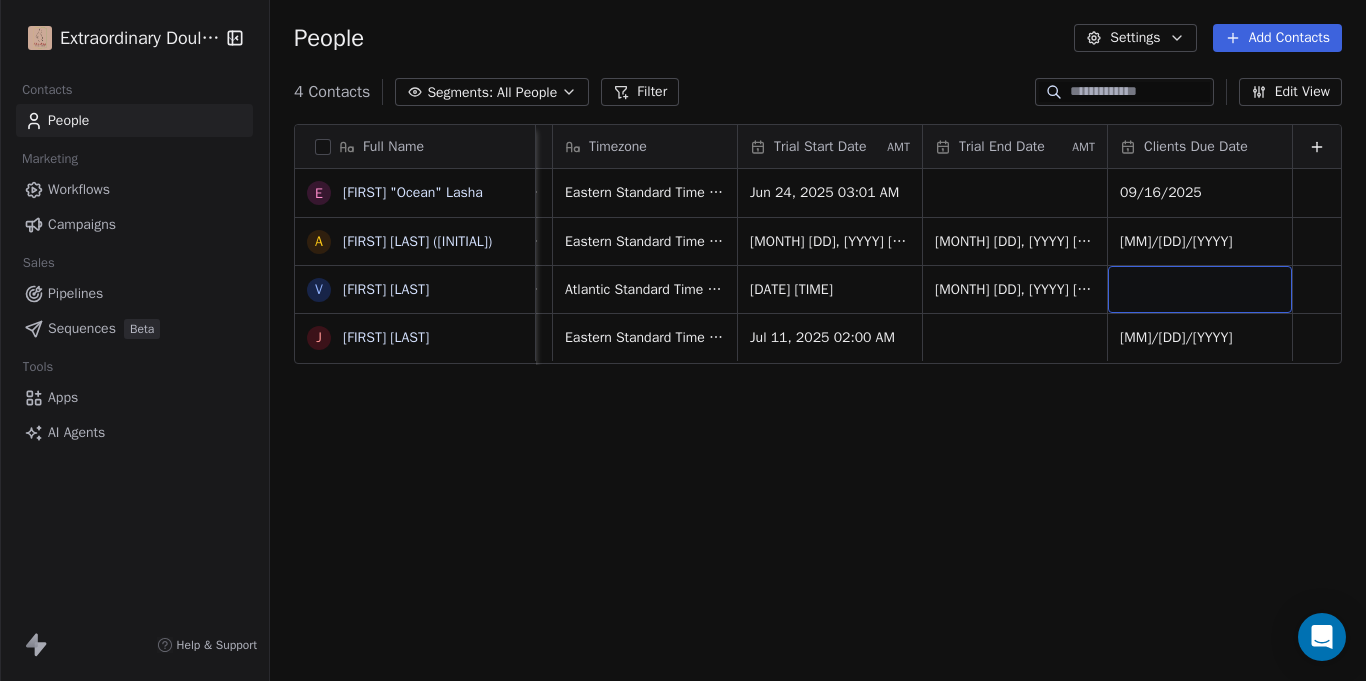 click at bounding box center (1200, 289) 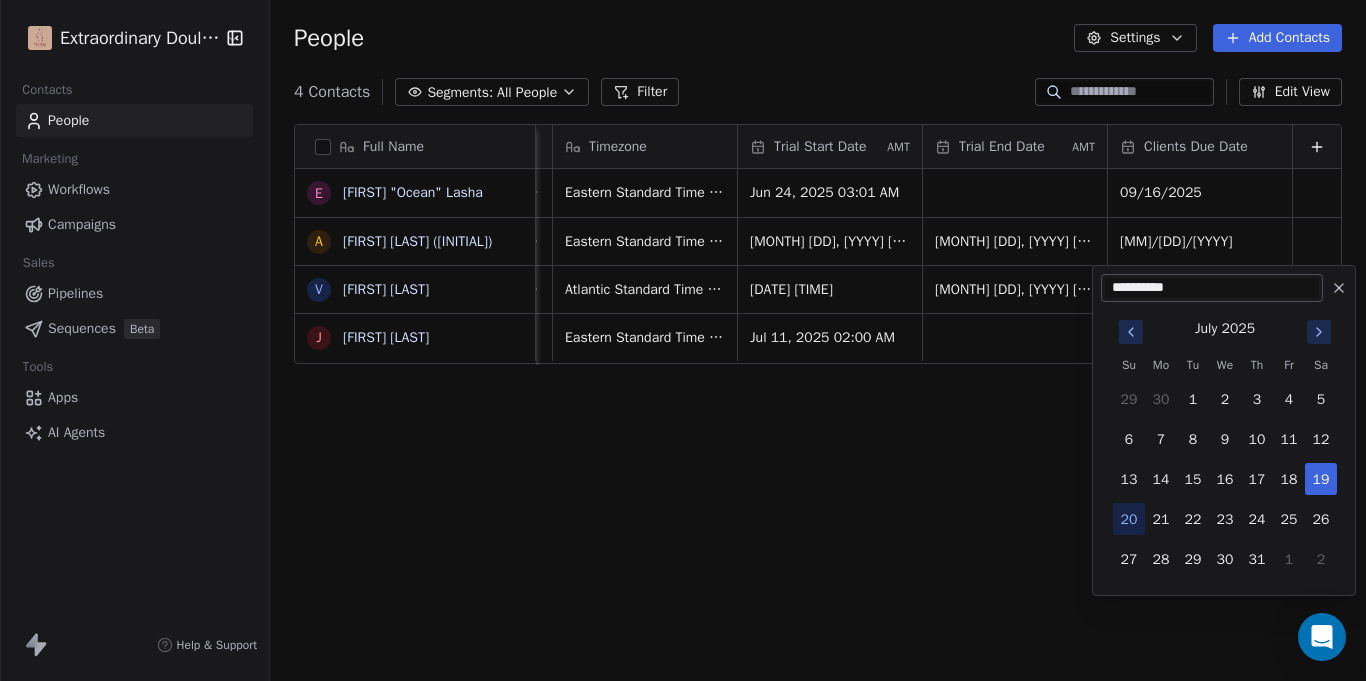 type on "**********" 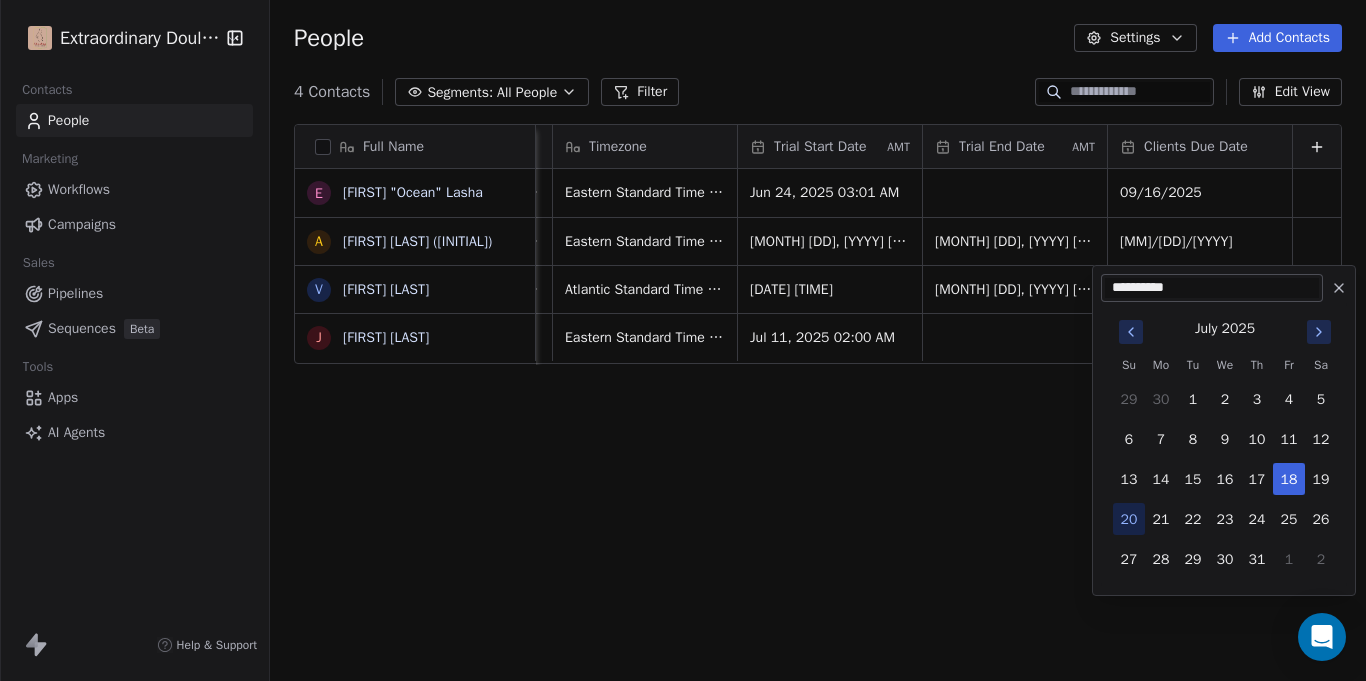 click 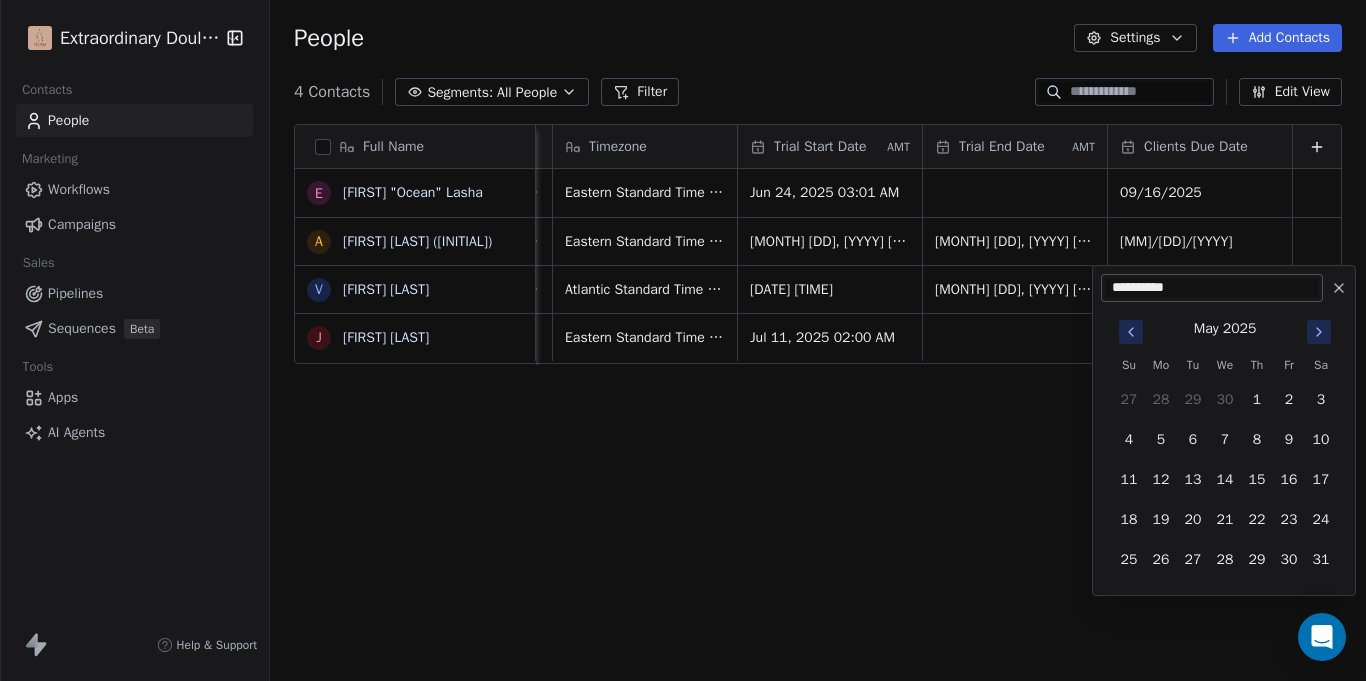 click 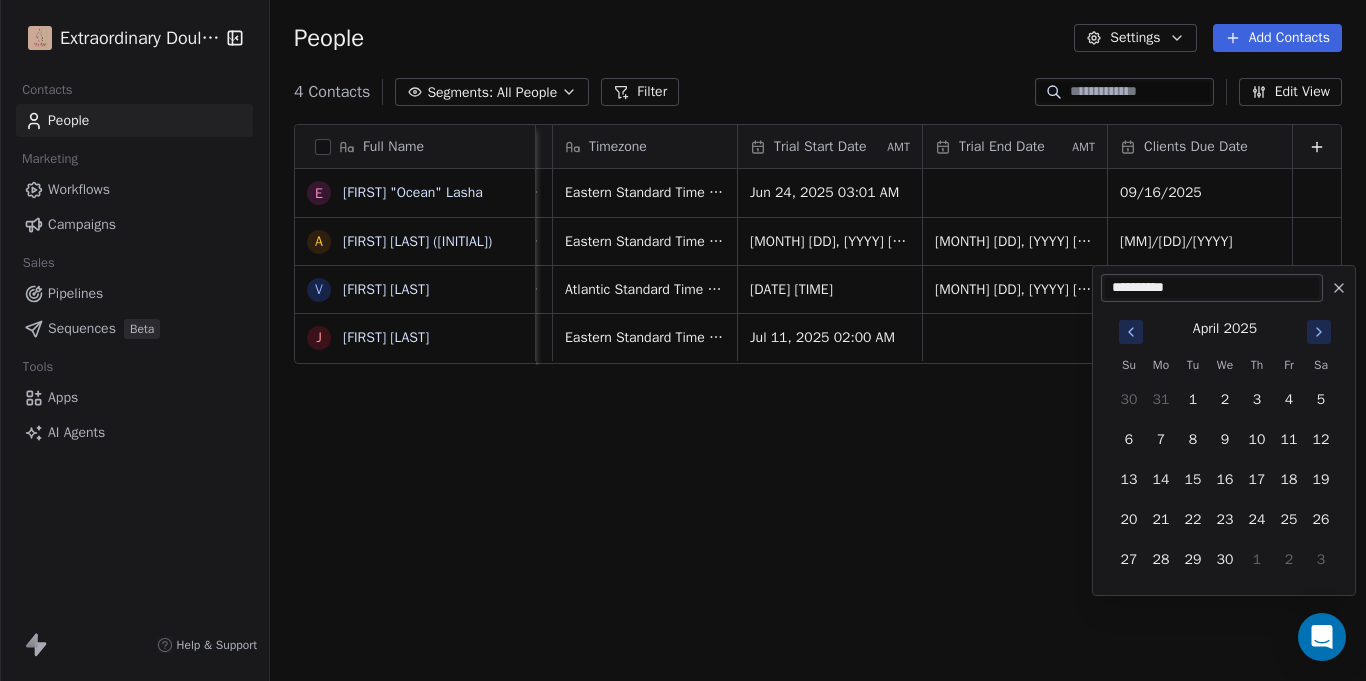 click 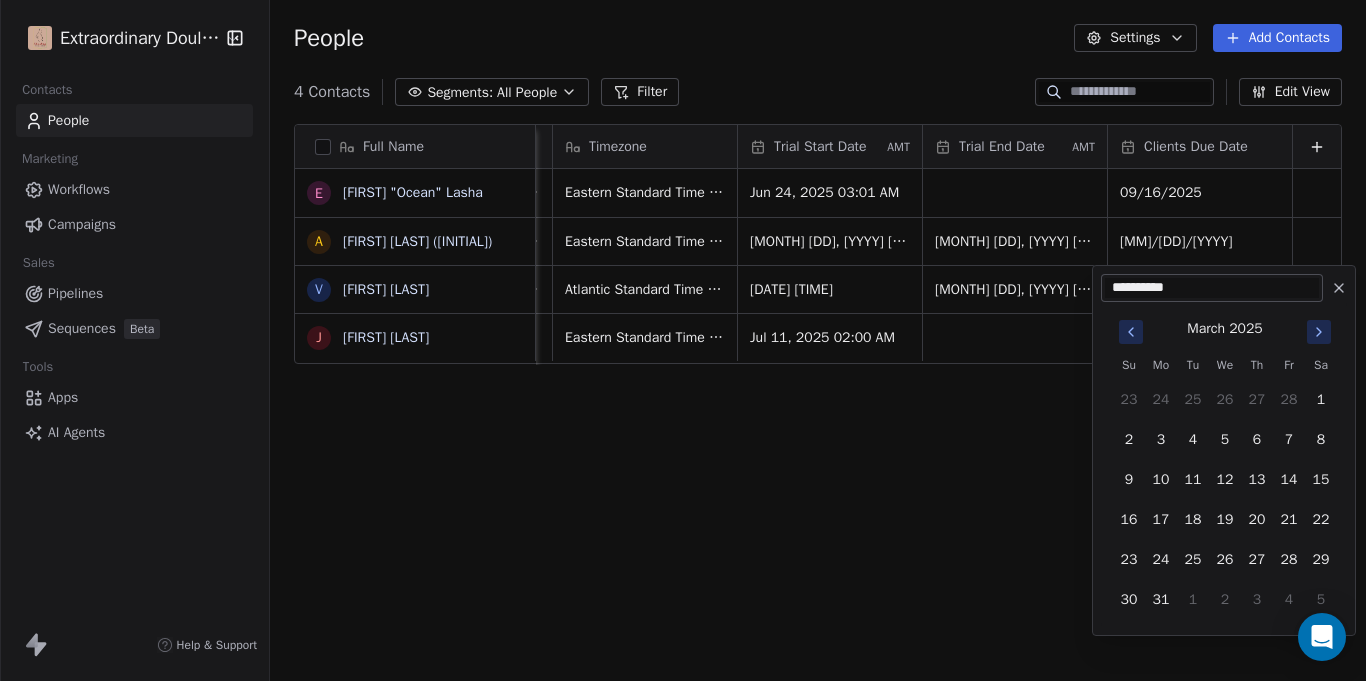 click 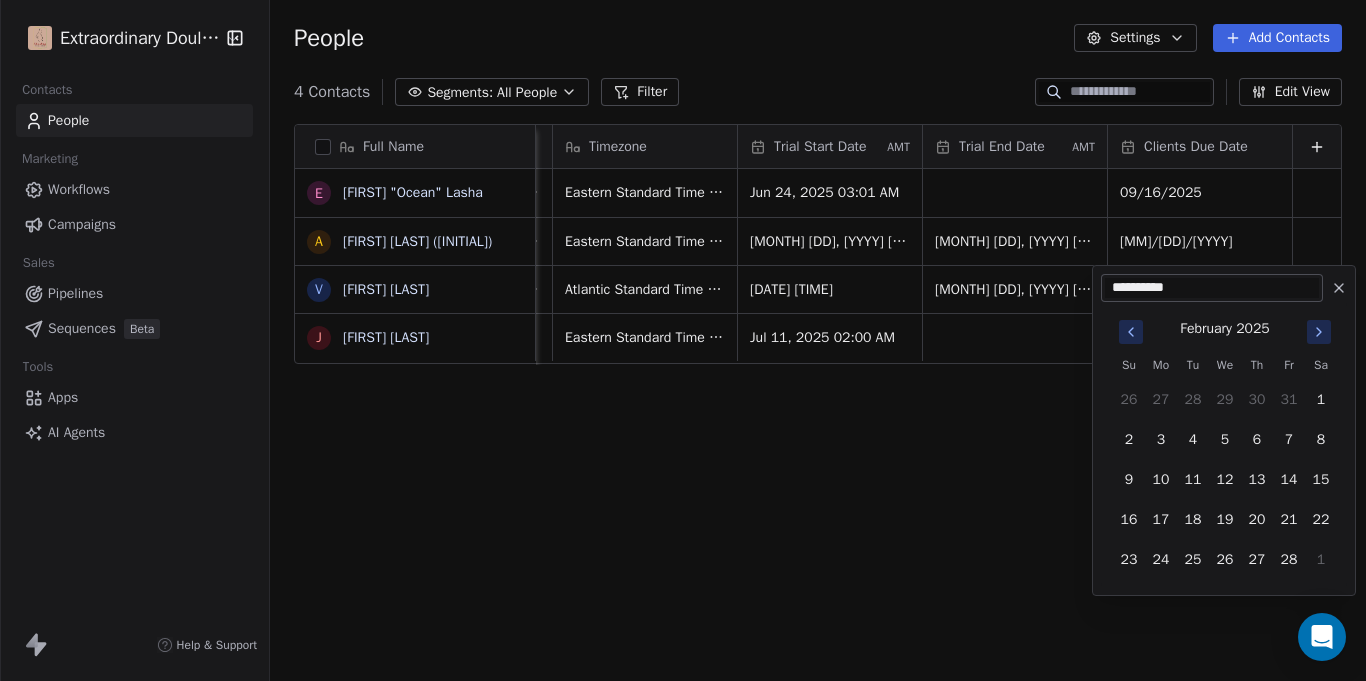 click 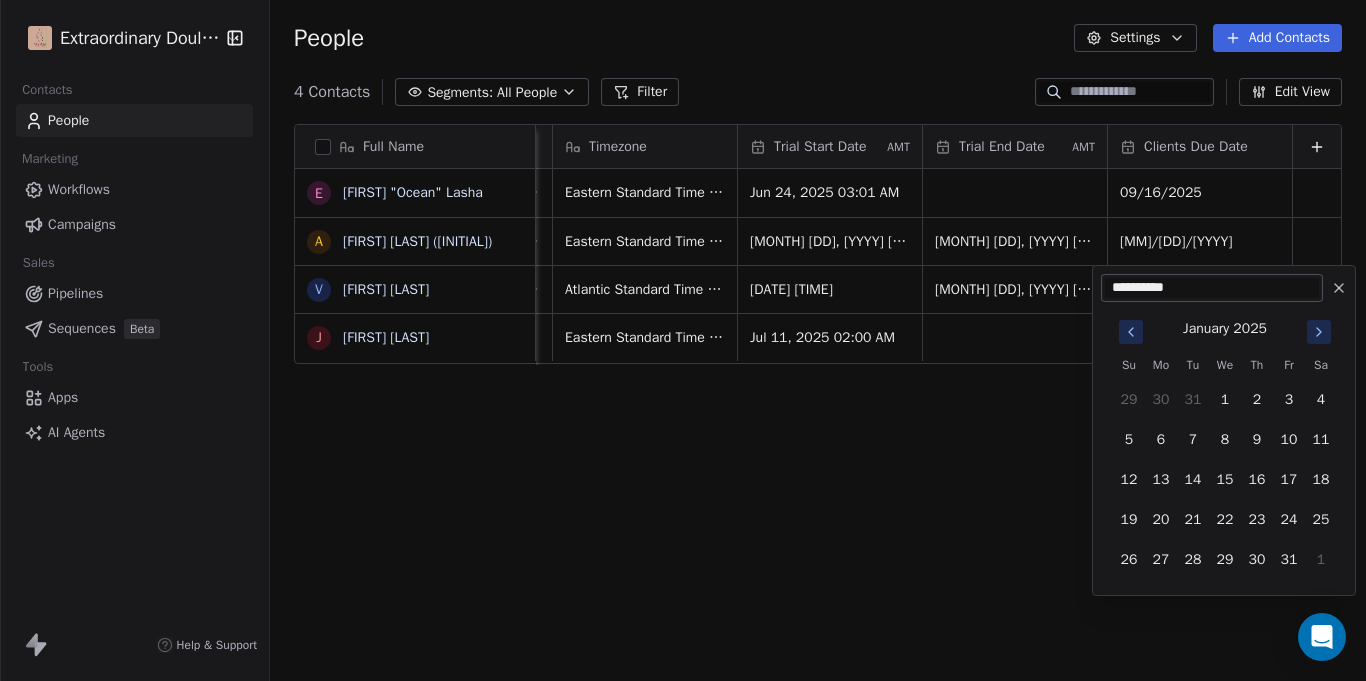 click 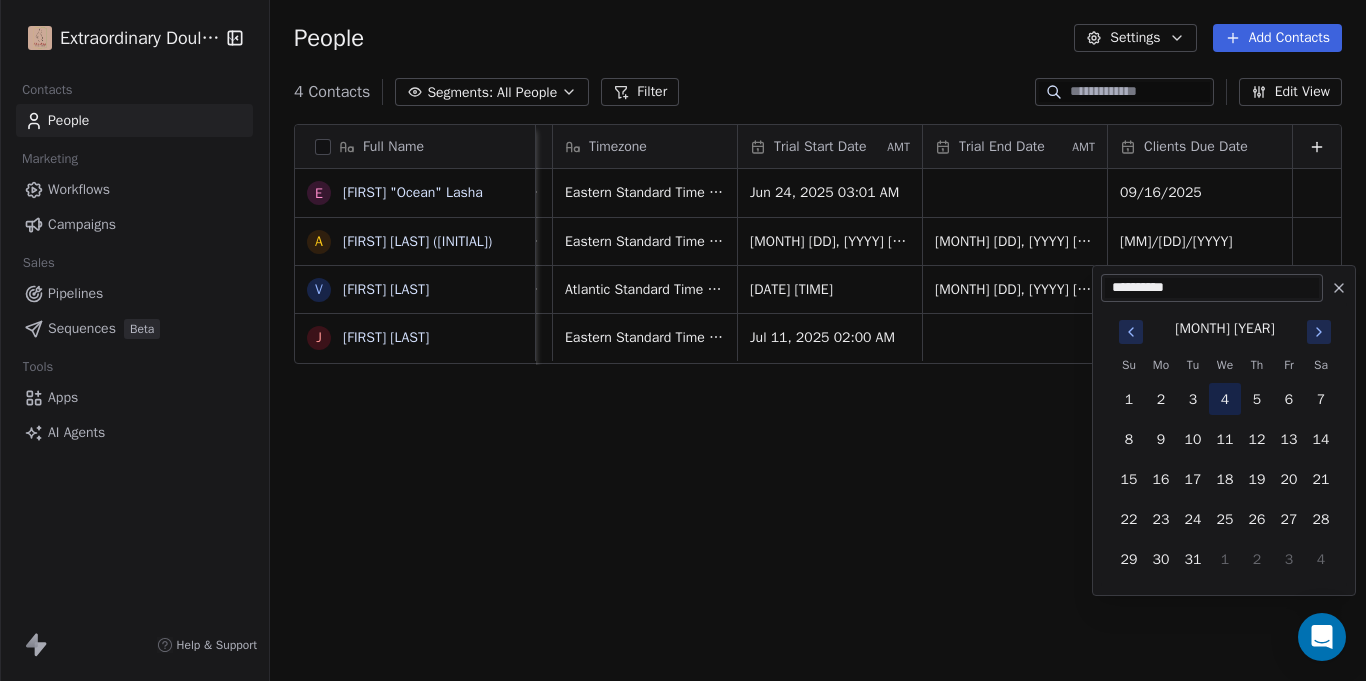 click on "4" at bounding box center (1225, 399) 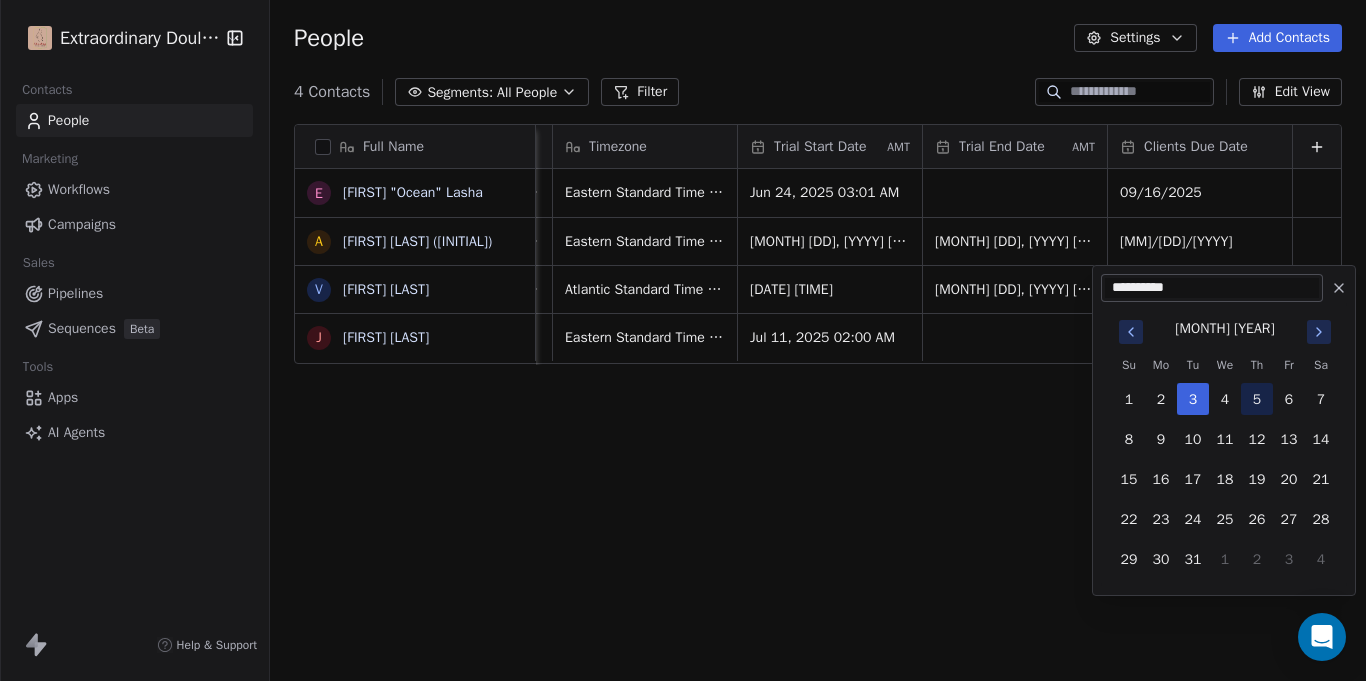type on "**********" 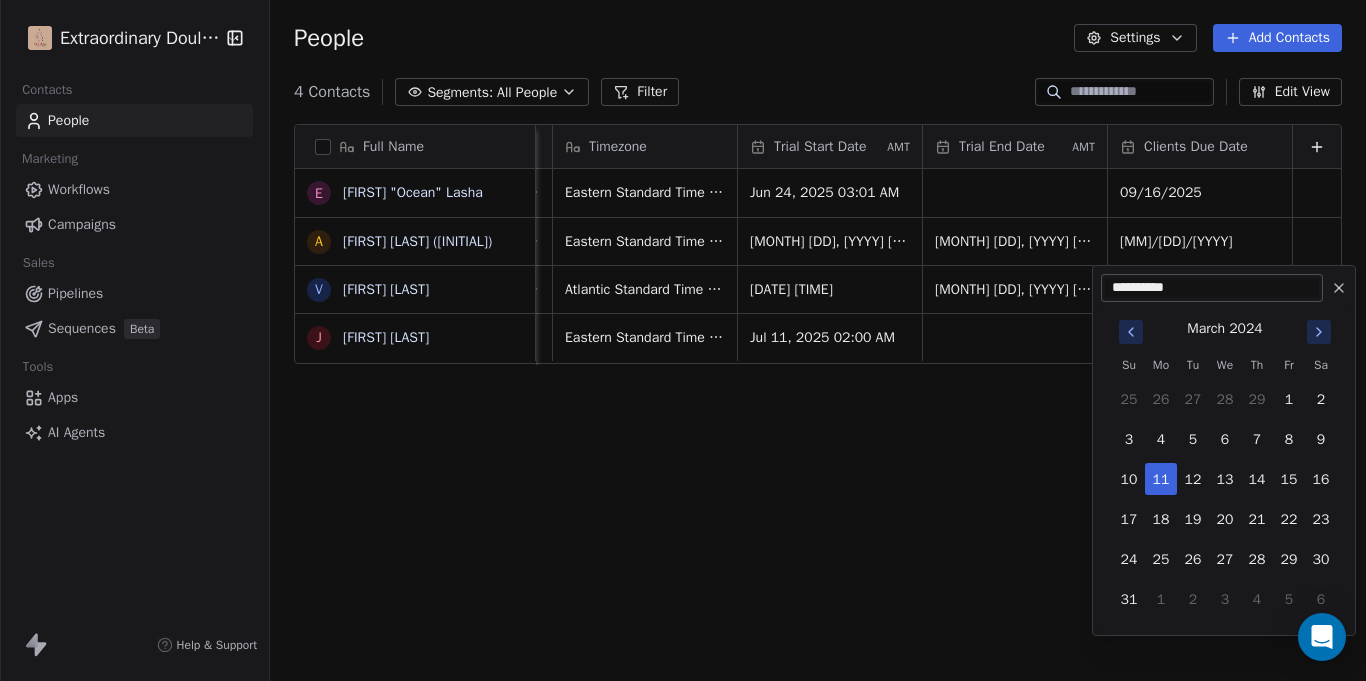 click 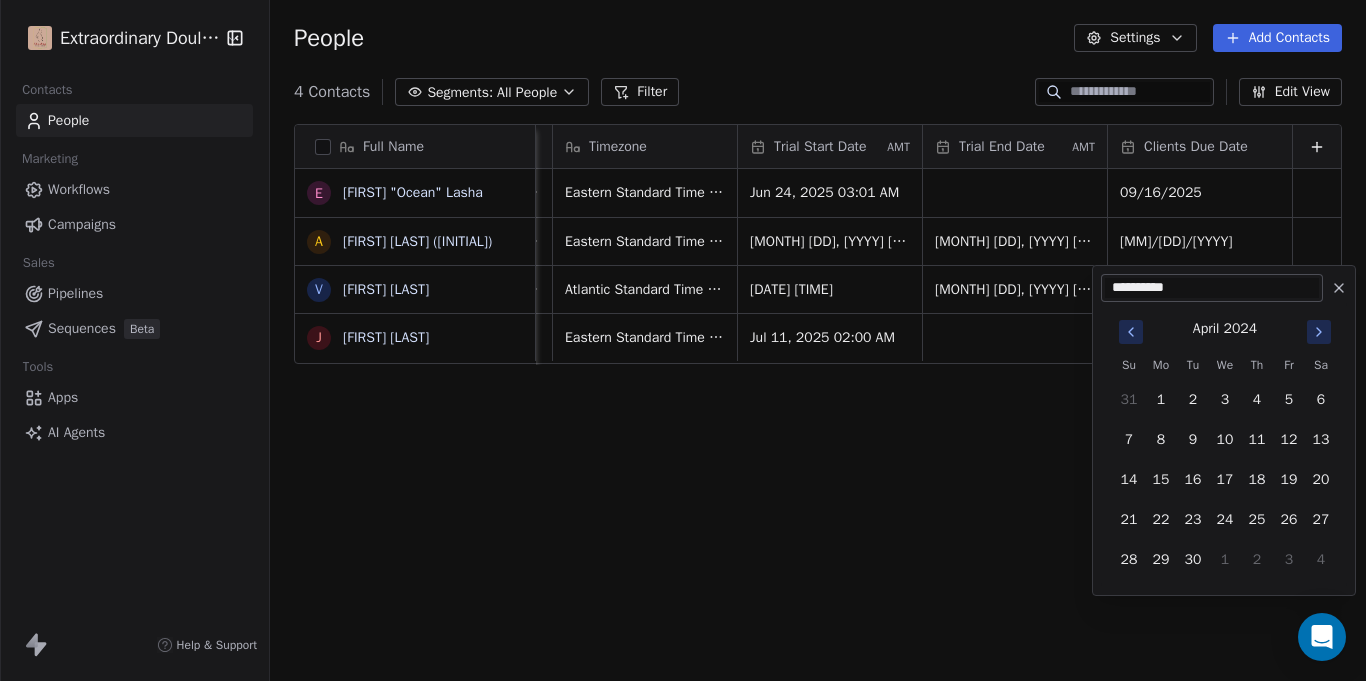 click 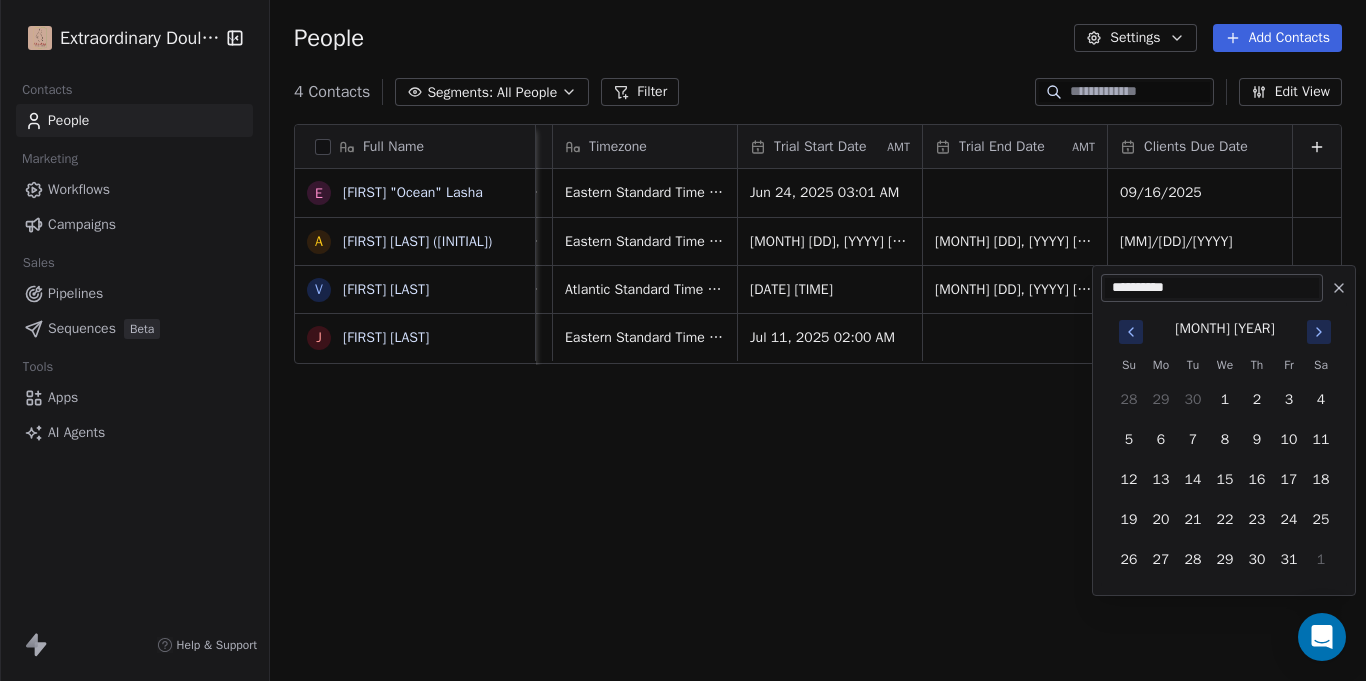 click 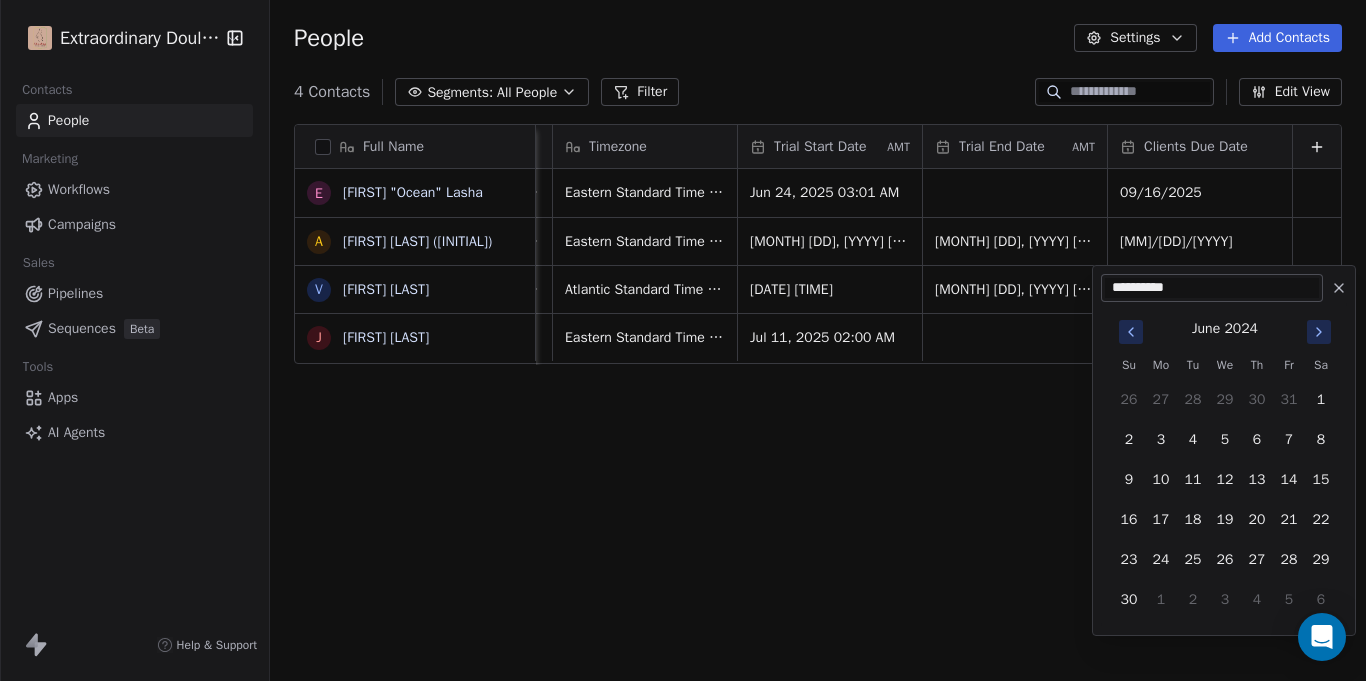 click 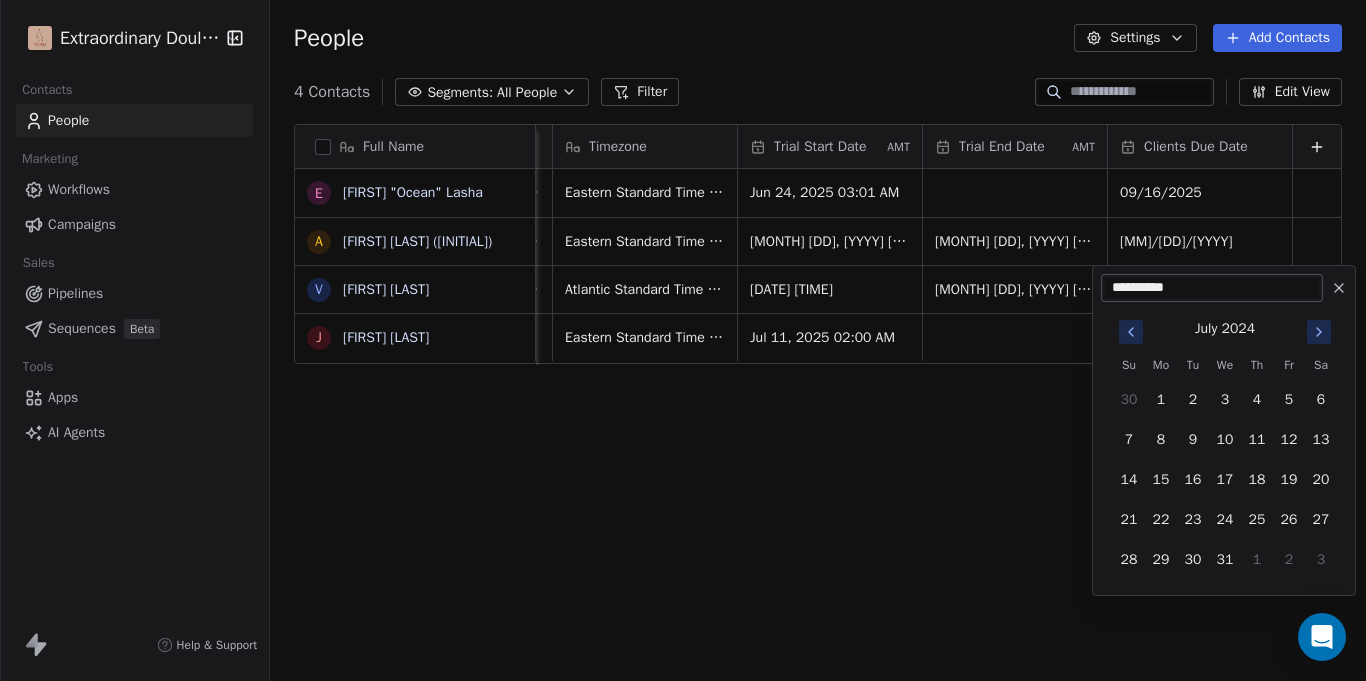click 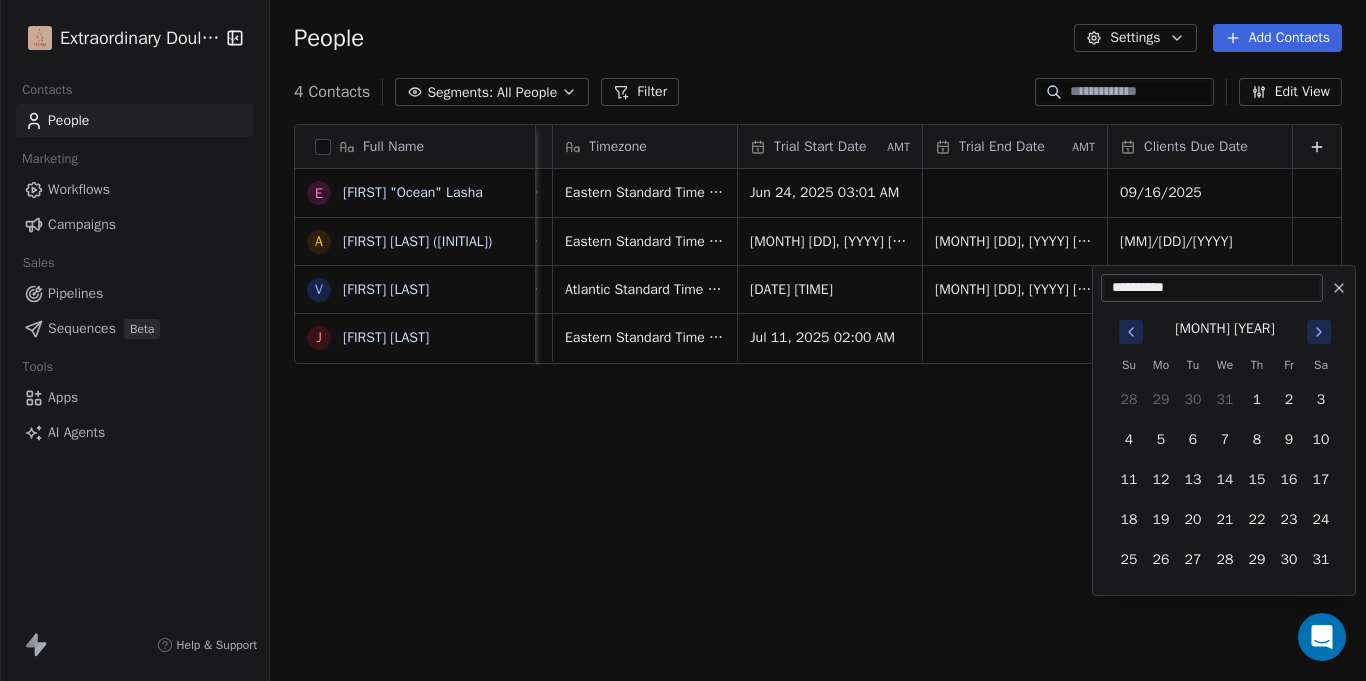 click 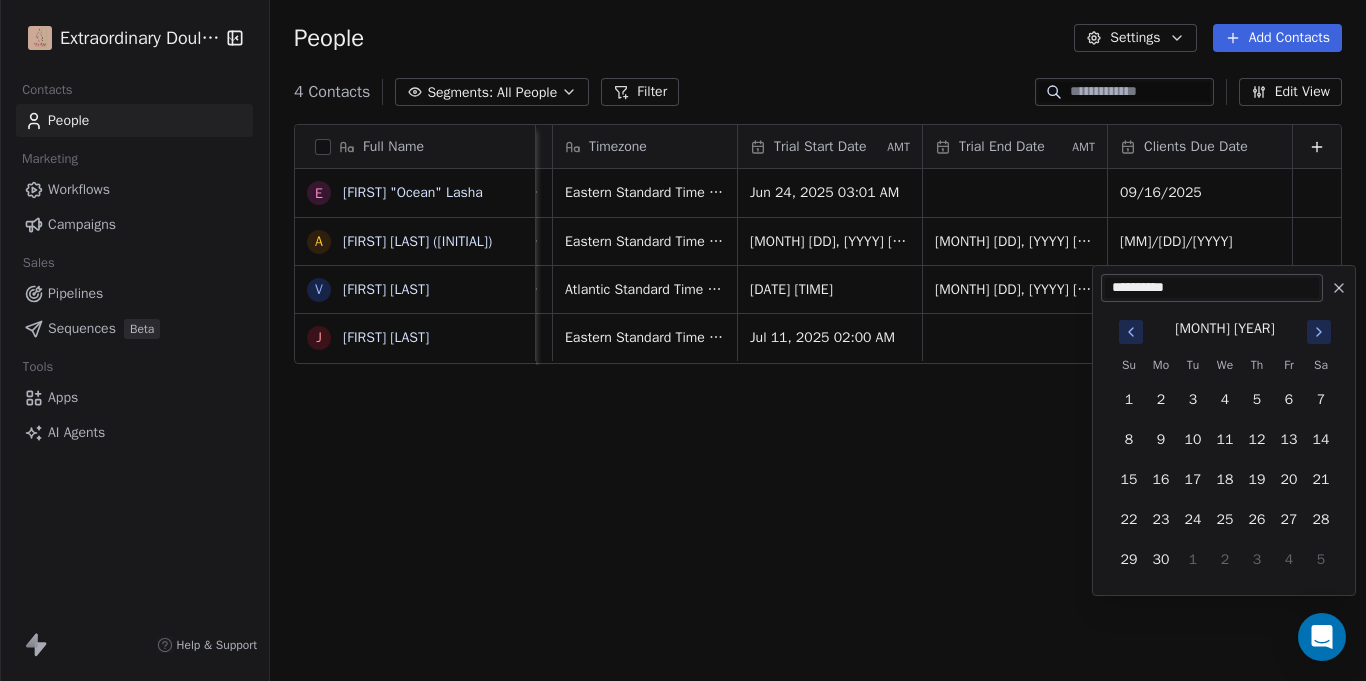 click 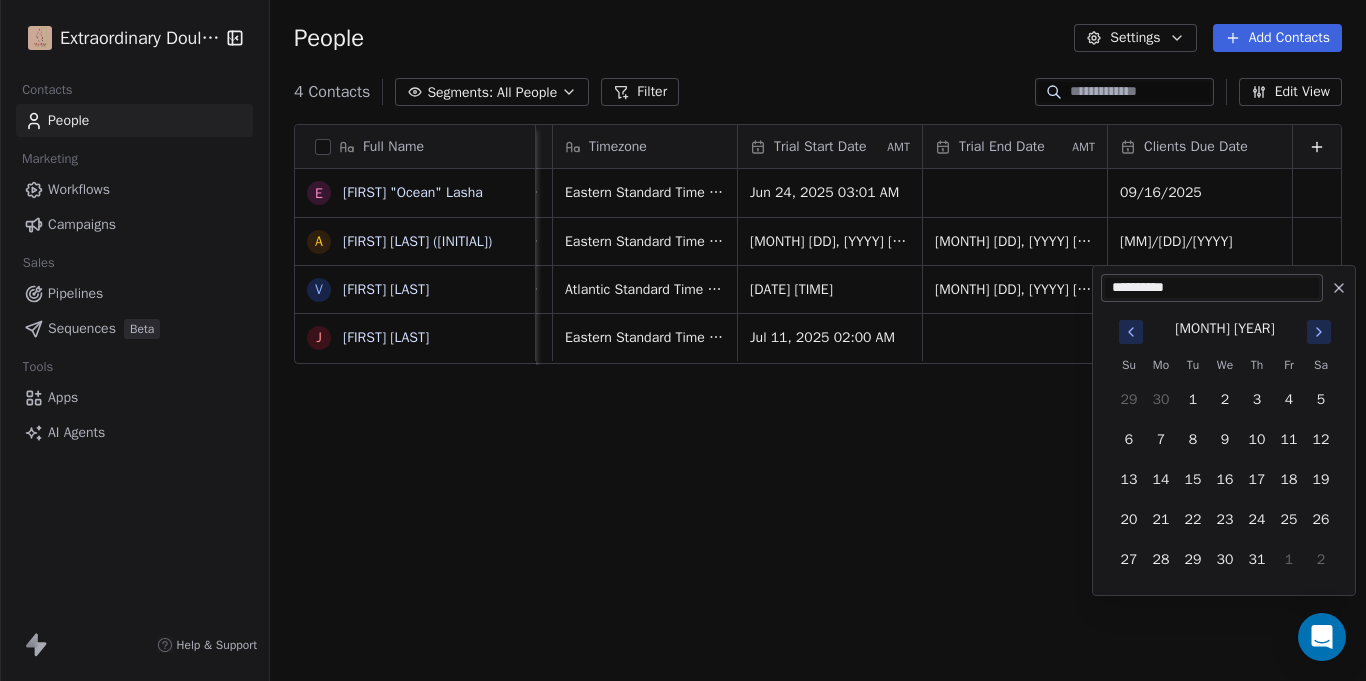 click 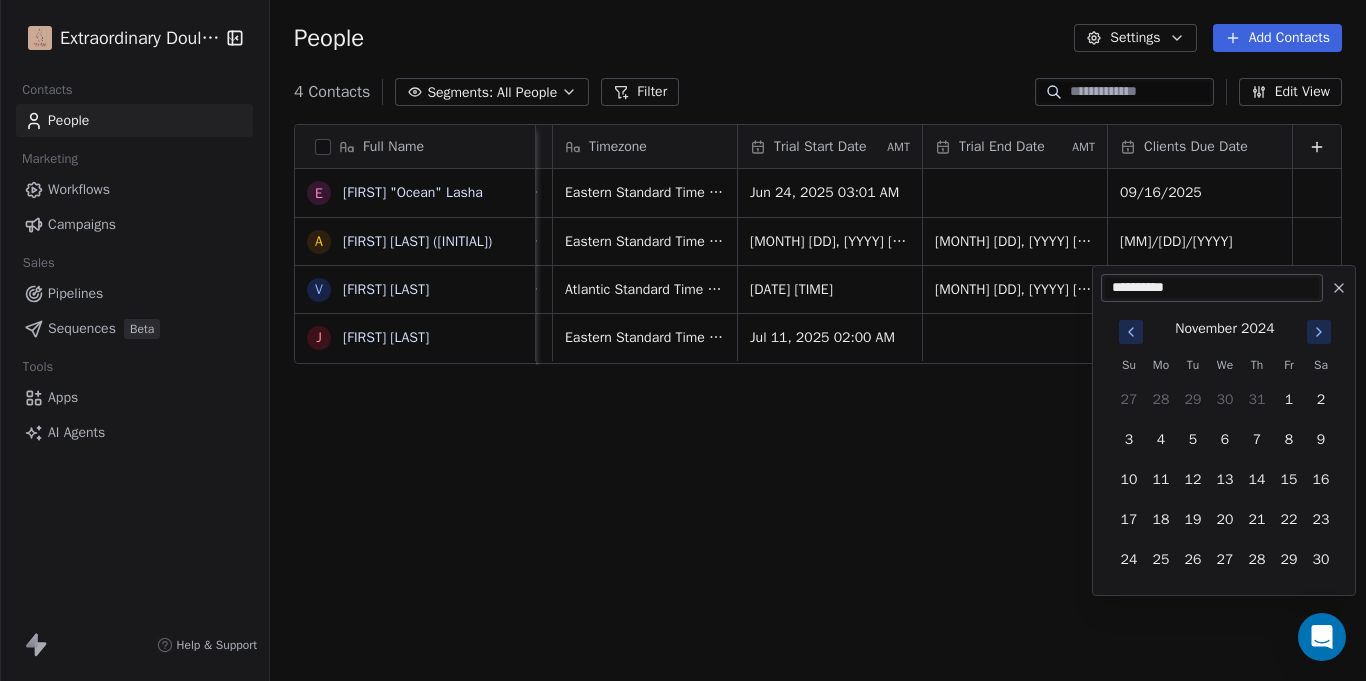click 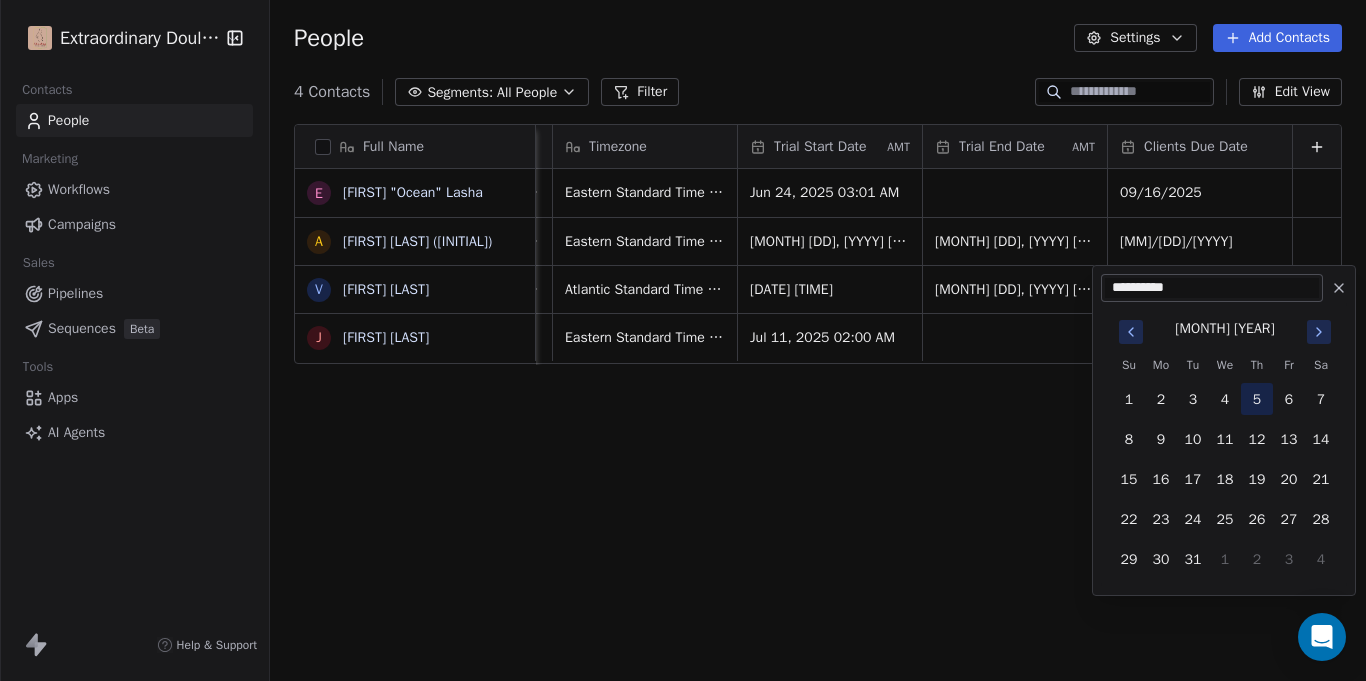 click on "5" at bounding box center (1257, 399) 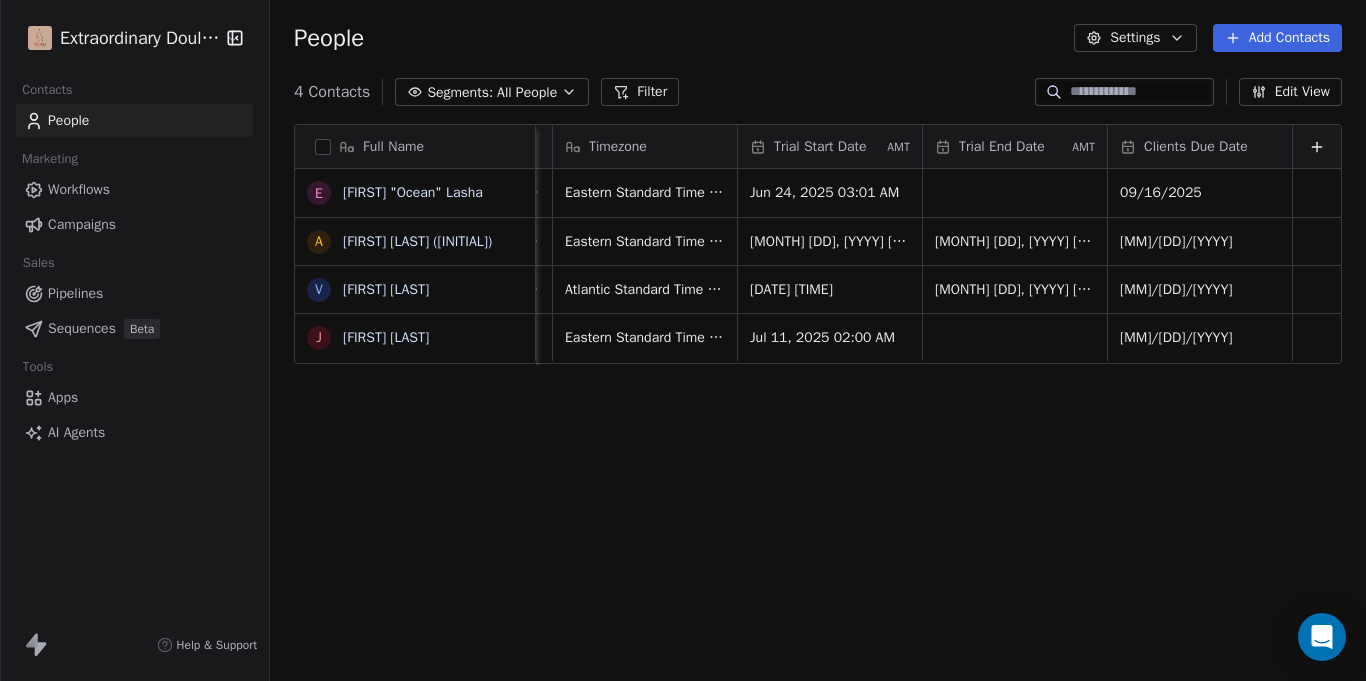 click on "Full Name E [FIRST] "Ocean" Lasha A [LAST] (Nitra) V [FIRST] [LAST] J [FIRST] [LAST] Job Title Status Contact Source Address Timezone Trial Start Date AMT Trial End Date AMT Clients Due Date   At Home Mom Client Bornbir [NUMBER] [STREET] [NUMBER], [CITY], [STATE], [ZIP] Eastern Standard Time (EST) Jun 24, 2025 03:01 AM 09/16/2025   At Home Mom Closed Won Legaci Birth [NUMBER] [STREET], [CITY], [STATE], [ZIP] Eastern Standard Time (EST) Feb 11, 2025 06:59 AM Jul 05, 2025 01:55 PM 05/24/2025   Body Sculptor Closed Won Word of Mouth (Family Member) [NUMBER] [STREET], [CITY], [STATE], [ZIP] Atlantic Standard Time (AST) Oct 17, 2024 03:17 AM Jan 16, 2025 05:57 AM 12/04/2024   Working Mom Closed Won Legaci Birth [NUMBER]-[NUMBER] [STREET]. APT [NUMBER], [CITY], [STATE], [ZIP] Eastern Standard Time (EST) Jul 11, 2025 02:00 AM 04/05/2024" at bounding box center [818, 407] 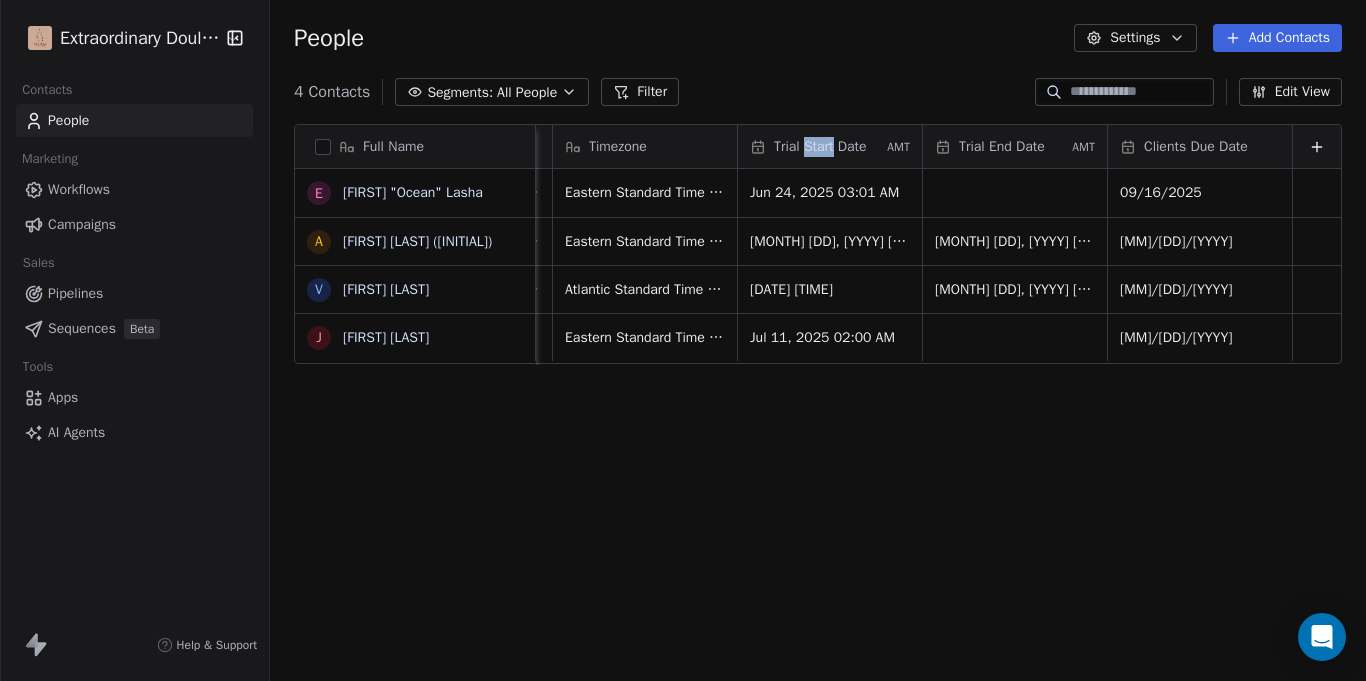 click on "Trial Start Date" at bounding box center (820, 147) 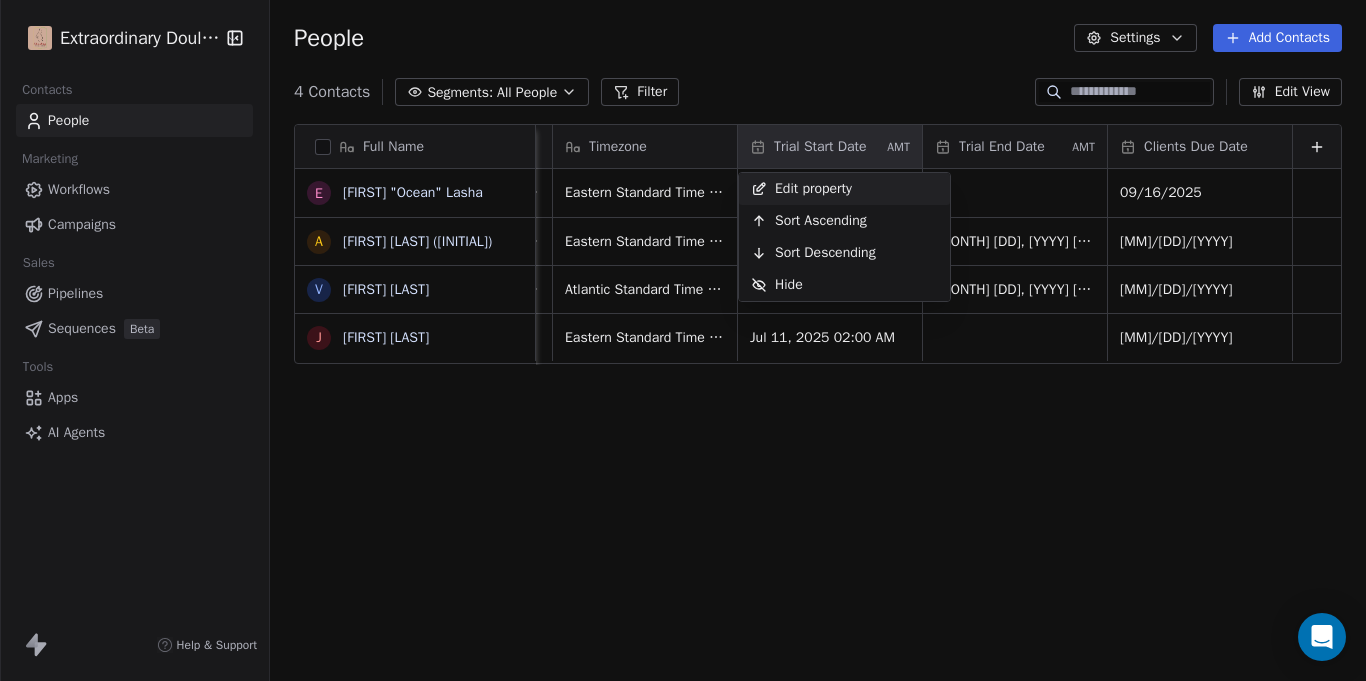 click on "Edit property" at bounding box center [801, 189] 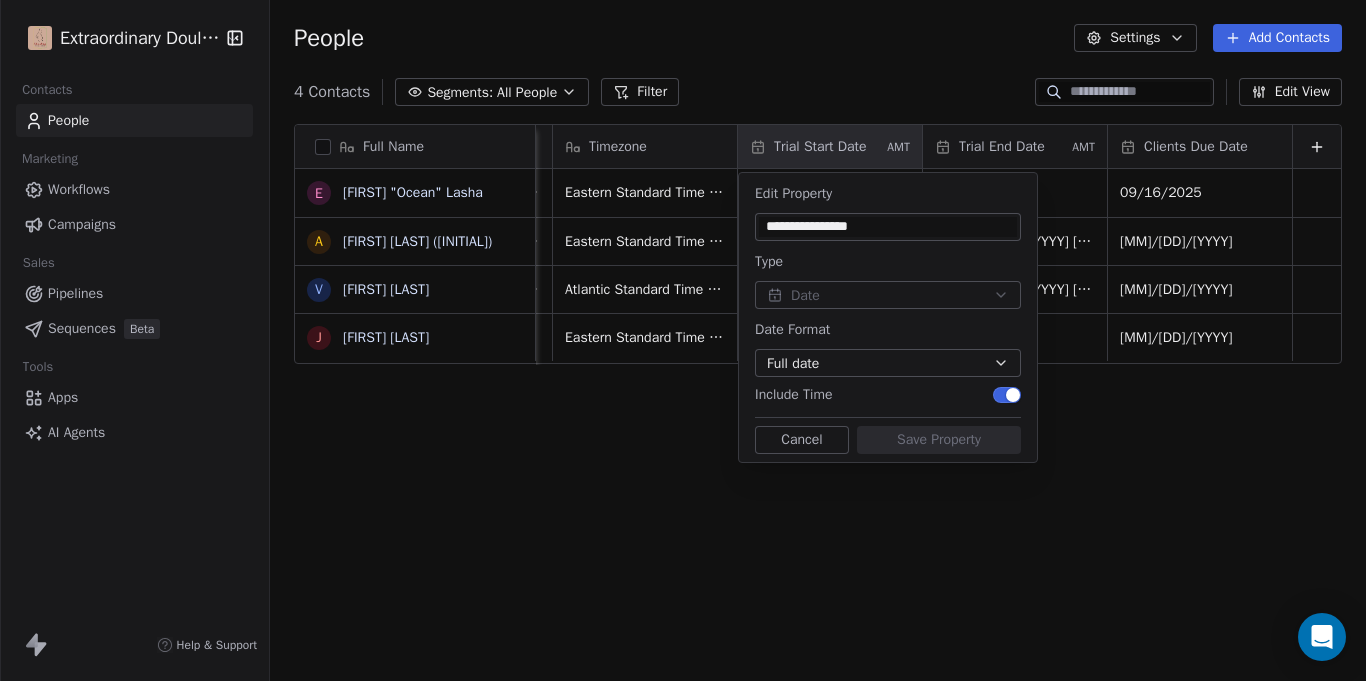 click on "Include Time" at bounding box center [888, 395] 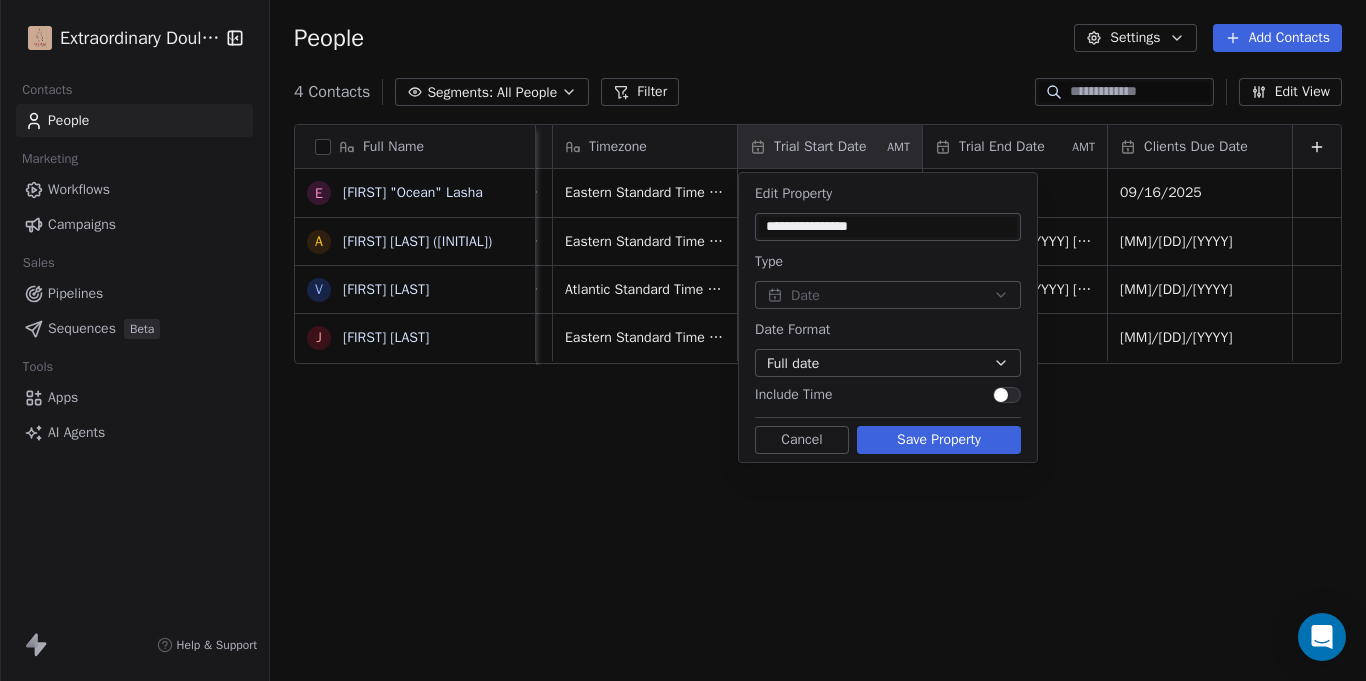 click 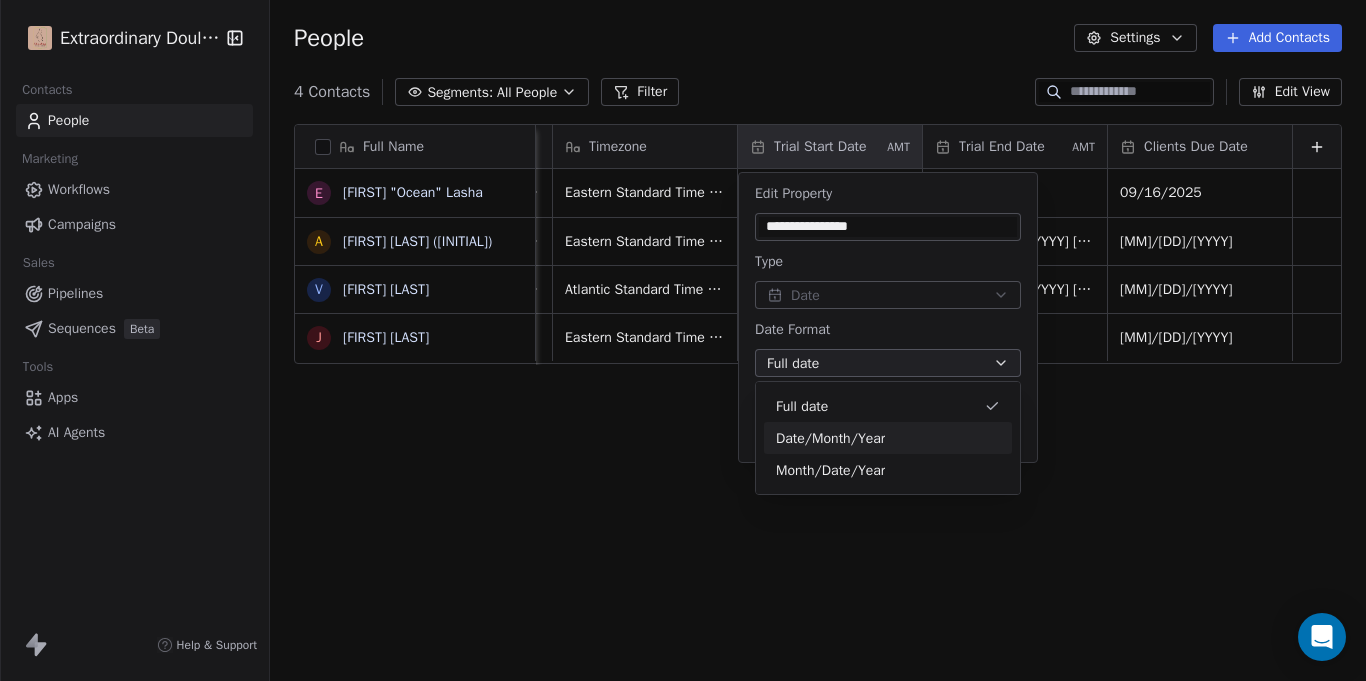 click on "Extraordinary Doula Care Contacts People Marketing Workflows Campaigns Sales Pipelines Sequences Beta Tools Apps AI Agents Help & Support People Settings Add Contacts 4 Contacts Segments: All People Filter Edit View Tag Add to Sequence Export Full Name E [FIRST] "Ocean" Lasha A [LAST] (Nitra) V [FIRST] [LAST] J [FIRST] [LAST] Job Title Status Contact Source Address Timezone Trial Start Date AMT Trial End Date AMT Clients Due Date   At Home Mom Client Bornbir [NUMBER] [STREET] [NUMBER], [CITY], [STATE], [ZIP] Eastern Standard Time (EST) Jun 24, 2025 03:01 AM 09/16/2025   At Home Mom Closed Won Legaci Birth [NUMBER] [STREET], [CITY], [STATE], [ZIP] Eastern Standard Time (EST) Feb 11, 2025 06:59 AM Jul 05, 2025 01:55 PM 05/24/2025   Body Sculptor Closed Won Word of Mouth (Family Member) [NUMBER] [STREET], [CITY], [STATE], [ZIP] Atlantic Standard Time (AST) Oct 17, 2024 03:17 AM Jan 16, 2025 05:57 AM 12/04/2024   Working Mom Closed Won Legaci Birth [NUMBER]-[NUMBER] [STREET]. APT [NUMBER], [CITY], [STATE], [ZIP]" at bounding box center [683, 340] 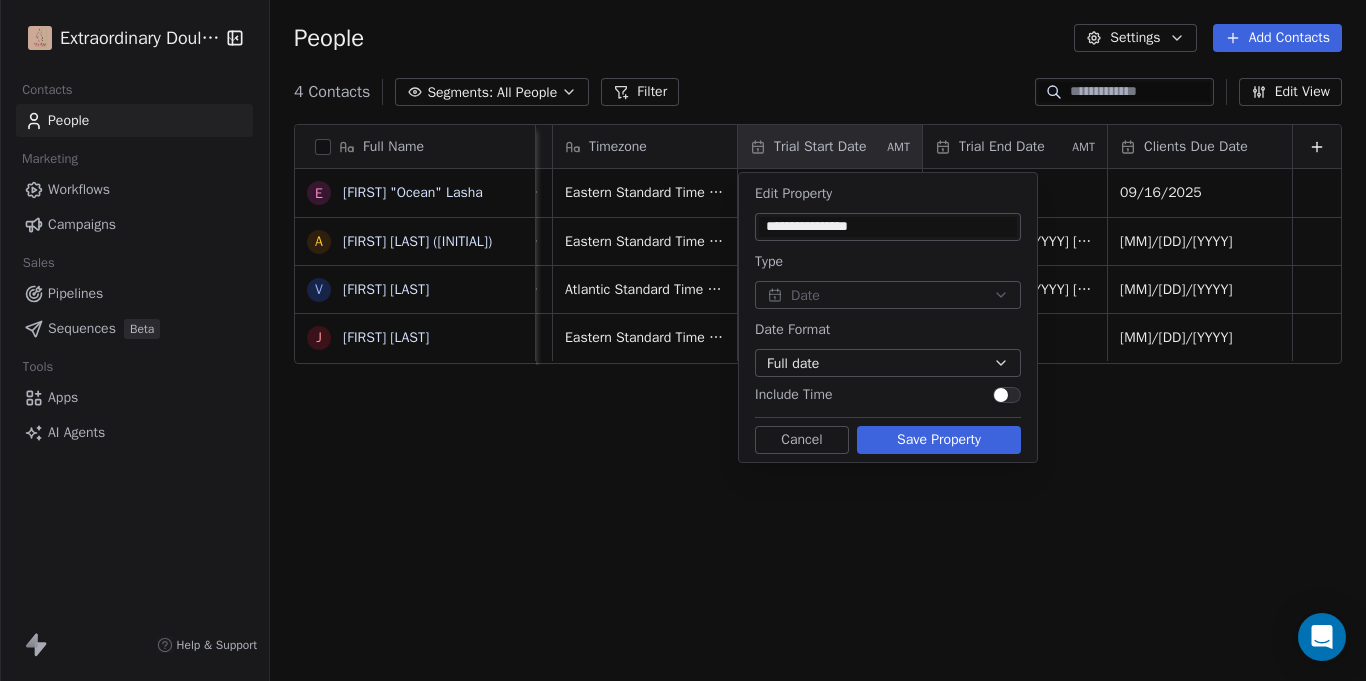 click on "Save Property" at bounding box center (939, 440) 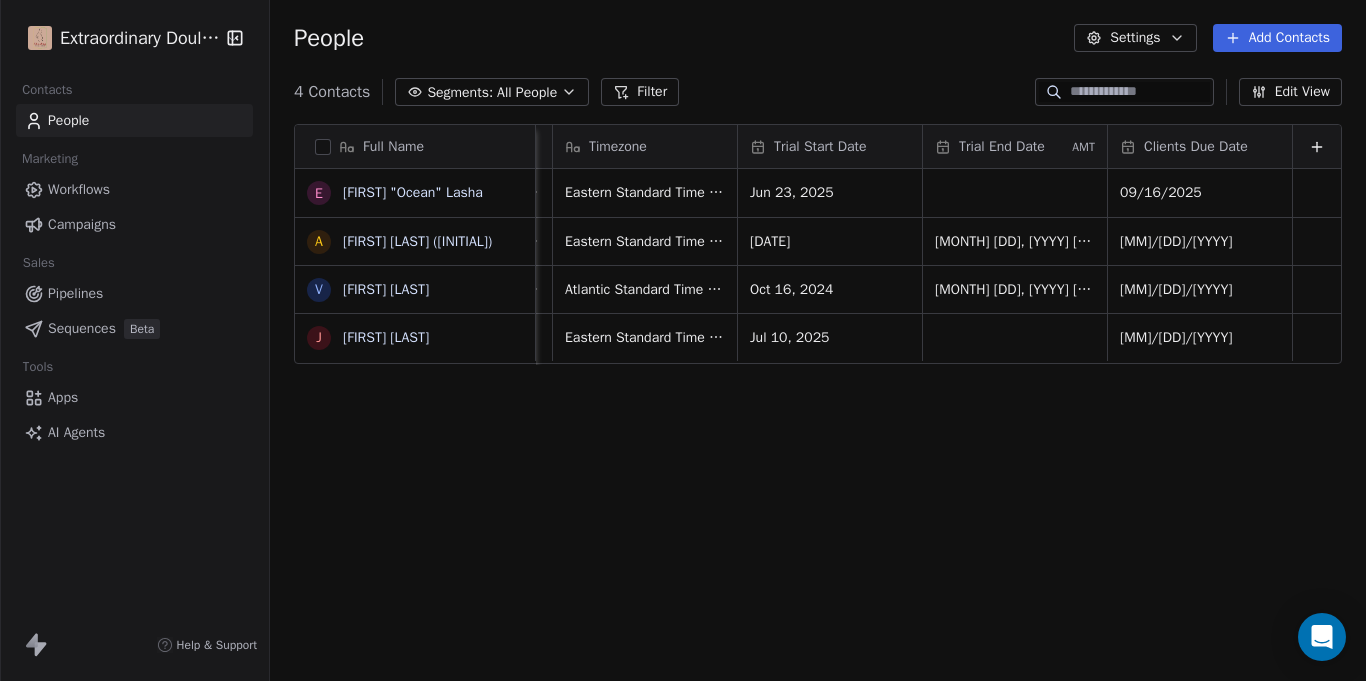 click on "Trial End Date" at bounding box center (1002, 147) 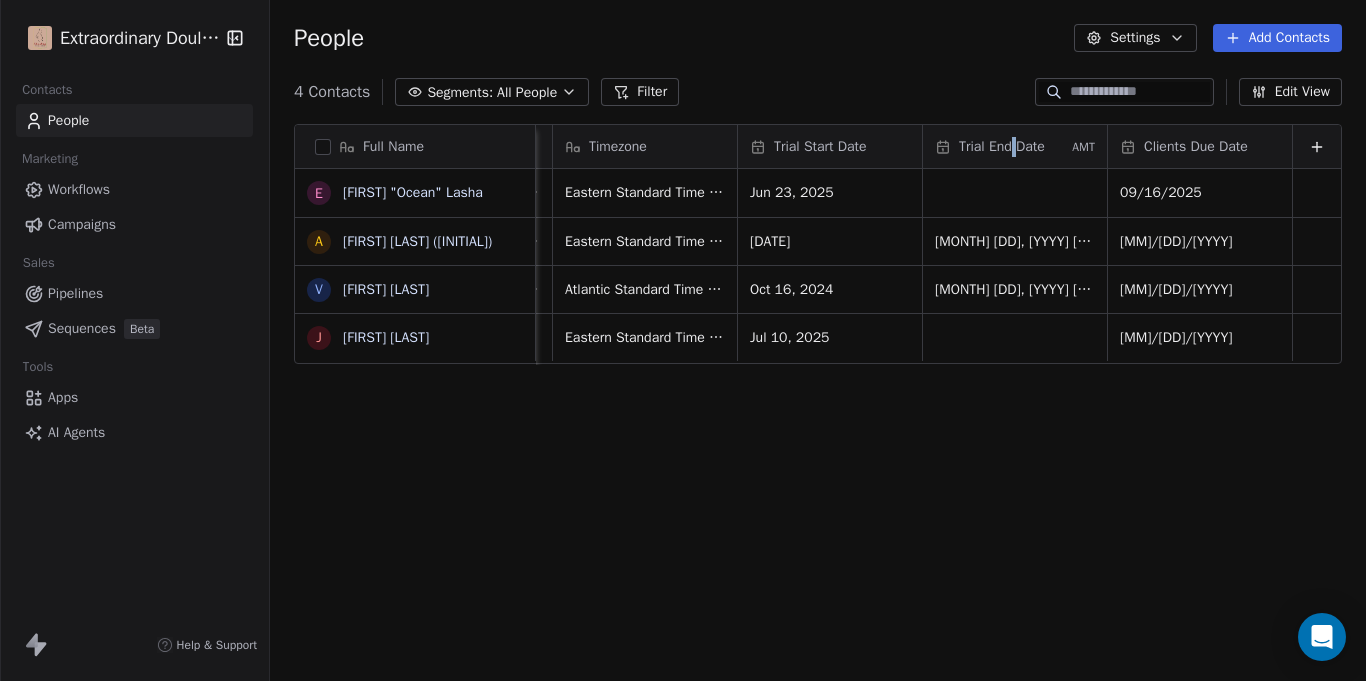 click on "Trial End Date" at bounding box center (1002, 147) 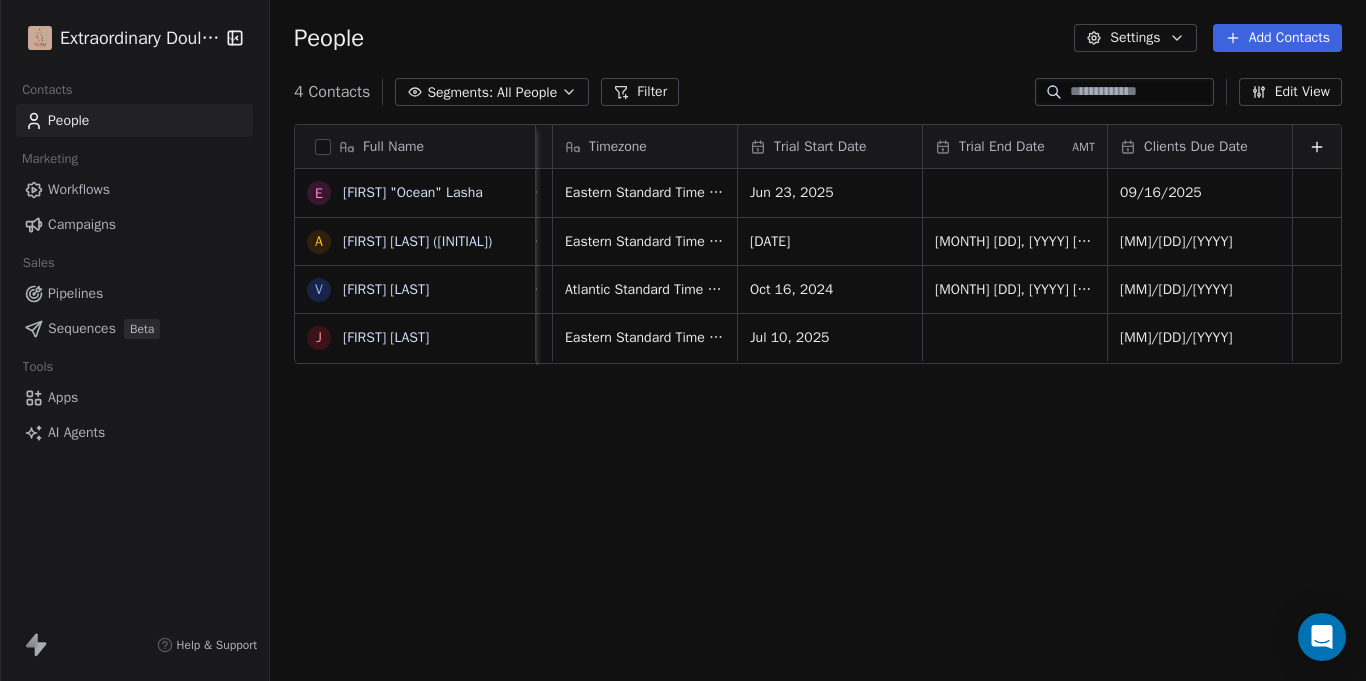 click on "Extraordinary Doula Care Contacts People Marketing Workflows Campaigns Sales Pipelines Sequences Beta Tools Apps AI Agents Help & Support People Settings Add Contacts 4 Contacts Segments: All People Filter Edit View Tag Add to Sequence Export Full Name E [FIRST] "Ocean" Lasha A [LAST] (Nitra) V [FIRST] [LAST] J [FIRST] [LAST] Job Title Status Contact Source Address Timezone Trial Start Date AMT Trial End Date AMT Clients Due Date   At Home Mom Client Bornbir [NUMBER] [STREET] [NUMBER], [CITY], [STATE], [ZIP] Eastern Standard Time (EST) Jun 23, 2025 09/16/2025   At Home Mom Closed Won Legaci Birth [NUMBER] [STREET], [CITY], [STATE], [ZIP] Eastern Standard Time (EST) Feb 10, 2025 Jul 05, 2025 01:55 PM 05/24/2025   Body Sculptor Closed Won Word of Mouth (Family Member) [NUMBER] [STREET], [CITY], [STATE], [ZIP] Atlantic Standard Time (AST) Oct 16, 2024 Jan 16, 2025 05:57 AM 12/04/2024   Working Mom Closed Won Legaci Birth [NUMBER]-[NUMBER] [STREET]. APT [NUMBER], [CITY], [STATE], [ZIP] Eastern Standard Time (EST) 04/05/2024" at bounding box center [683, 340] 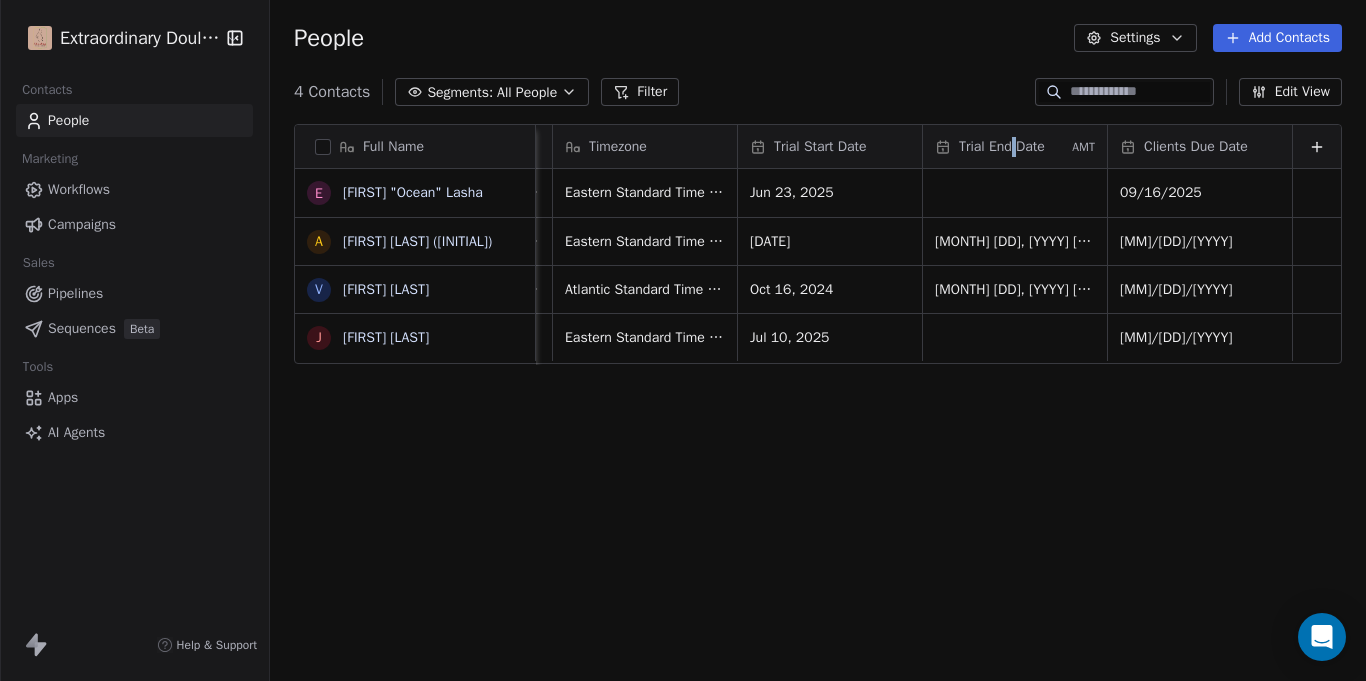 click on "Trial End Date" at bounding box center [1002, 147] 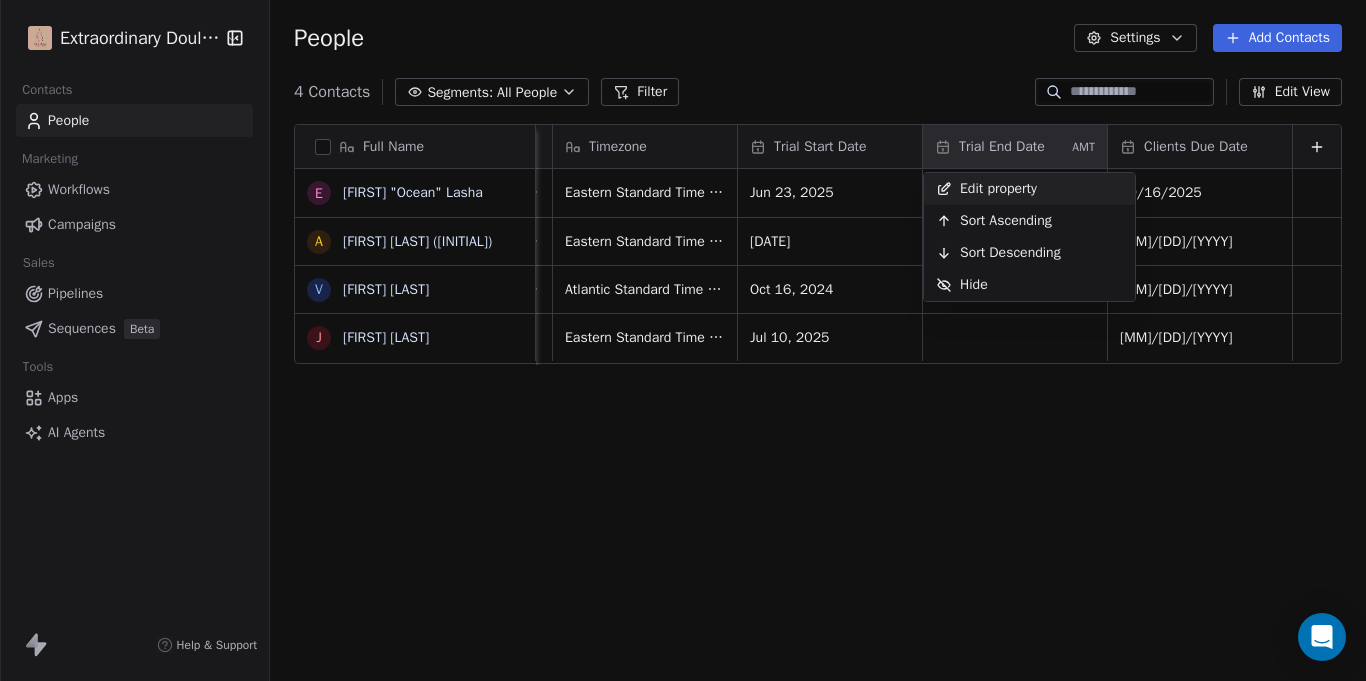 click on "Extraordinary Doula Care Contacts People Marketing Workflows Campaigns Sales Pipelines Sequences Beta Tools Apps AI Agents Help & Support People Settings Add Contacts 4 Contacts Segments: All People Filter Edit View Tag Add to Sequence Export Full Name E [FIRST] "Ocean" Lasha A [LAST] (Nitra) V [FIRST] [LAST] J [FIRST] [LAST] Job Title Status Contact Source Address Timezone Trial Start Date AMT Trial End Date AMT Clients Due Date   At Home Mom Client Bornbir [NUMBER] [STREET] [NUMBER], [CITY], [STATE], [ZIP] Eastern Standard Time (EST) Jun 23, 2025 09/16/2025   At Home Mom Closed Won Legaci Birth [NUMBER] [STREET], [CITY], [STATE], [ZIP] Eastern Standard Time (EST) Feb 10, 2025 Jul 05, 2025 01:55 PM 05/24/2025   Body Sculptor Closed Won Word of Mouth (Family Member) [NUMBER] [STREET], [CITY], [STATE], [ZIP] Atlantic Standard Time (AST) Oct 16, 2024 Jan 16, 2025 05:57 AM 12/04/2024   Working Mom Closed Won Legaci Birth [NUMBER]-[NUMBER] [STREET]. APT [NUMBER], [CITY], [STATE], [ZIP] Eastern Standard Time (EST) 04/05/2024" at bounding box center (683, 340) 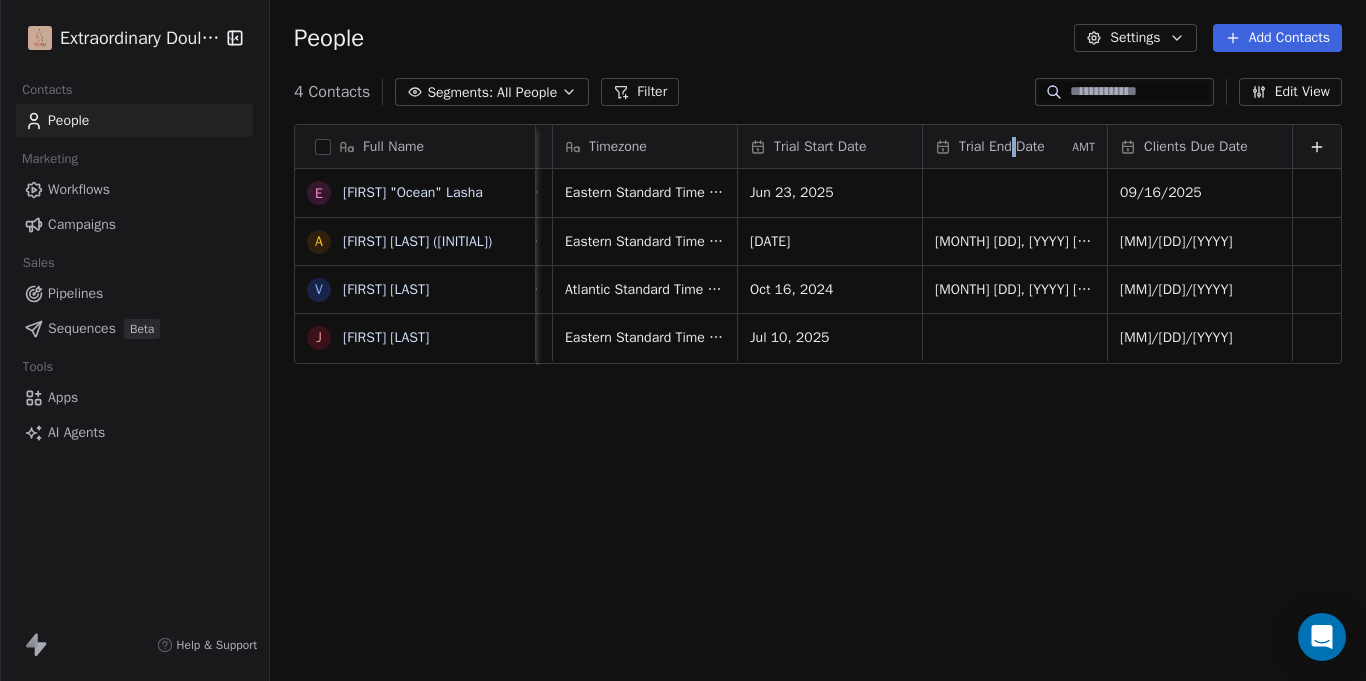click on "Trial End Date" at bounding box center (1002, 147) 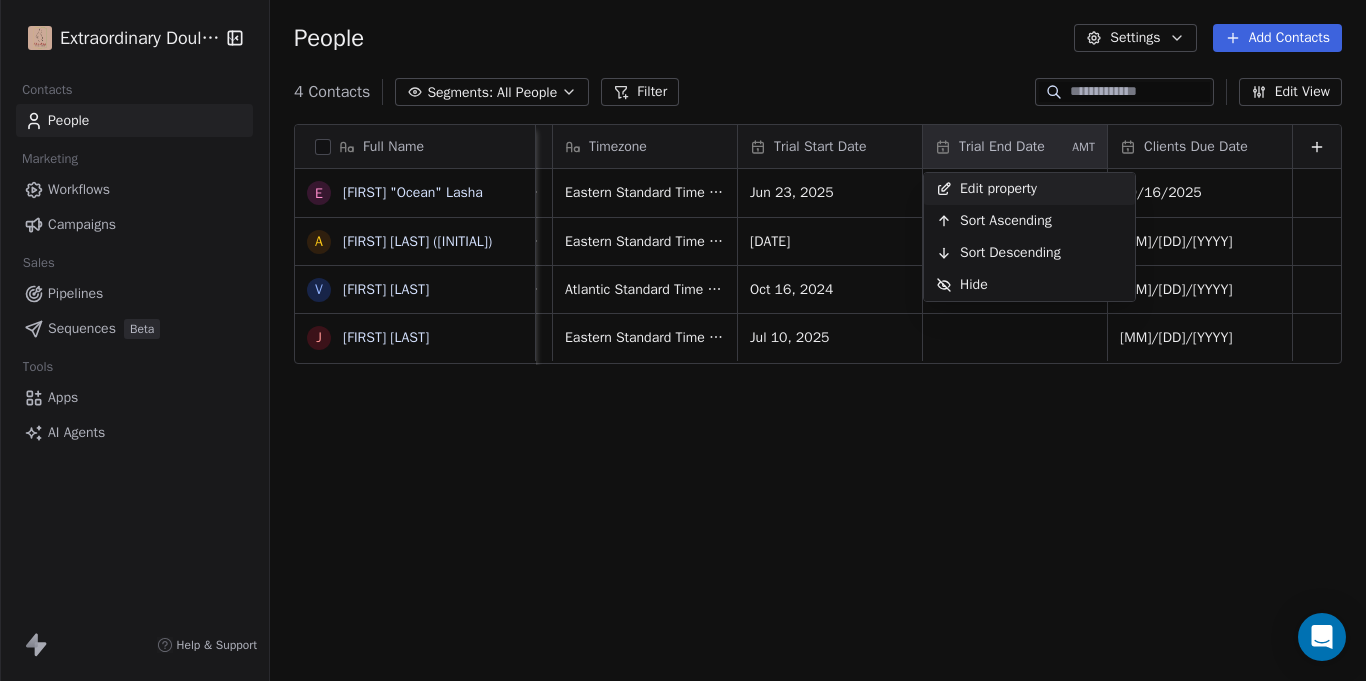 click on "Edit property" at bounding box center (998, 189) 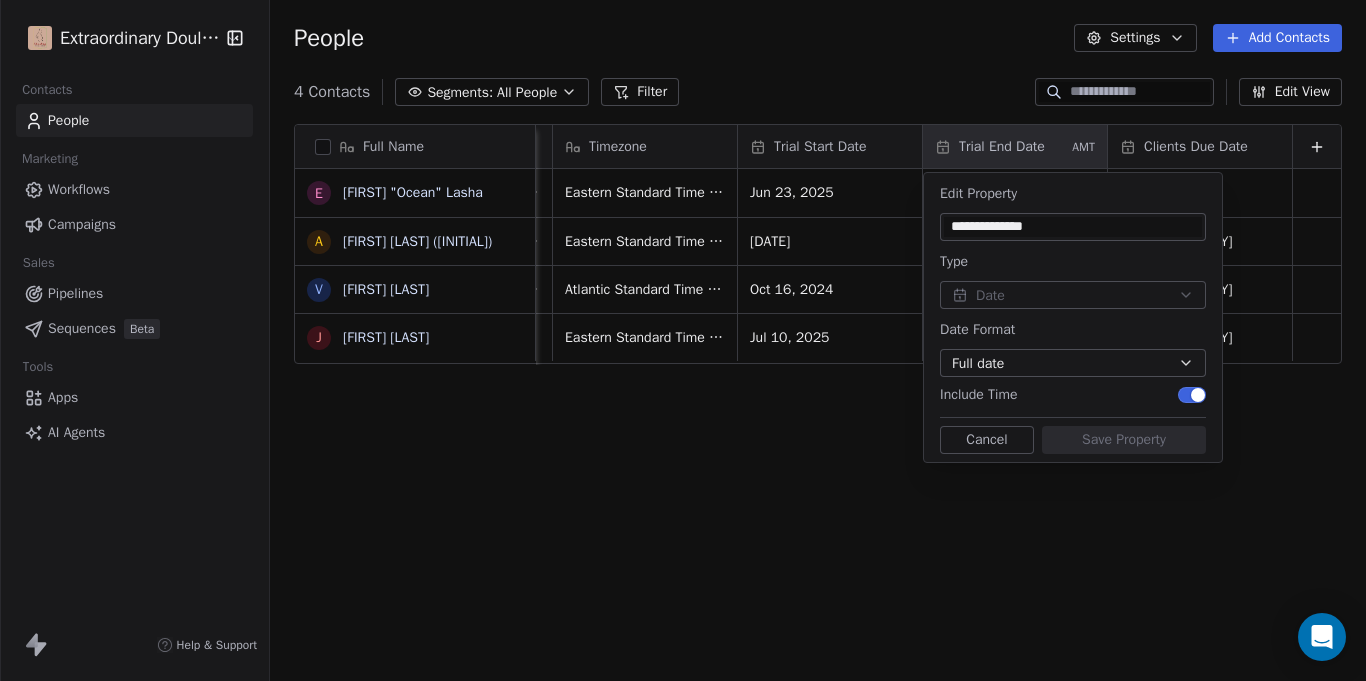click at bounding box center (1198, 395) 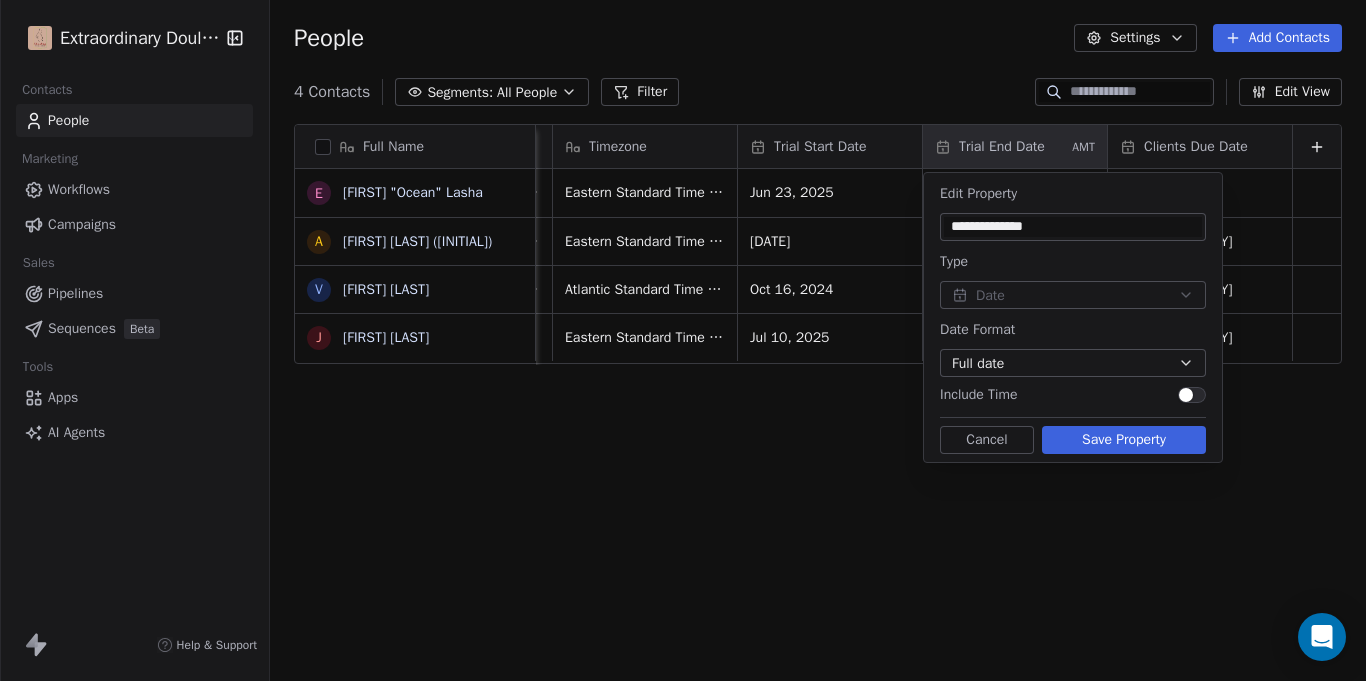 click on "Save Property" at bounding box center [1124, 440] 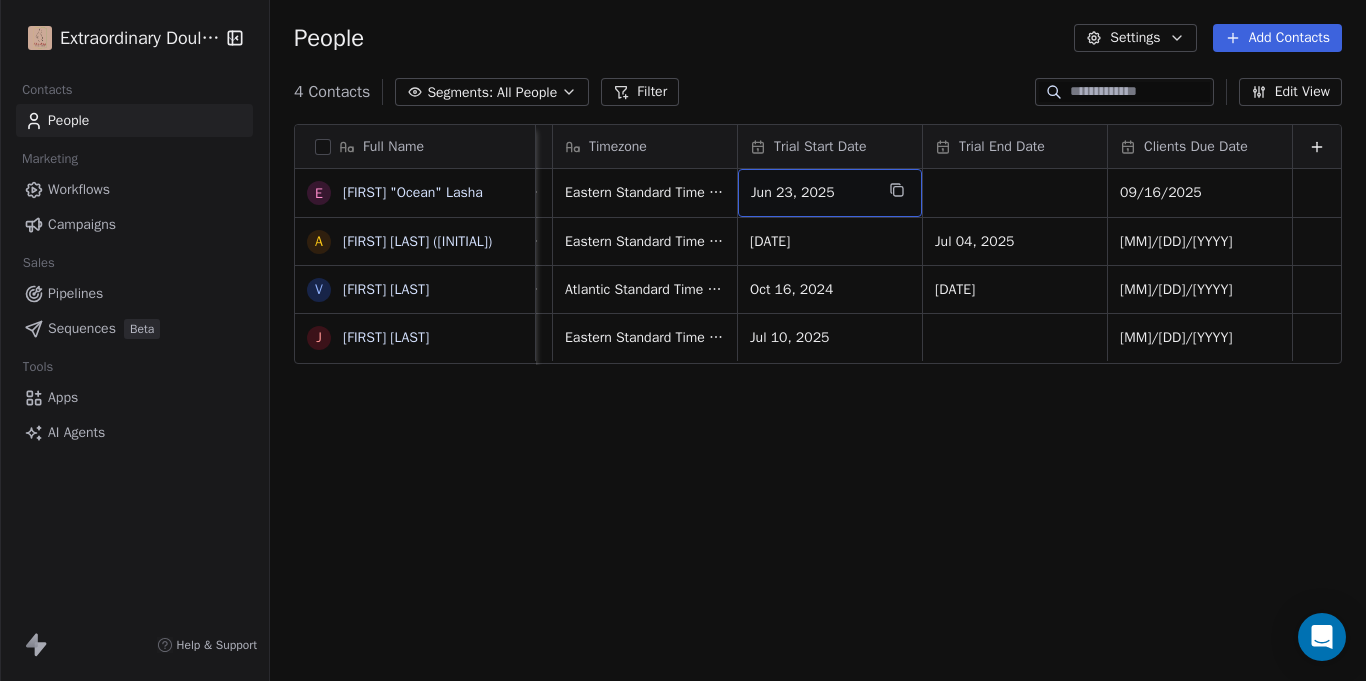 click on "Jun 23, 2025" at bounding box center [812, 193] 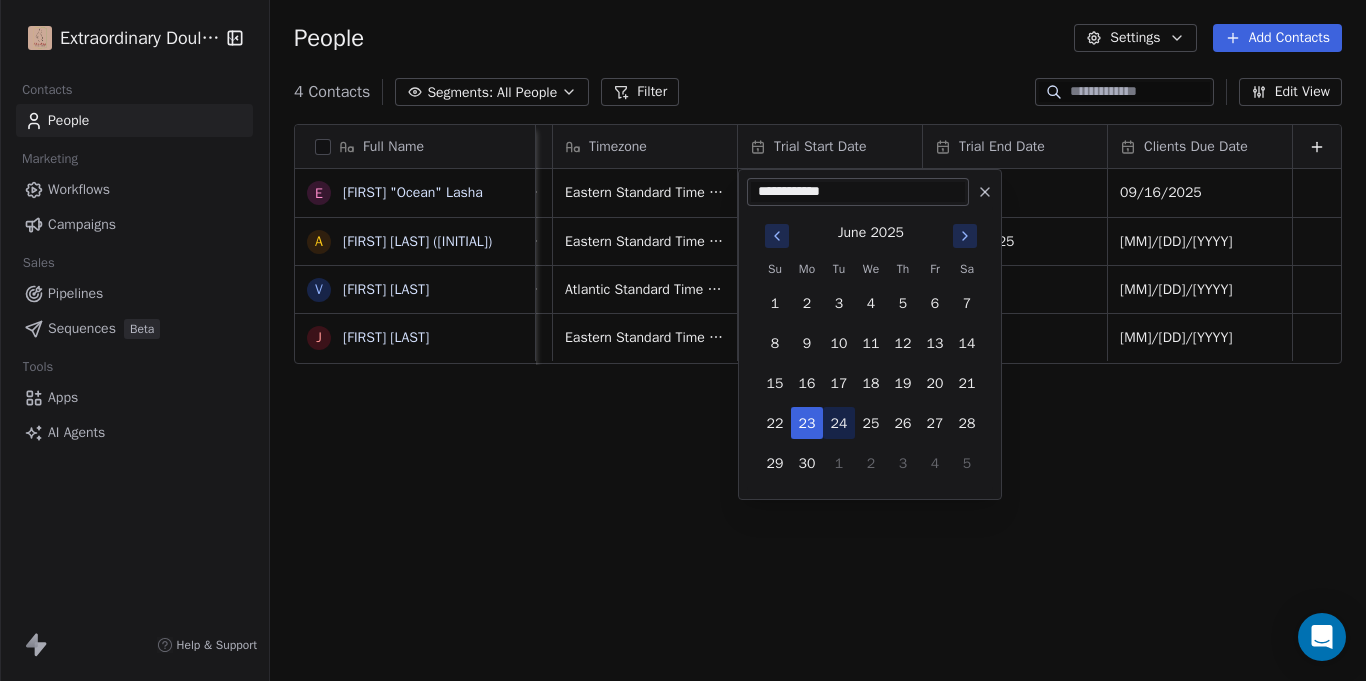 click on "24" at bounding box center [839, 423] 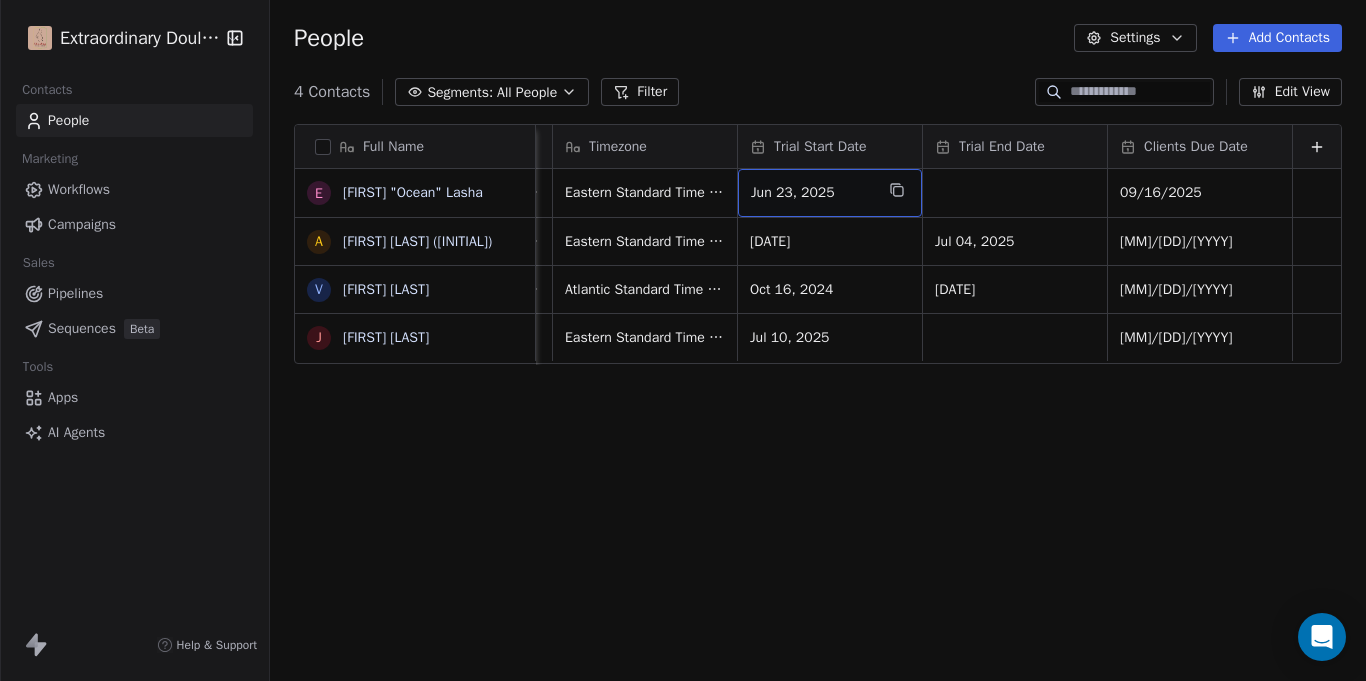 click on "Jun 23, 2025" at bounding box center (812, 193) 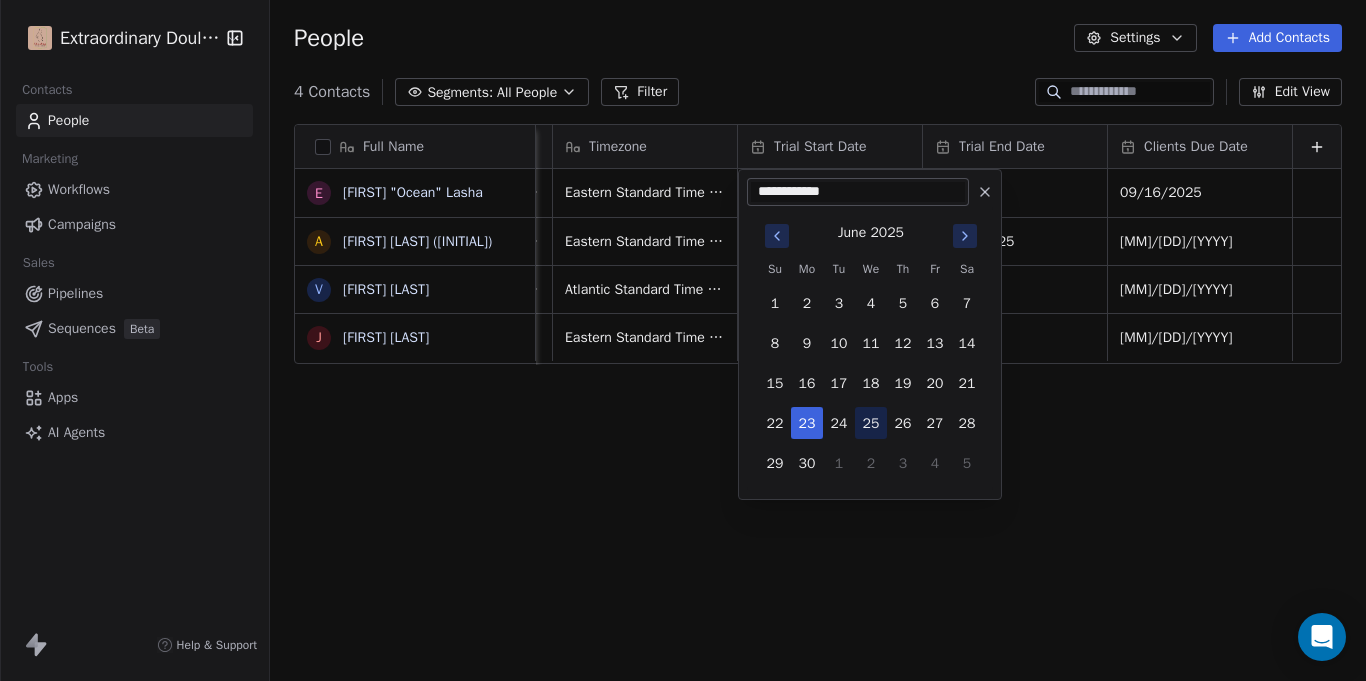 click on "25" at bounding box center (871, 423) 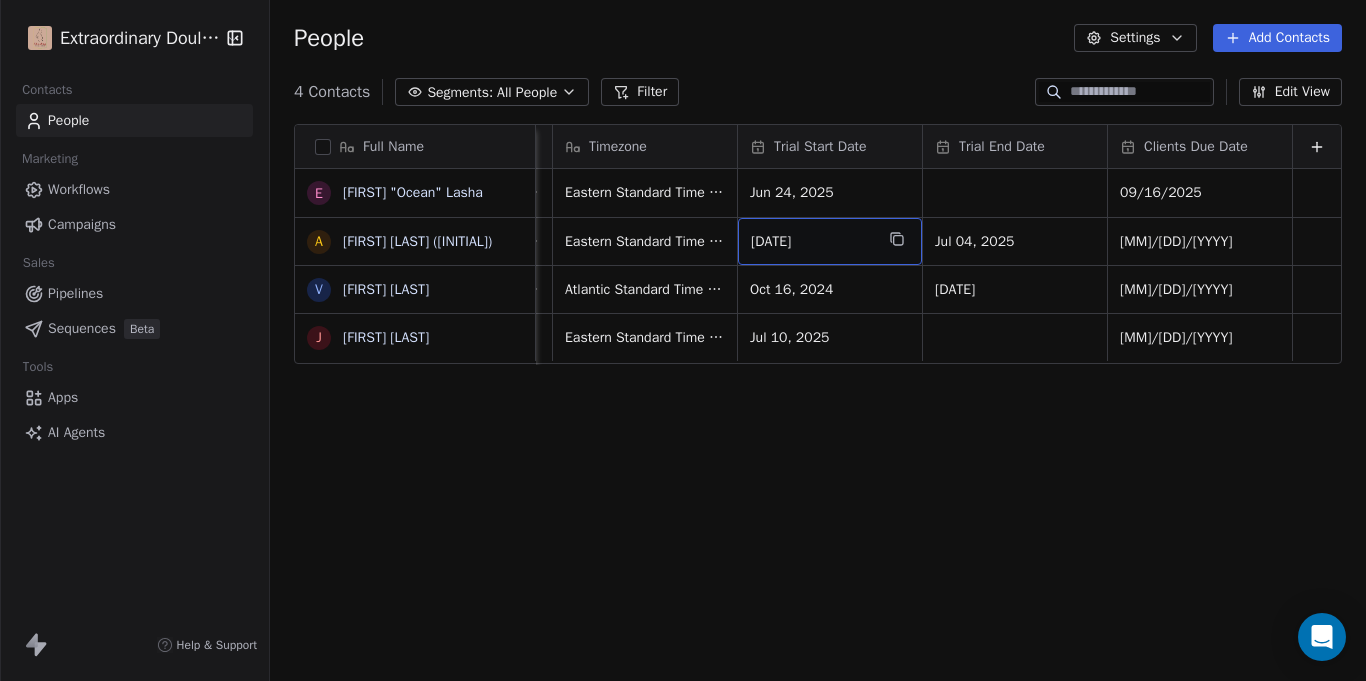 click on "[DATE]" at bounding box center [812, 242] 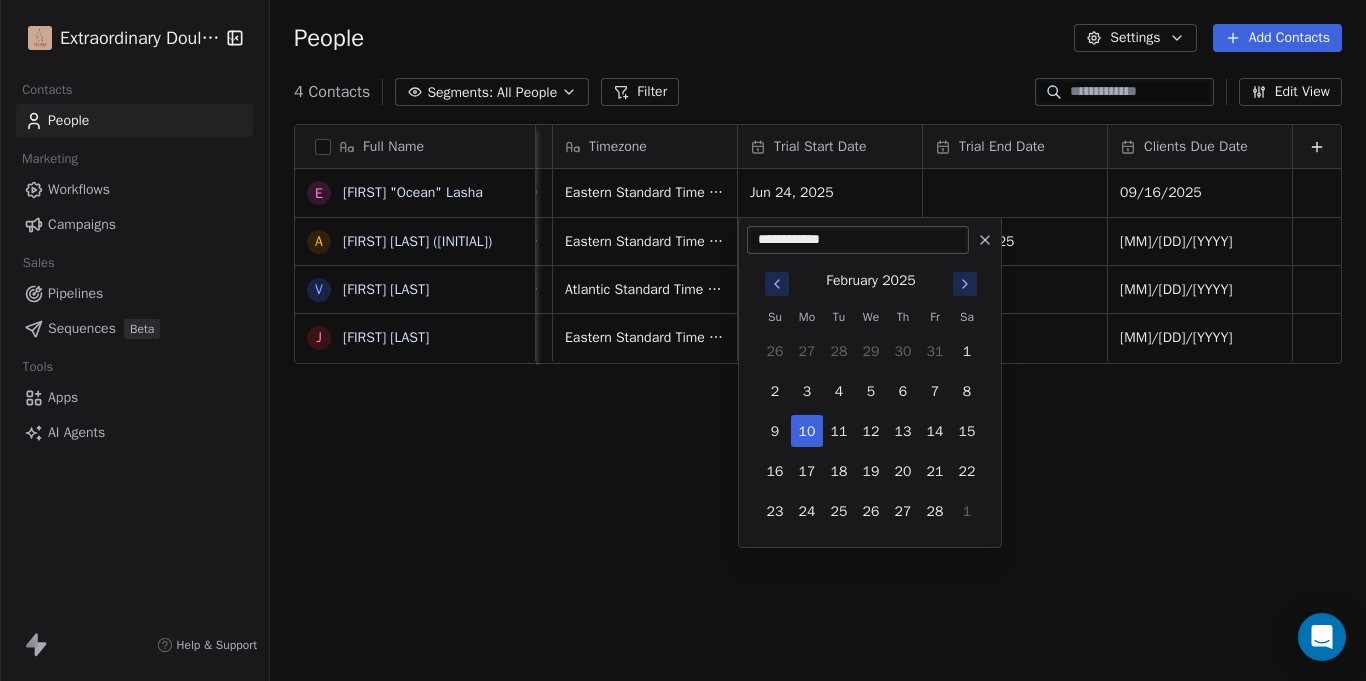 click on "Extraordinary Doula Care Contacts People Marketing Workflows Campaigns Sales Pipelines Sequences Beta Tools Apps AI Agents Help & Support People Settings Add Contacts 4 Contacts Segments: All People Filter Edit View Tag Add to Sequence Export Full Name E [FIRST] "Ocean" Lasha A [LAST] (Nitra) V [FIRST] [LAST] J [FIRST] [LAST] Job Title Status Contact Source Address Timezone Trial Start Date Trial End Date Clients Due Date At Home Mom Client Bornbir [NUMBER] [STREET], [CITY], [STATE], [ZIP] Eastern Standard Time (EST) [MONTH] [DD], [YYYY] [MM]/[DD]/[YYYY] At Home Mom Closed Won Legaci Birth [NUMBER] [STREET], [CITY], [STATE], [ZIP] Eastern Standard Time (EST) [MONTH] [DD], [YYYY] [MM]/[DD]/[YYYY] Body Sculptor Closed Won Word of Mouth (Family Member) [NUMBER] [STREET], [CITY], [STATE], [ZIP] Atlantic Standard Time (AST) [MONTH] [DD], [YYYY] [MM]/[DD]/[YYYY] Working Mom Closed Won Legaci Birth [NUMBER]-[NUMBER] [STREET] APT [NUMBER], [CITY], [STATE], [ZIP] Eastern Standard Time (EST) [MONTH] [DD], [YYYY] [MM]/[DD]/[YYYY]" at bounding box center (683, 340) 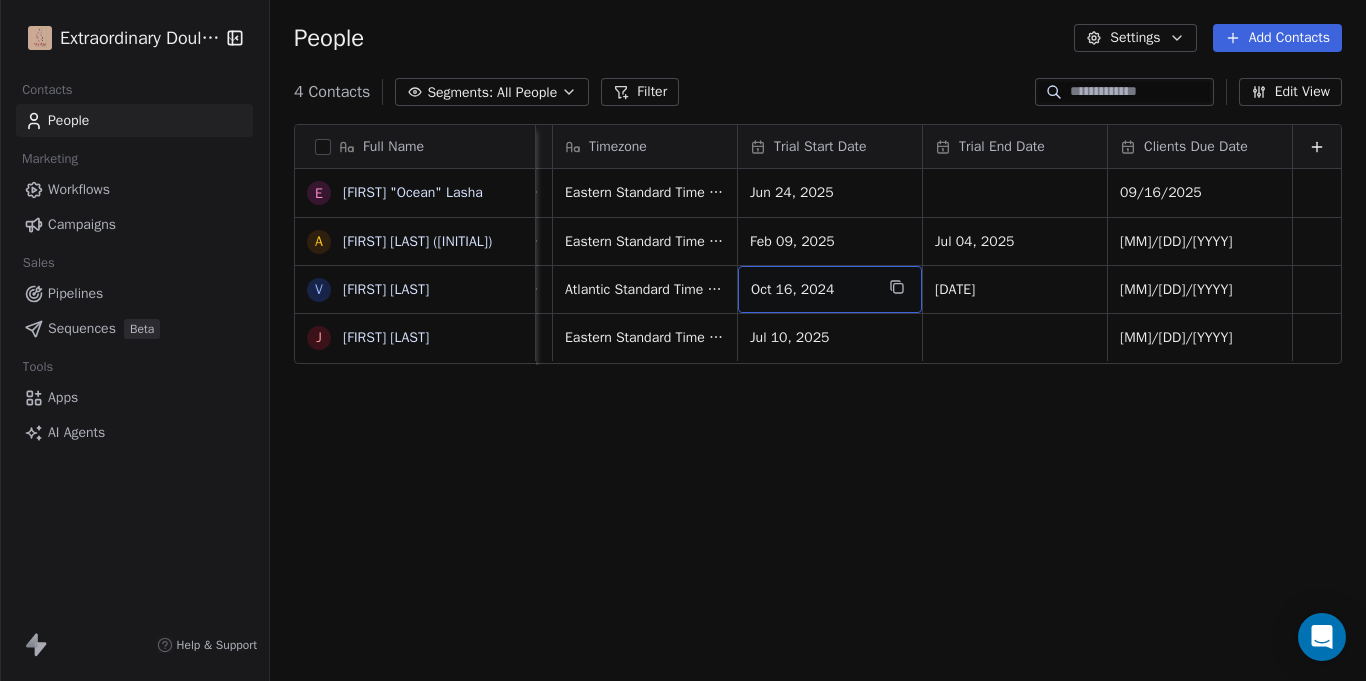 click on "Oct 16, 2024" at bounding box center (830, 289) 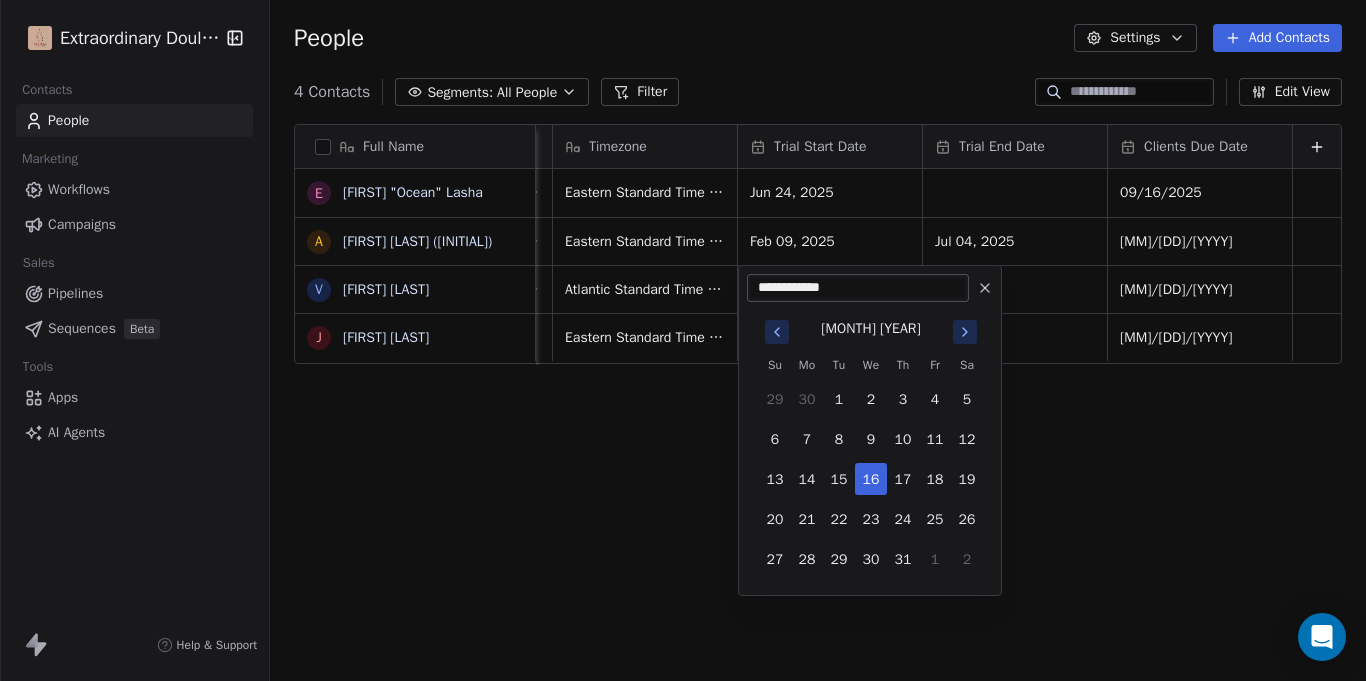 click on "**********" at bounding box center (858, 288) 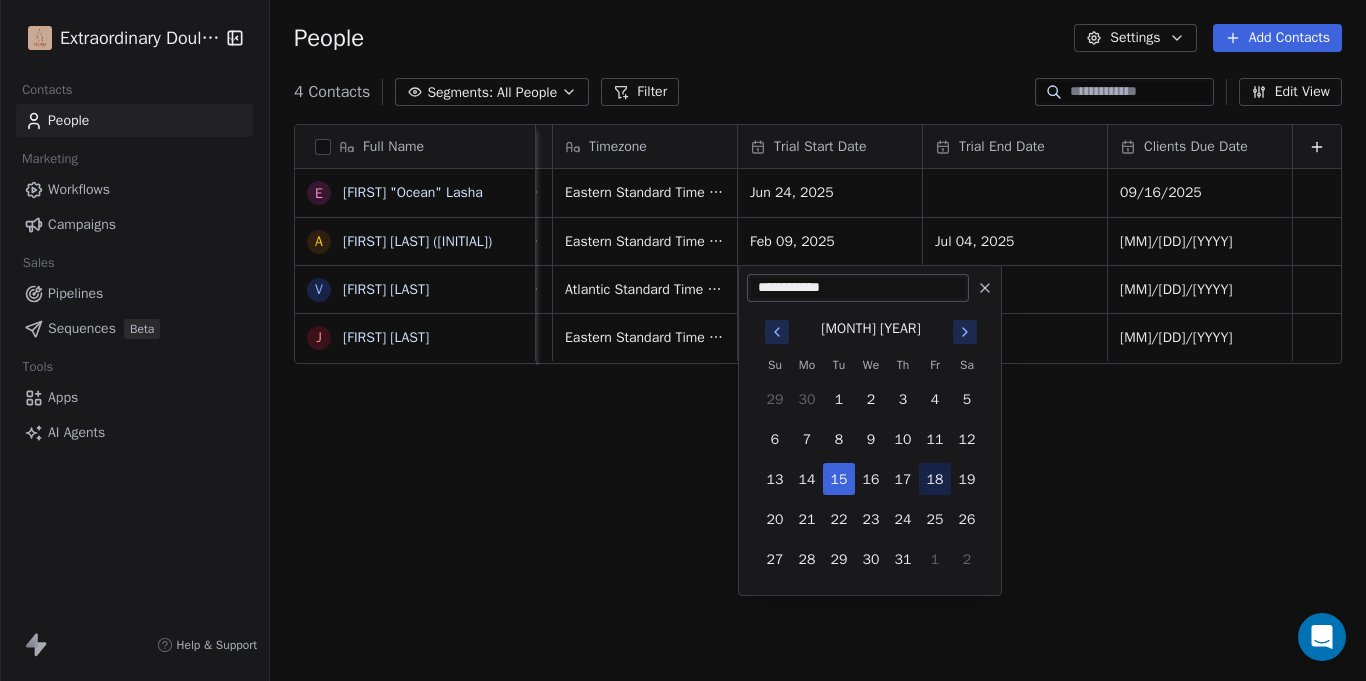 click on "18" at bounding box center [935, 479] 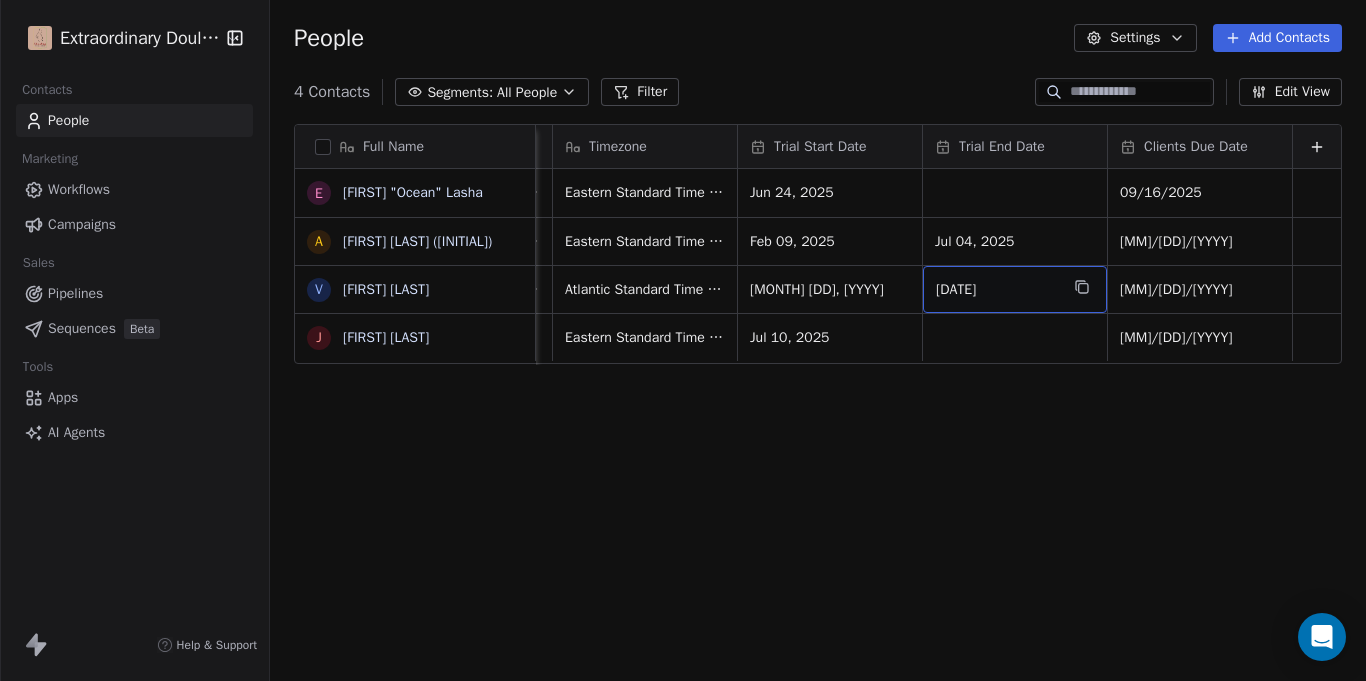 click on "[DATE]" at bounding box center [997, 290] 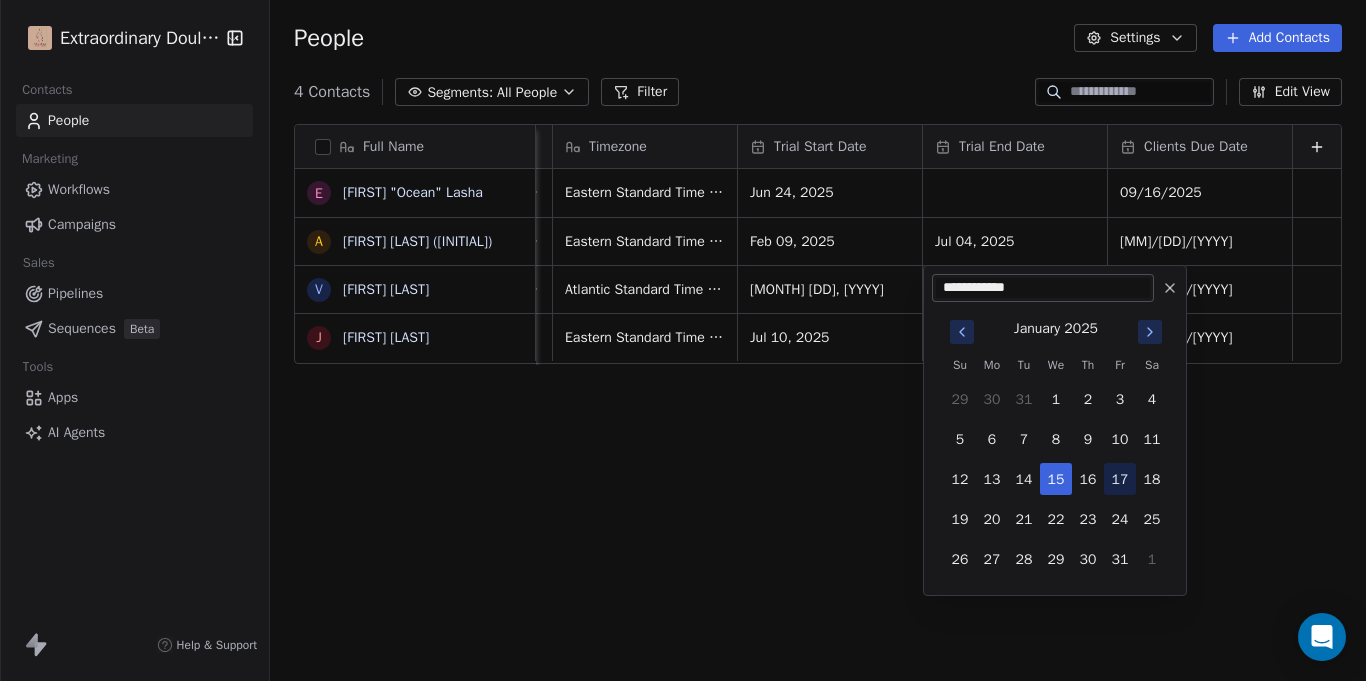 click on "17" at bounding box center [1120, 479] 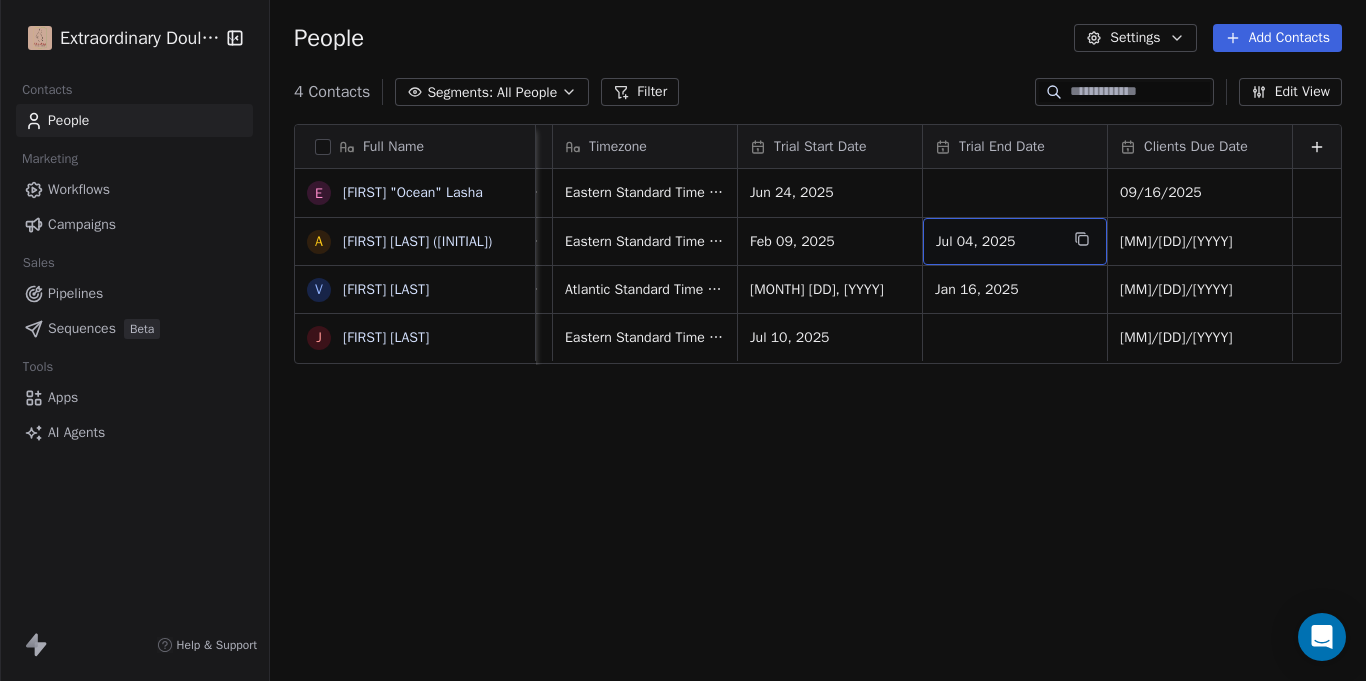 click on "Jul 04, 2025" at bounding box center (997, 242) 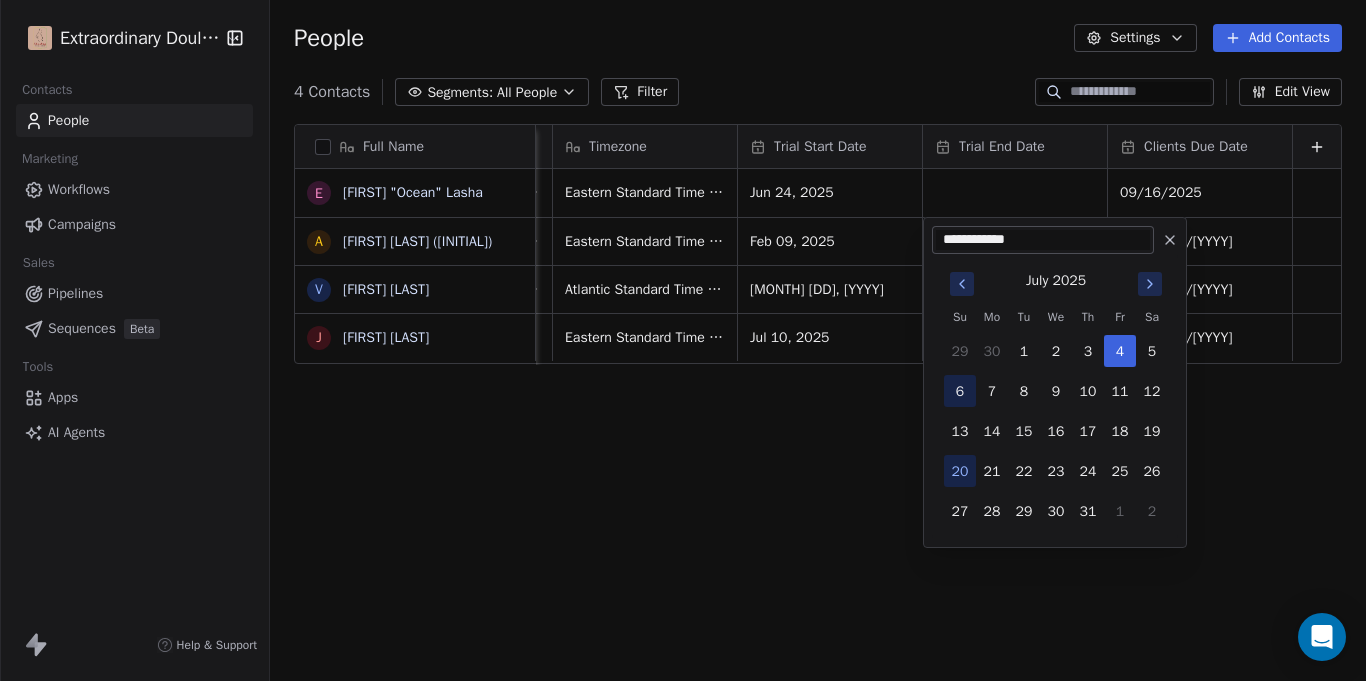 click on "6" at bounding box center (960, 391) 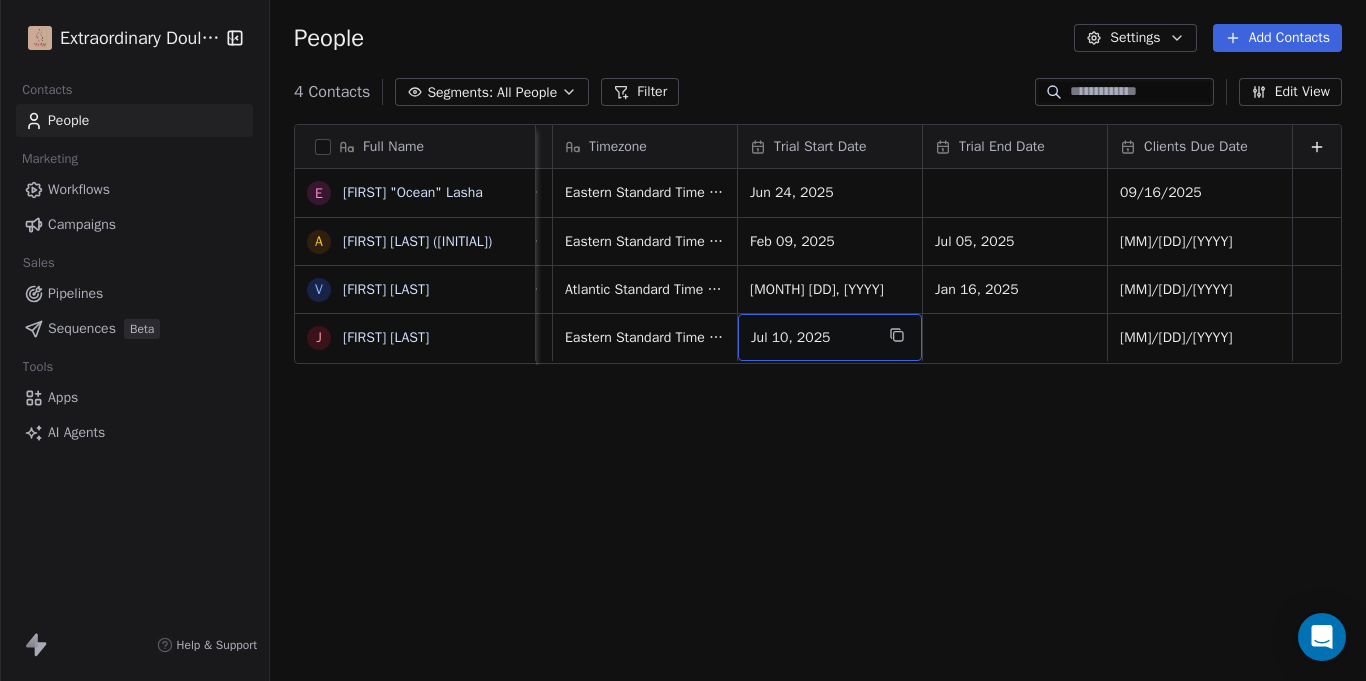 click on "Jul 10, 2025" at bounding box center [812, 338] 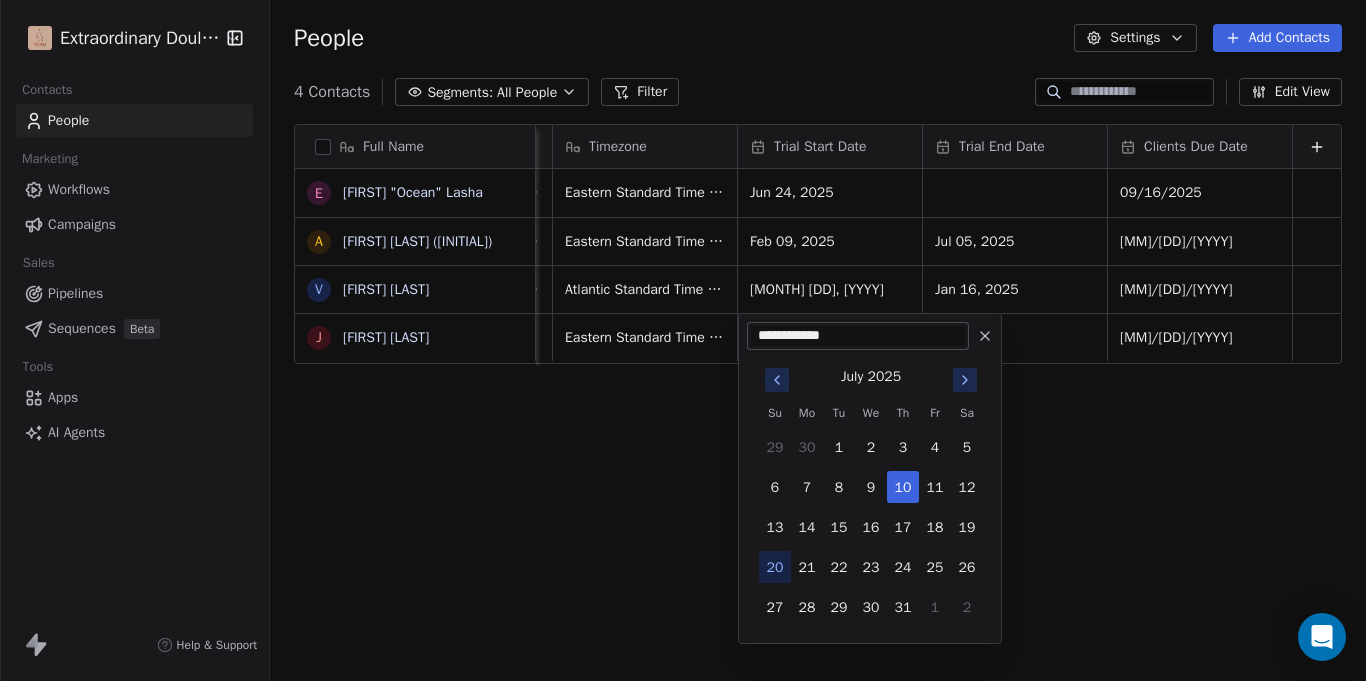 type on "**********" 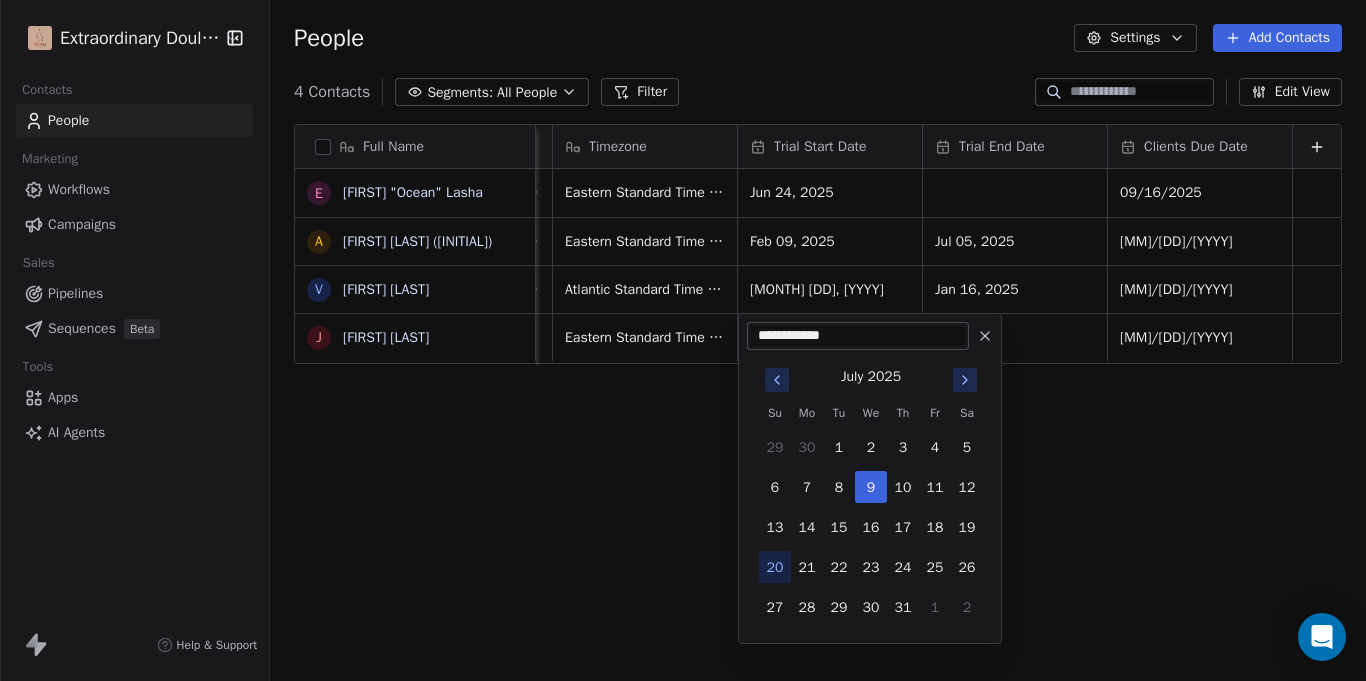 click 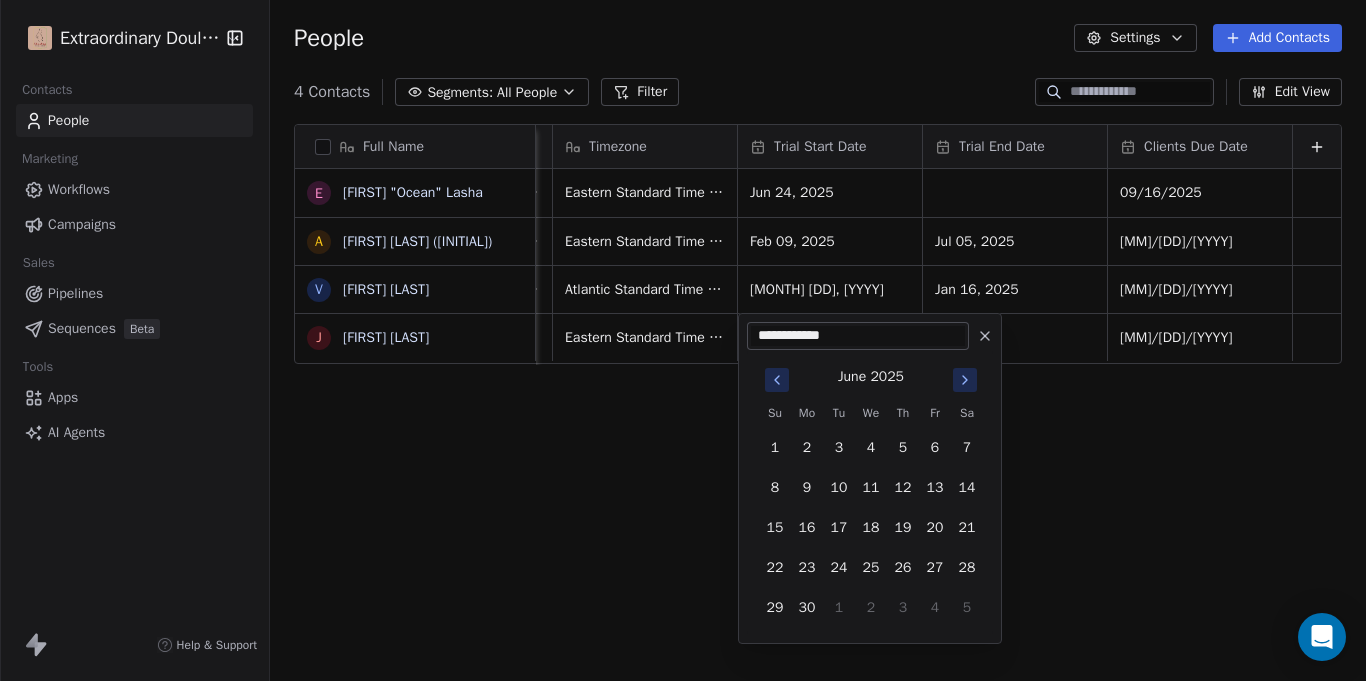 click 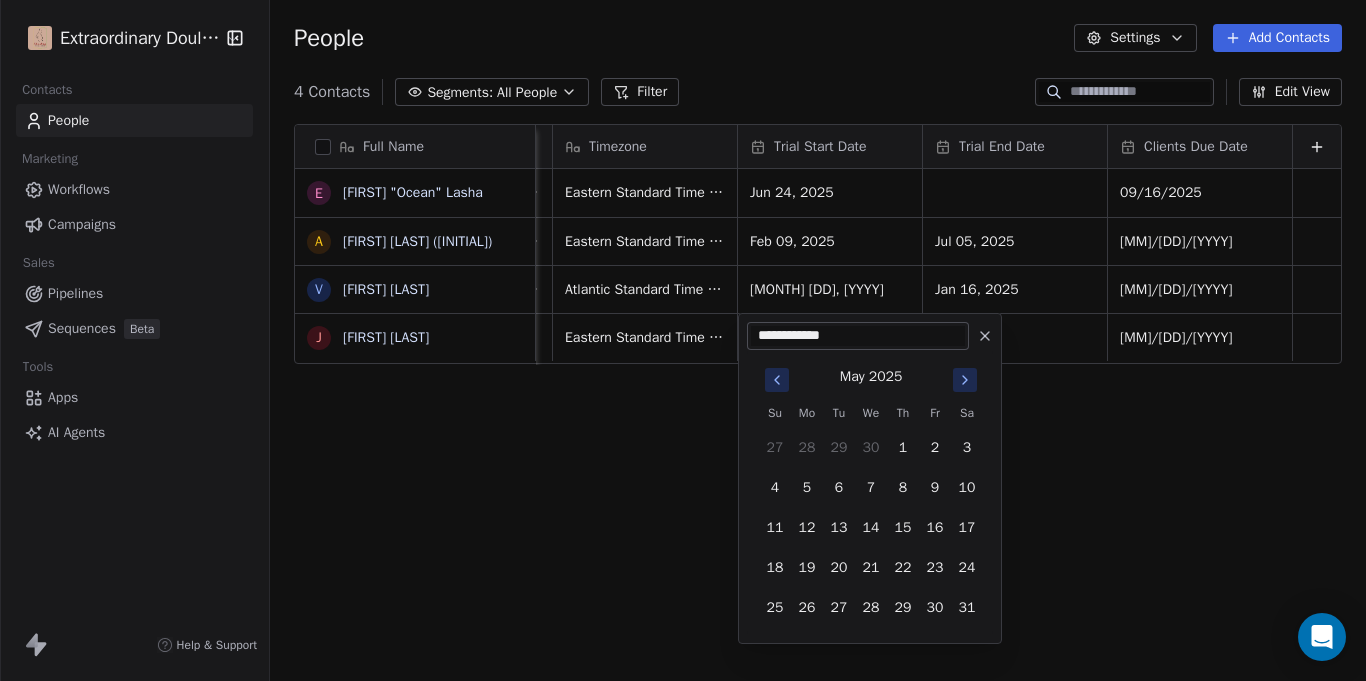 click 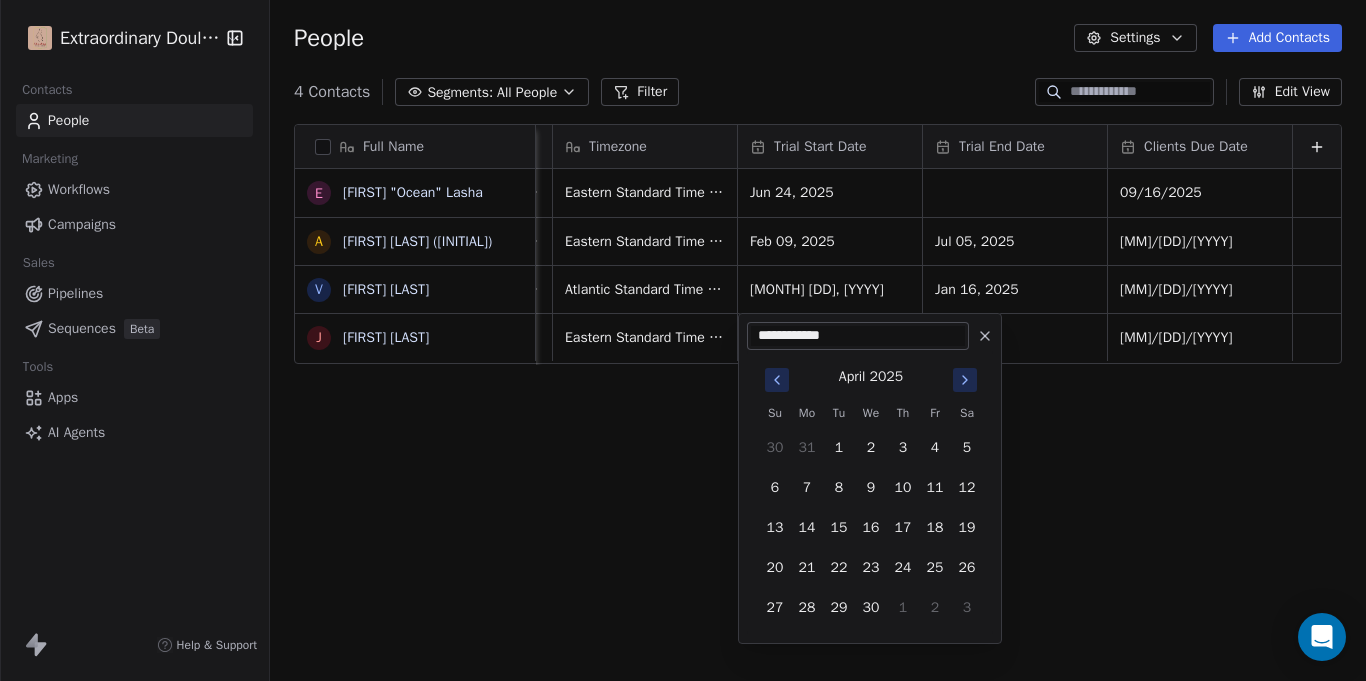 click 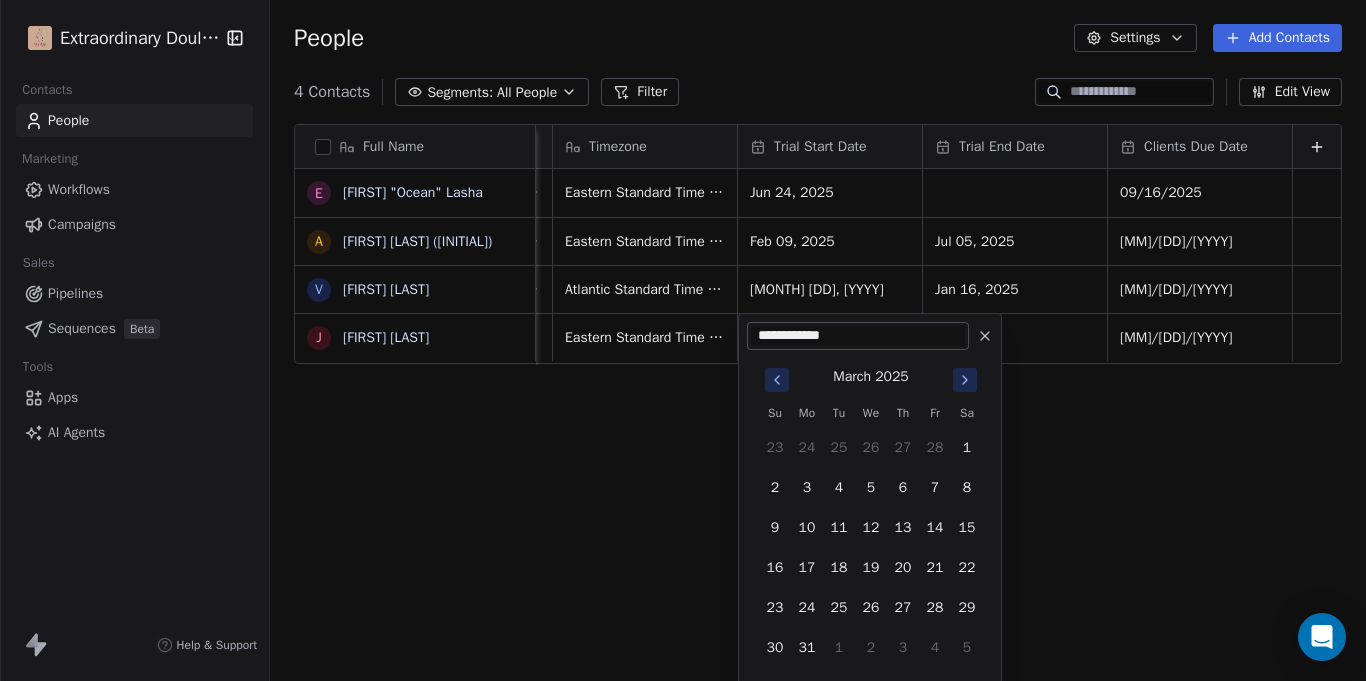 click 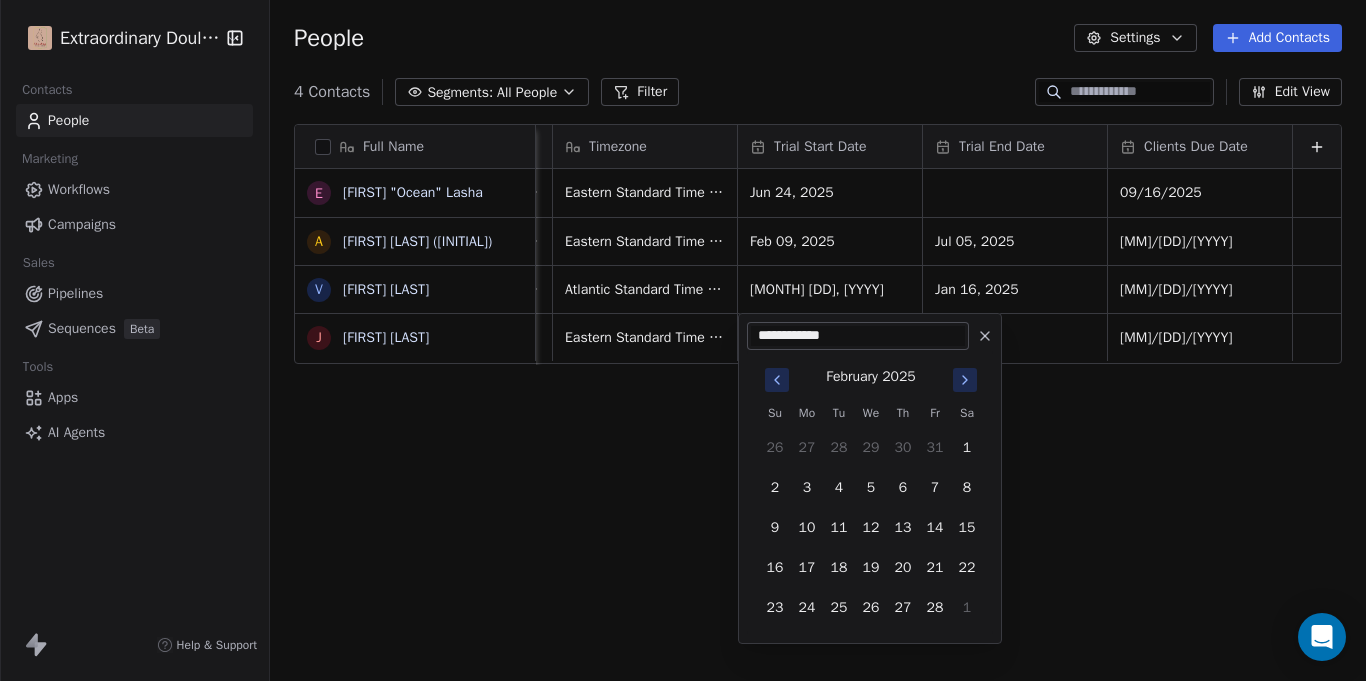 click 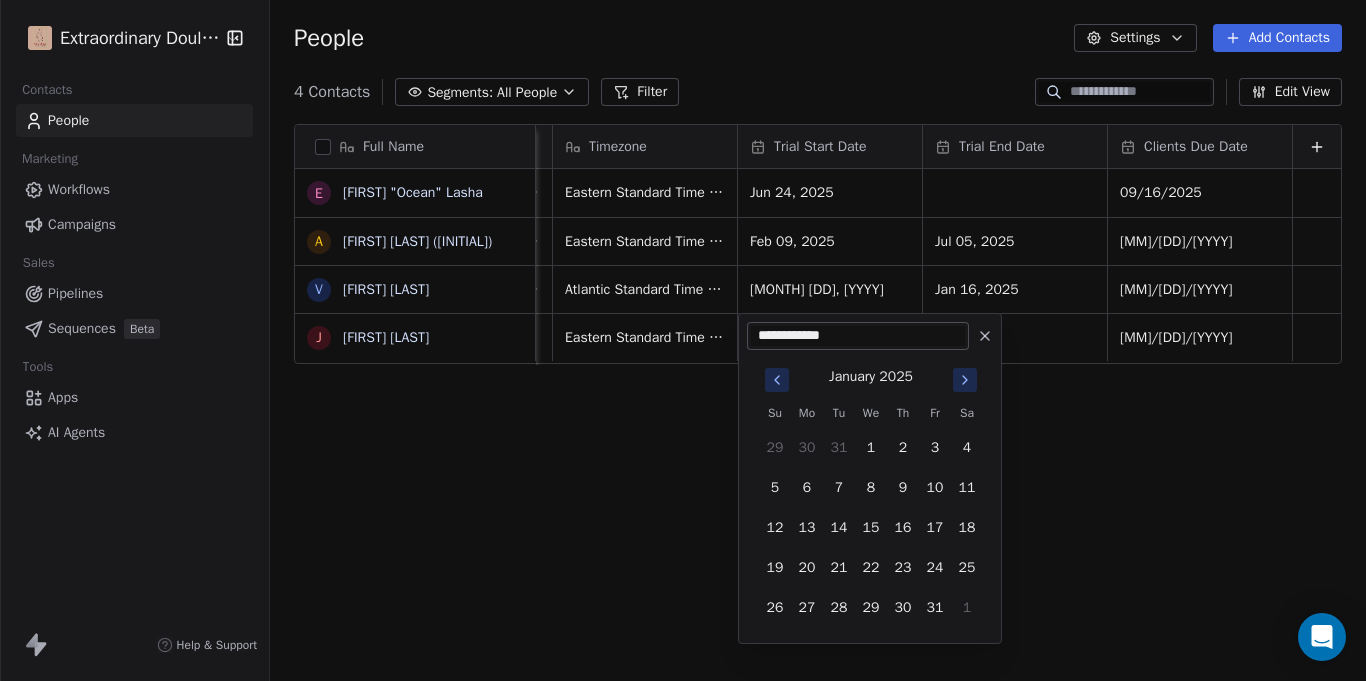 click 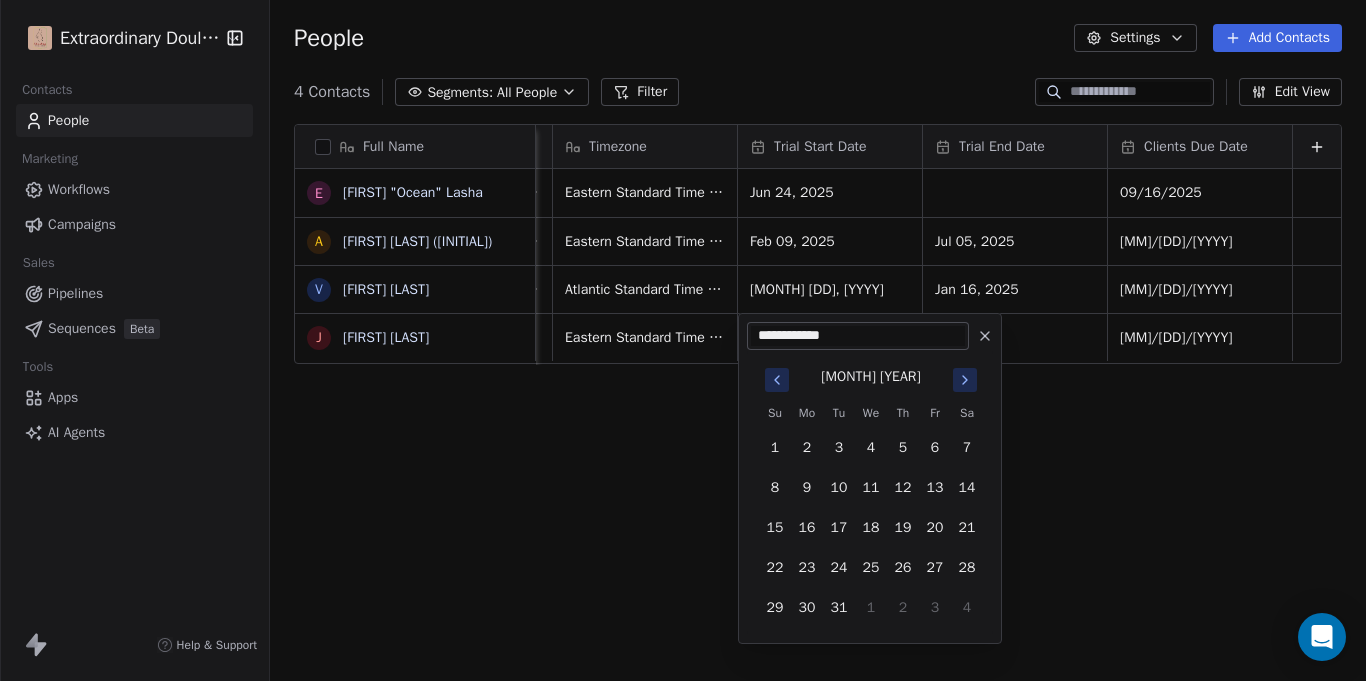 click 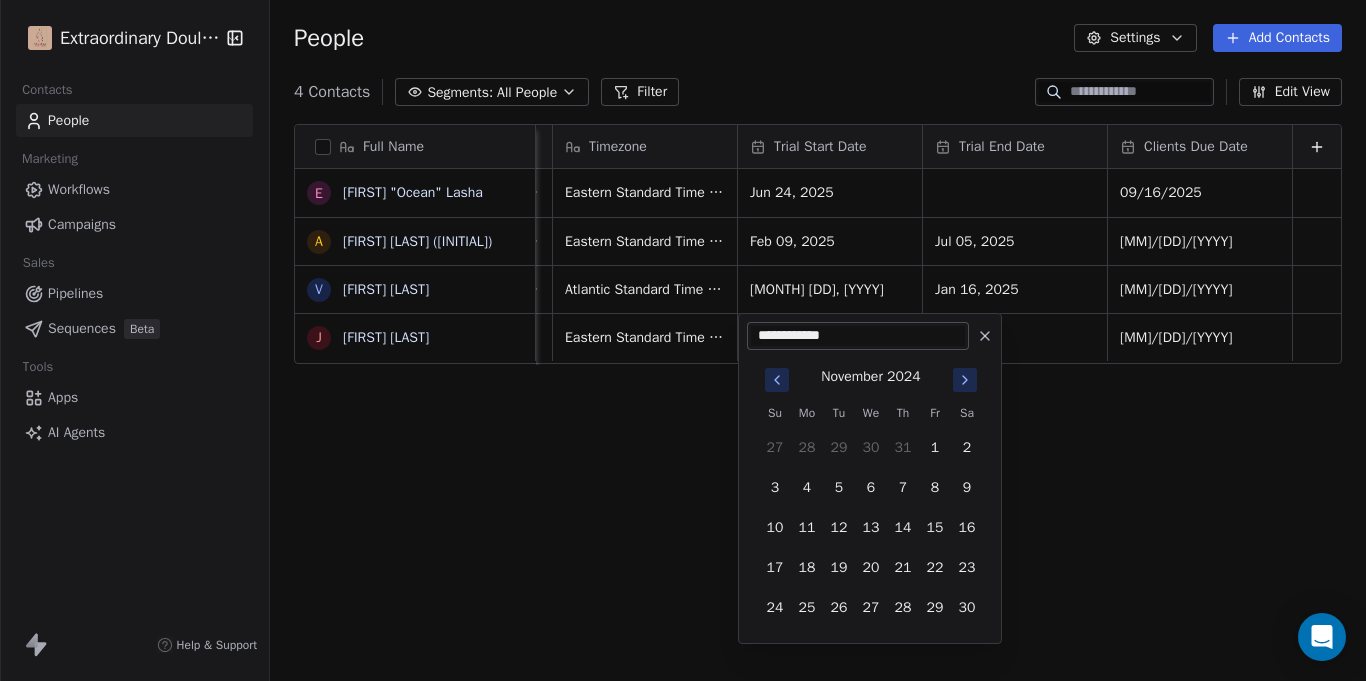 click 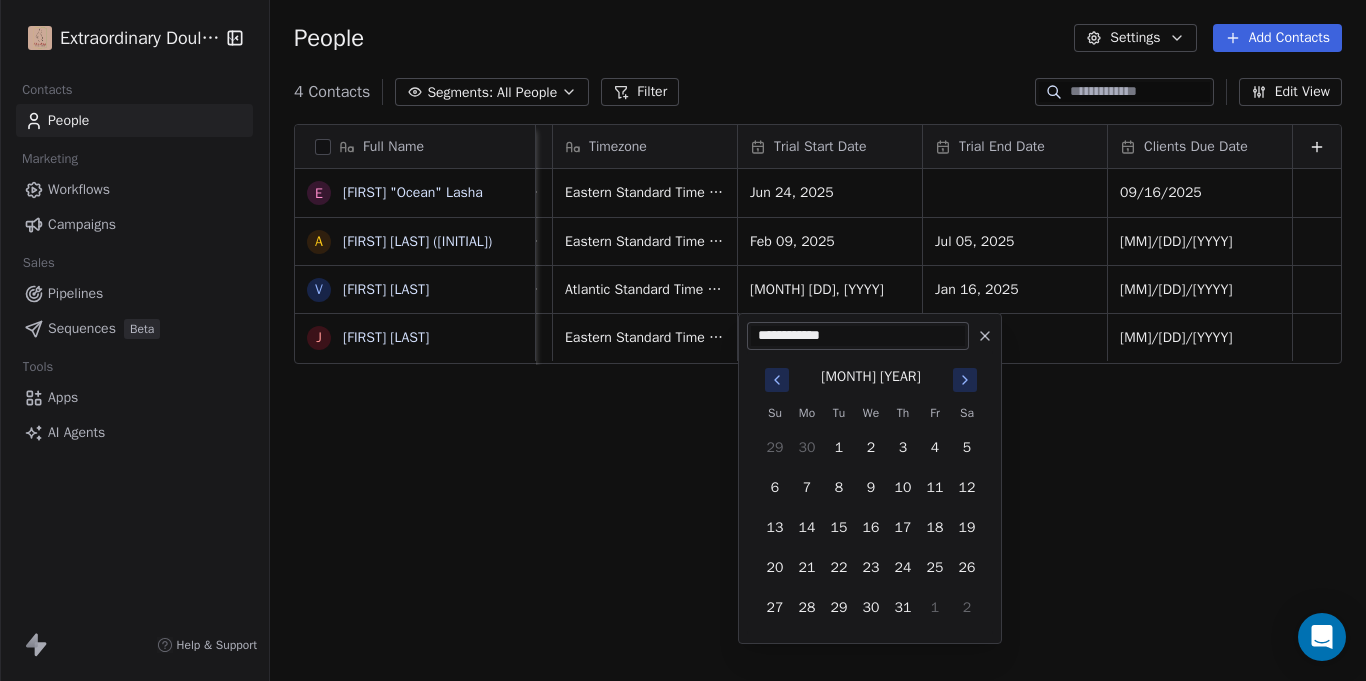 click 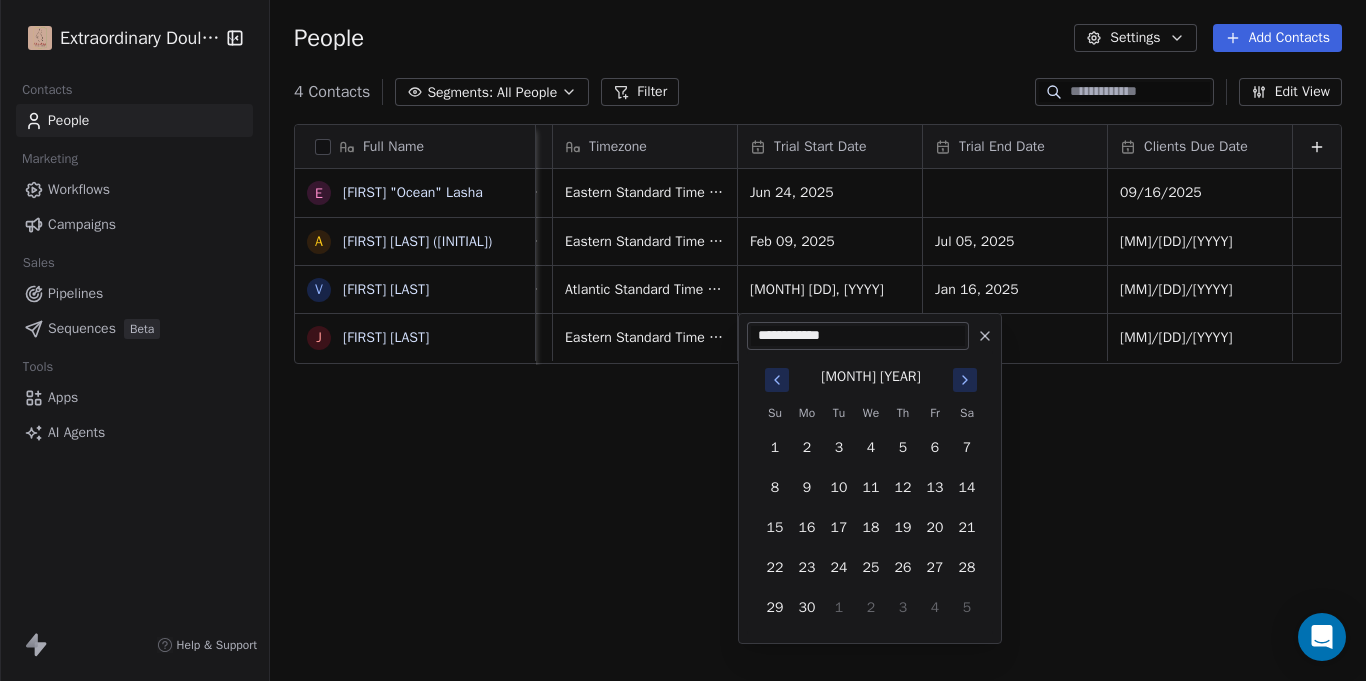 click 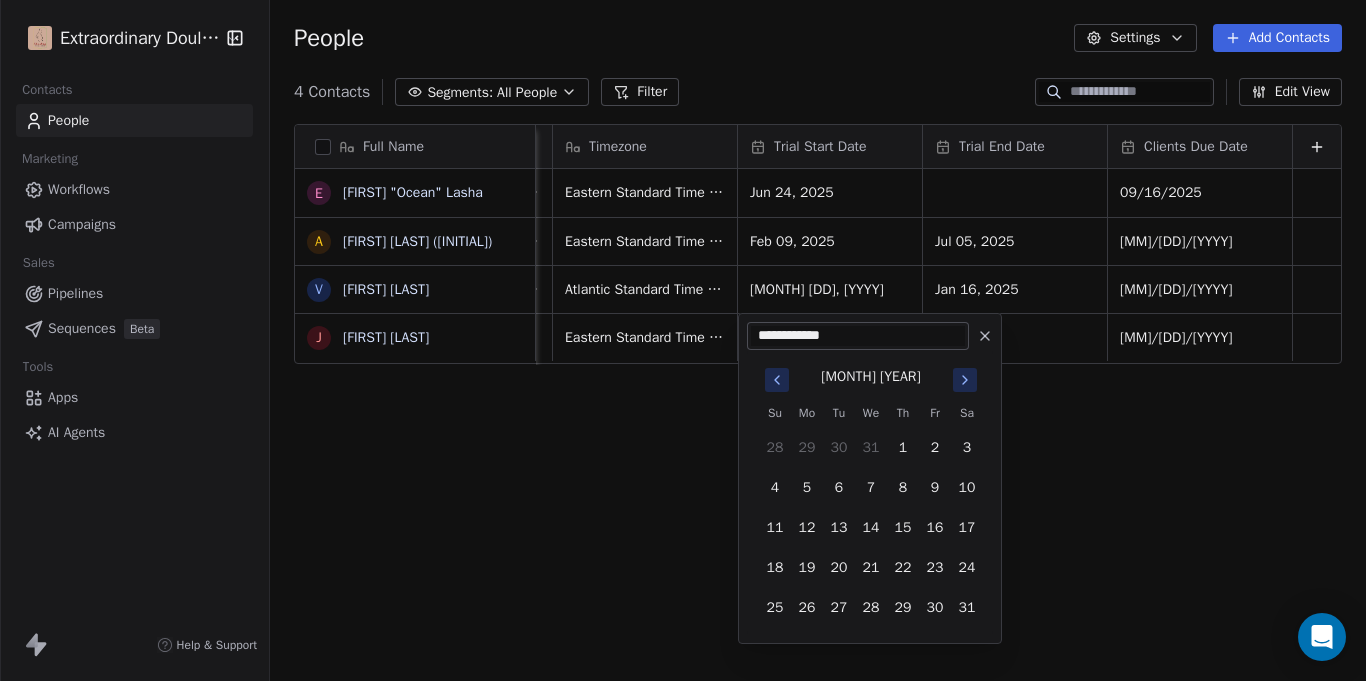 click 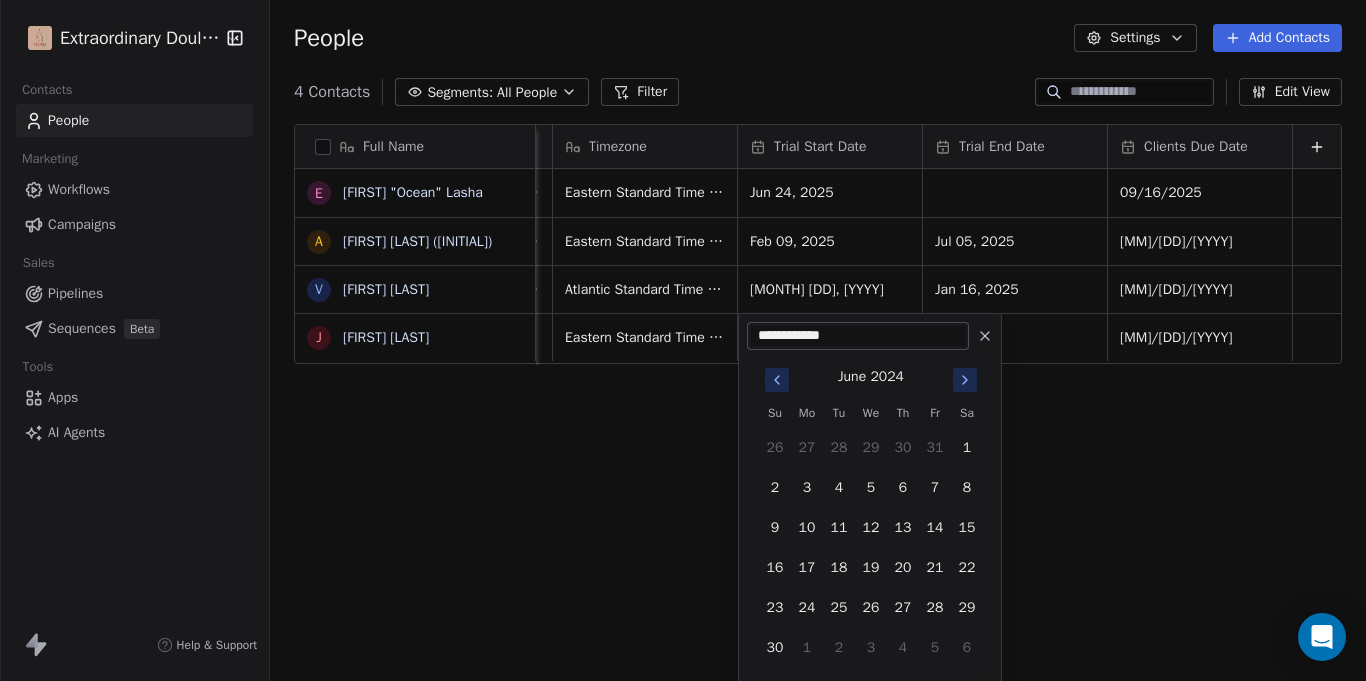 click 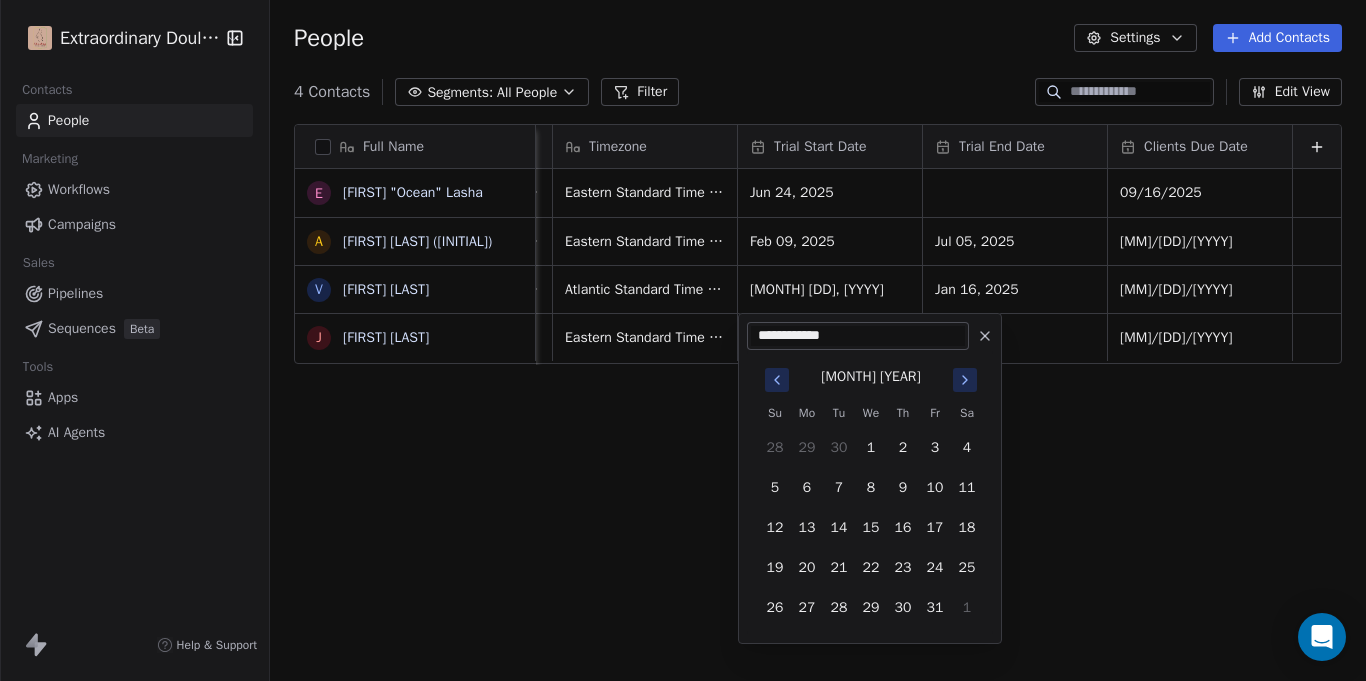 click 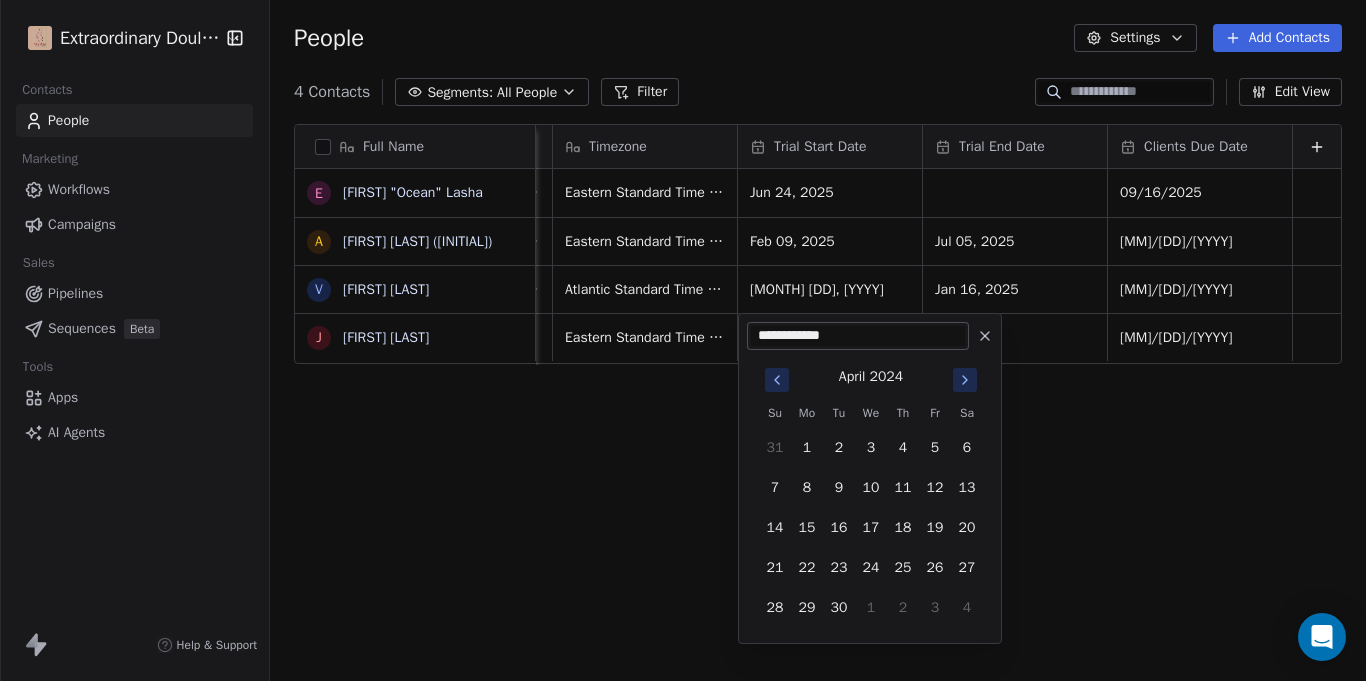 click 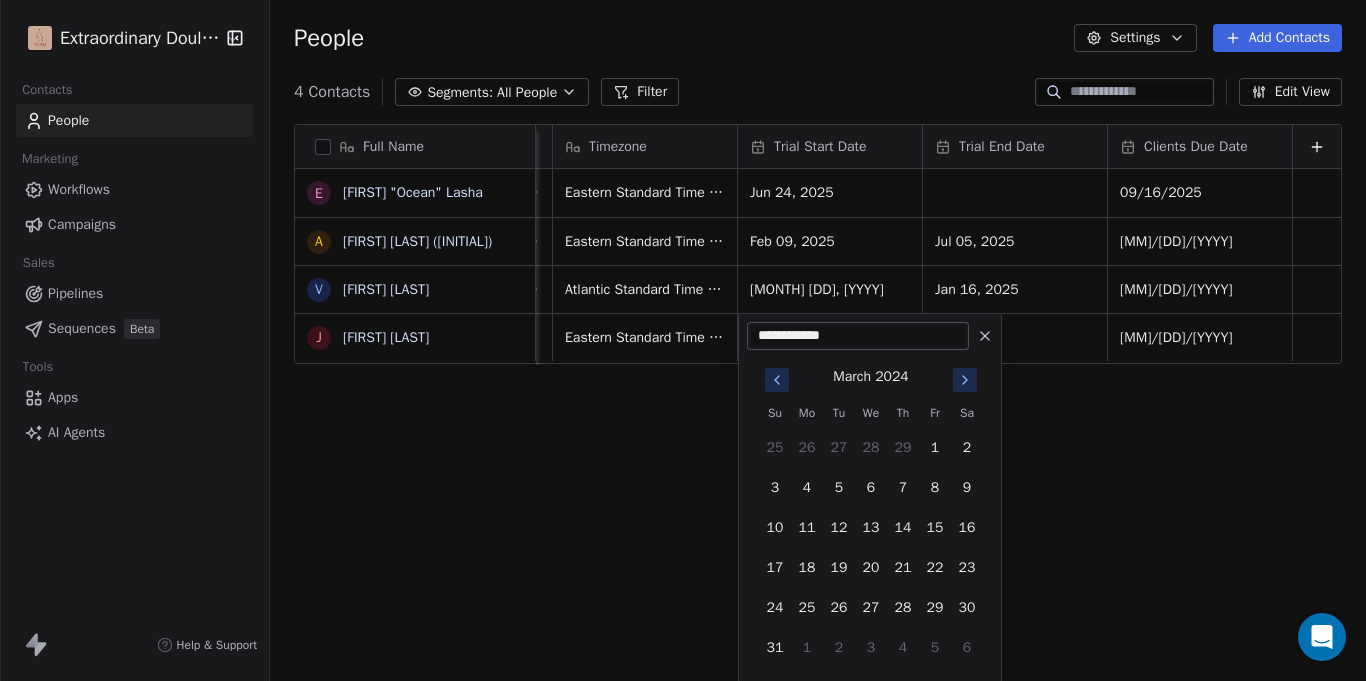 click 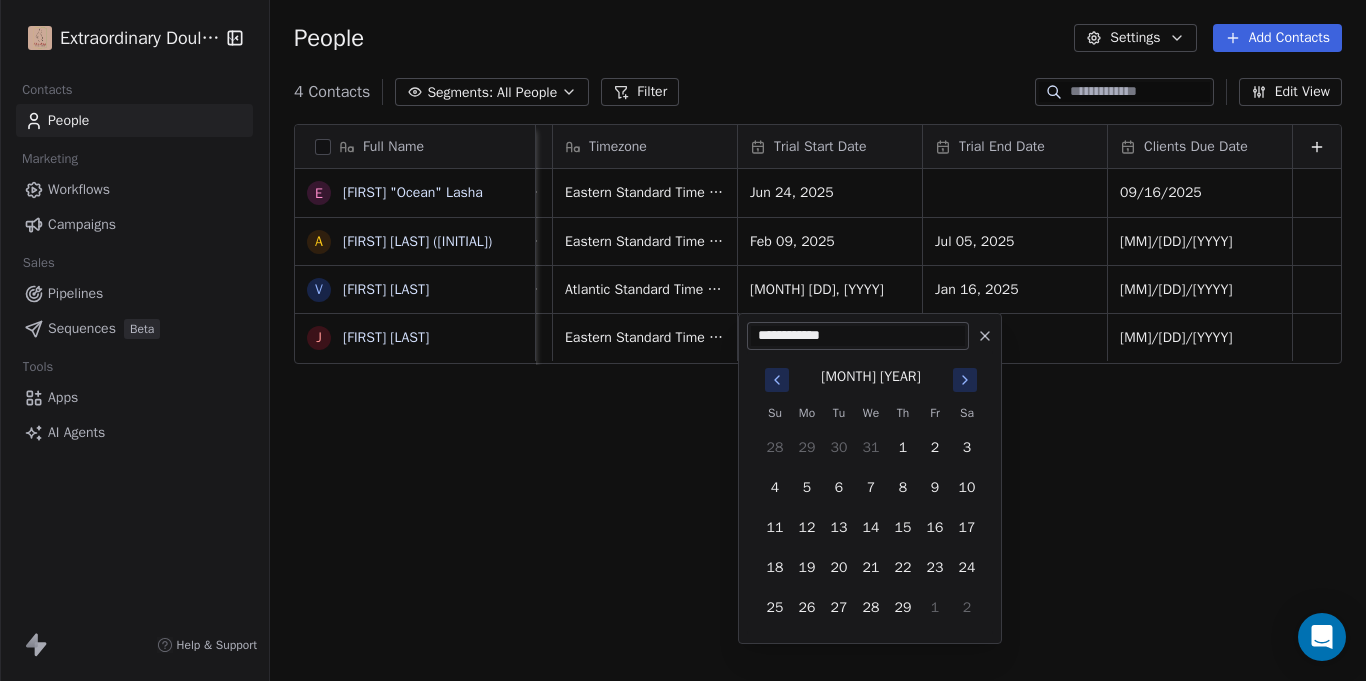 click 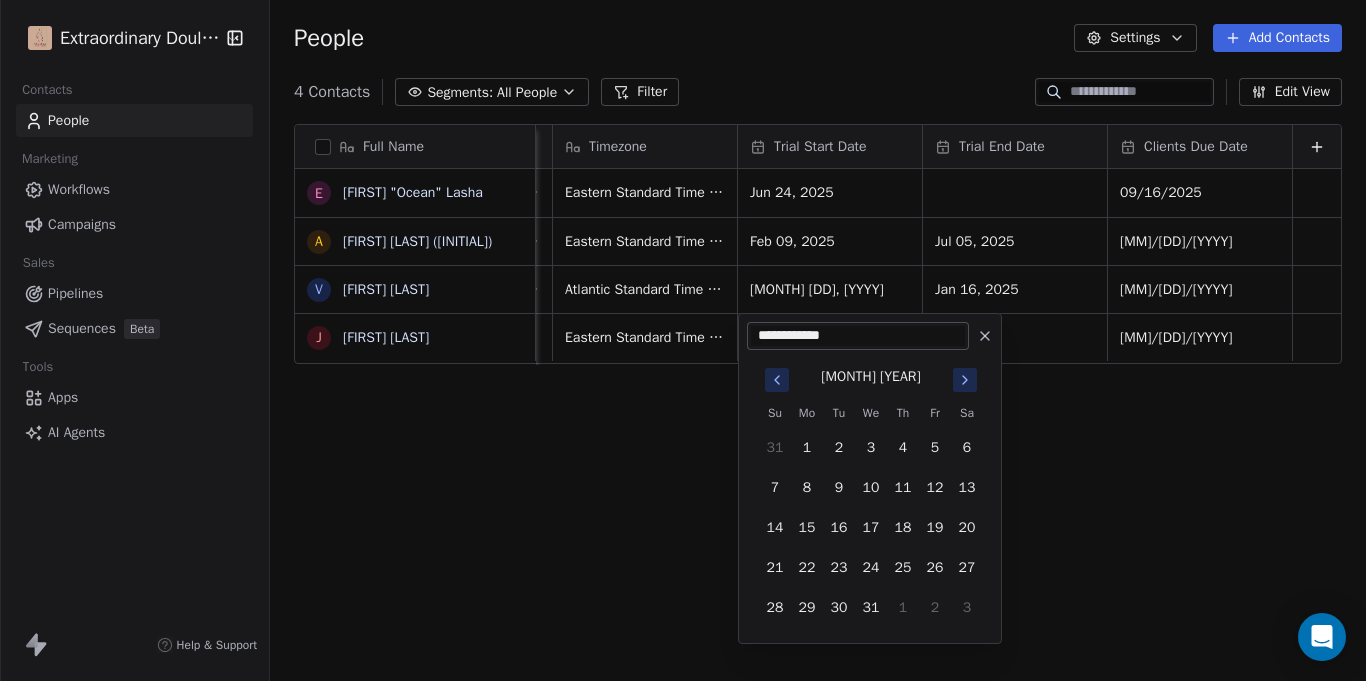 click 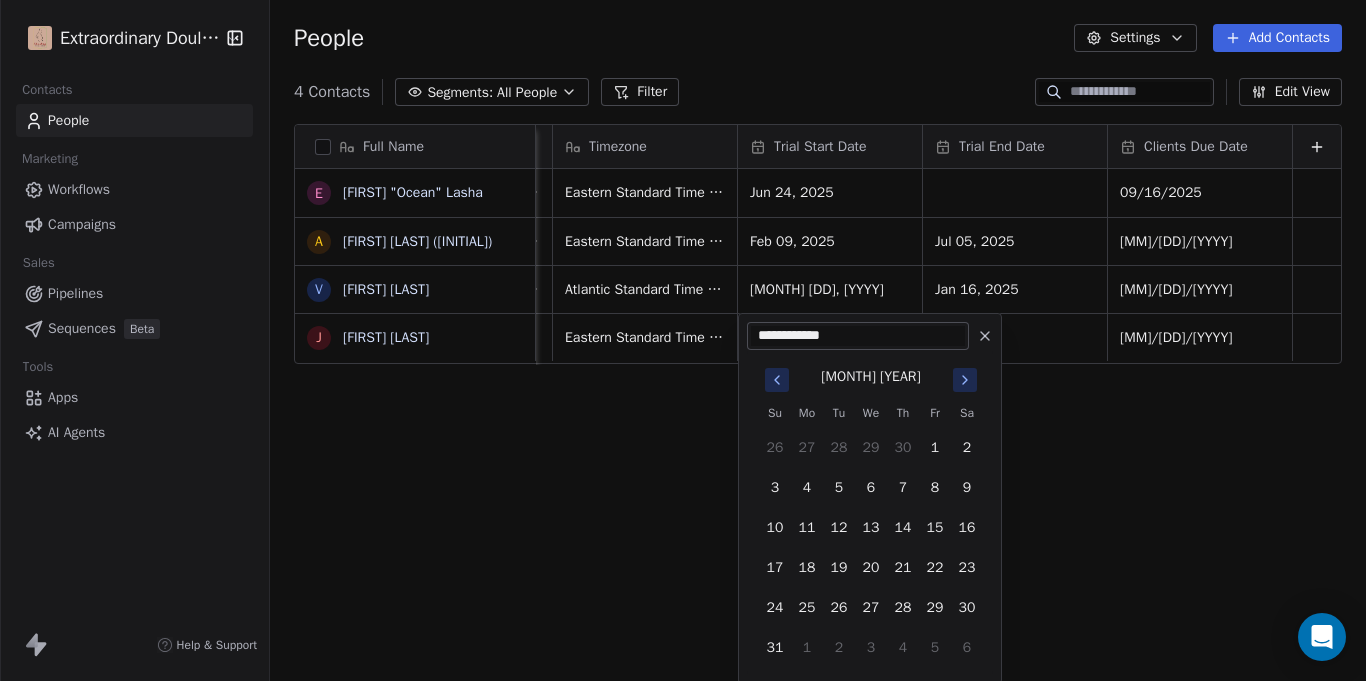 click 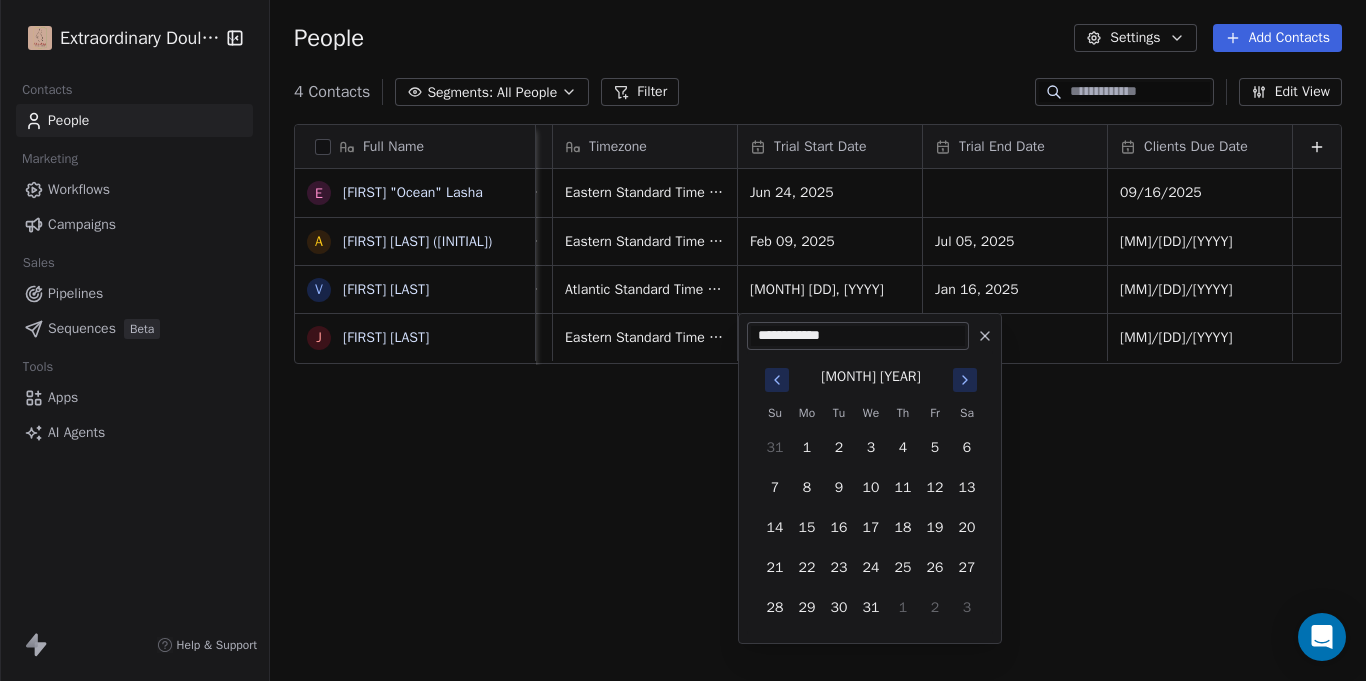 click at bounding box center [777, 380] 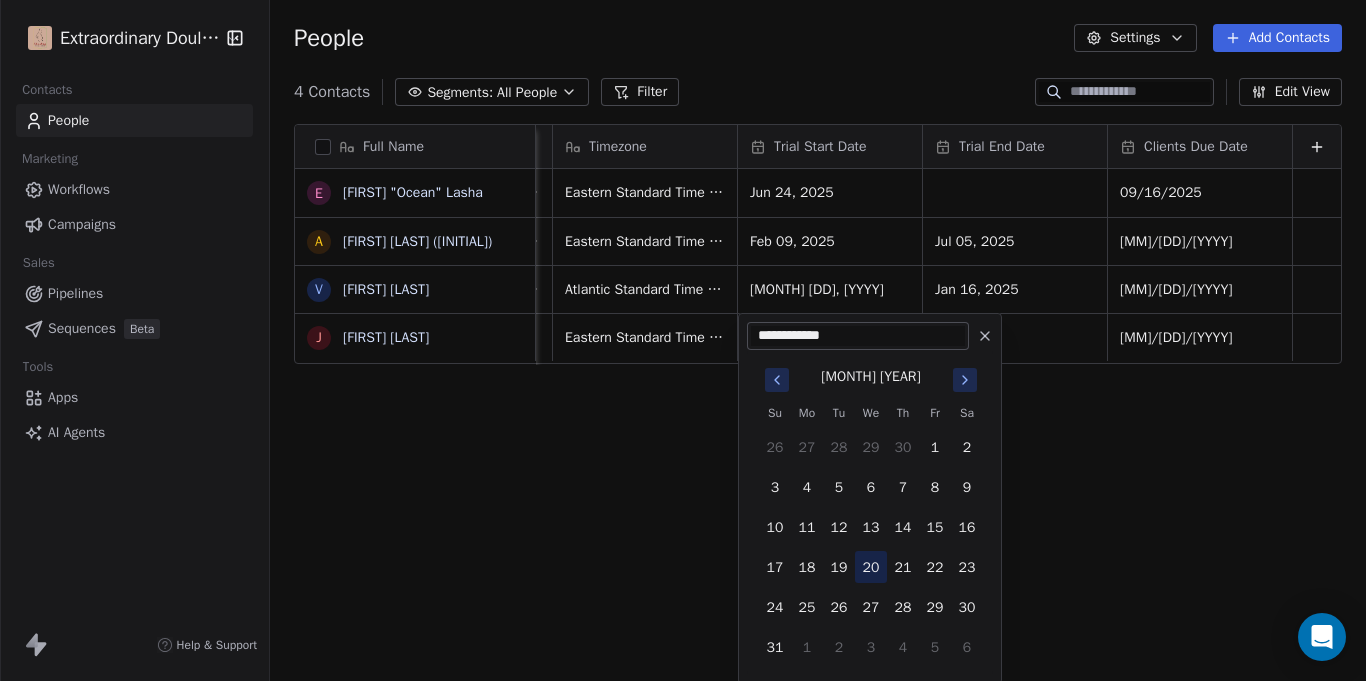 click on "20" at bounding box center (871, 567) 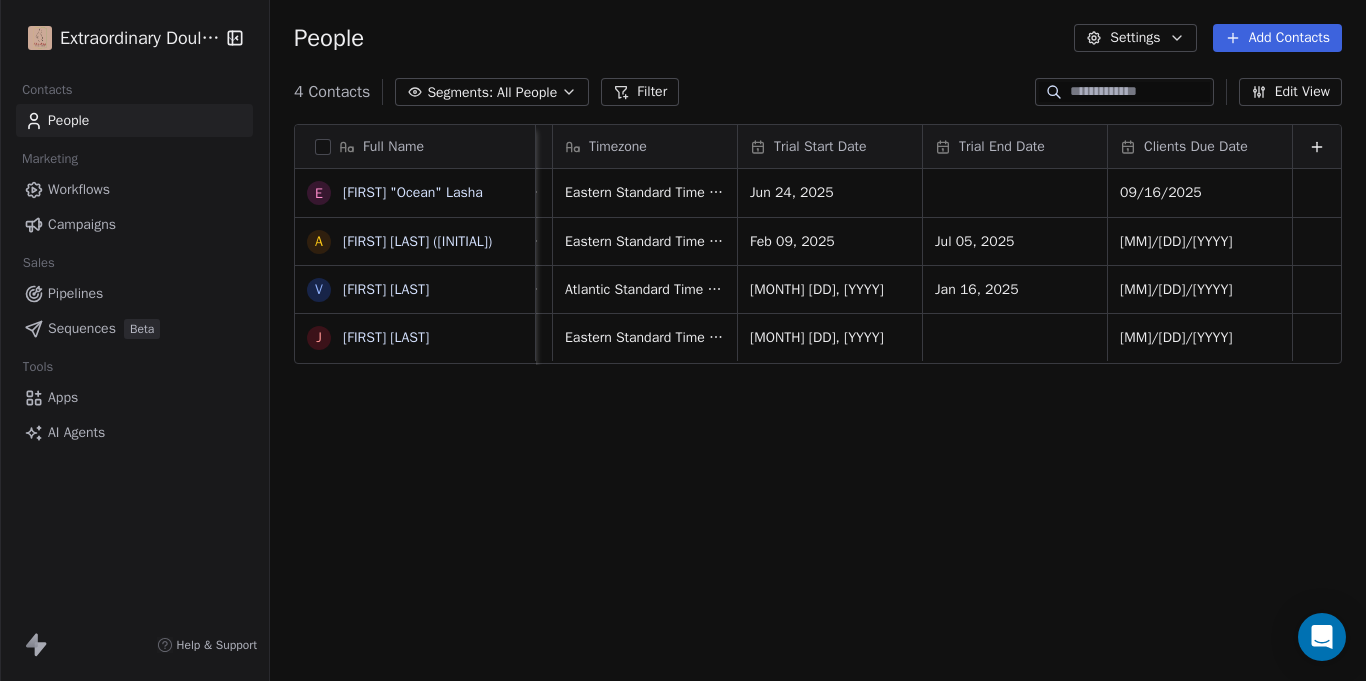 click on "Full Name [FIRST] [LAST] "Ocean" Lasha [FIRST] [LAST] (Nitra) V [FIRST] [LAST] J [FIRST] [LAST] Job Title Status Contact Source Address Timezone Trial Start Date Trial End Date Clients Due Date   At Home Mom Client Bornbir [NUMBER] [STREET] [NUMBER], [CITY], [STATE], [ZIP] Eastern Standard Time (EST) Jun 24, 2025 09/16/2025   At Home Mom Closed Won Legaci Birth [NUMBER] [STREET], [CITY], [STATE], [ZIP] Eastern Standard Time (EST) Feb 09, 2025 Jul 05, 2025 05/24/2025   Body Sculptor Closed Won Word of Mouth (Family Member) [NUMBER] [STREET], [CITY], [STATE], [ZIP] Atlantic Standard Time (AST) Oct 17, 2024 Jan 16, 2025 12/04/2024   Working Mom Closed Won Legaci Birth [NUMBER]-[NUMBER] [STREET]. APT [NUMBER], [CITY], [STATE], [ZIP] Eastern Standard Time (EST) Dec 19, 2023 04/05/2024
To pick up a draggable item, press the space bar.
While dragging, use the arrow keys to move the item.
Press space again to drop the item in its new position, or press escape to cancel." at bounding box center (818, 407) 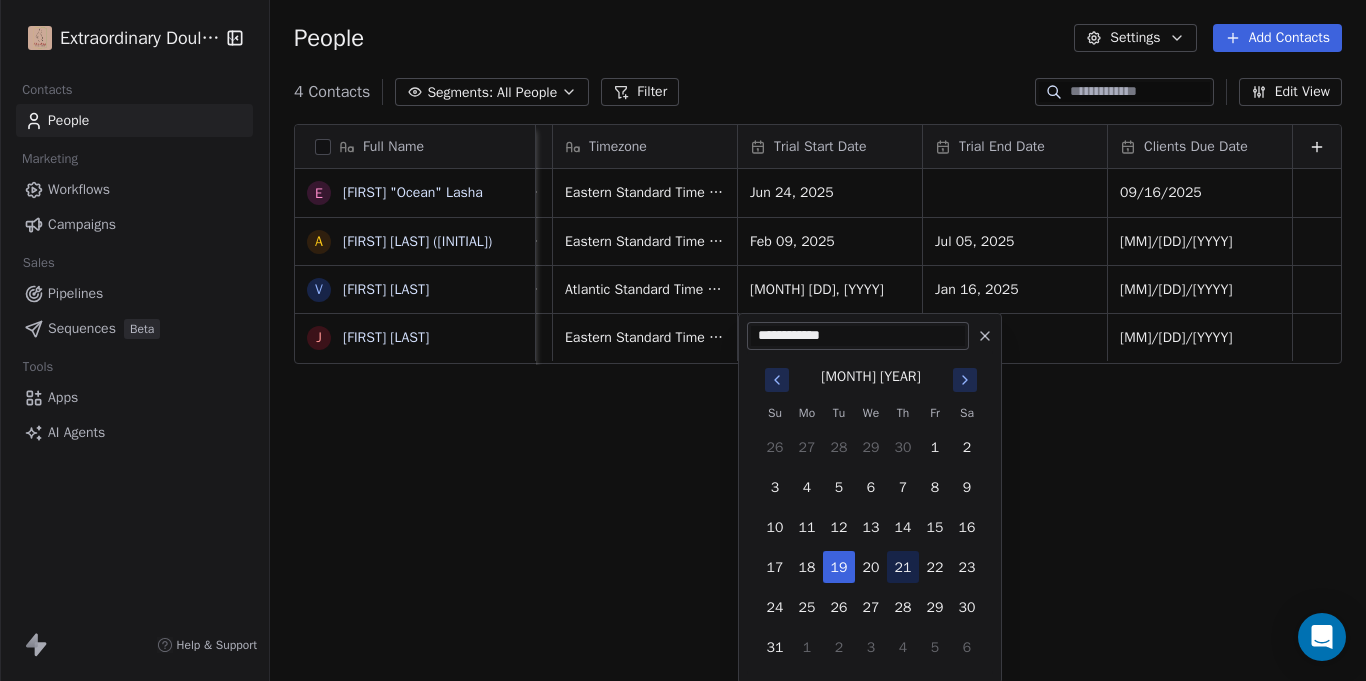 click on "21" at bounding box center [903, 567] 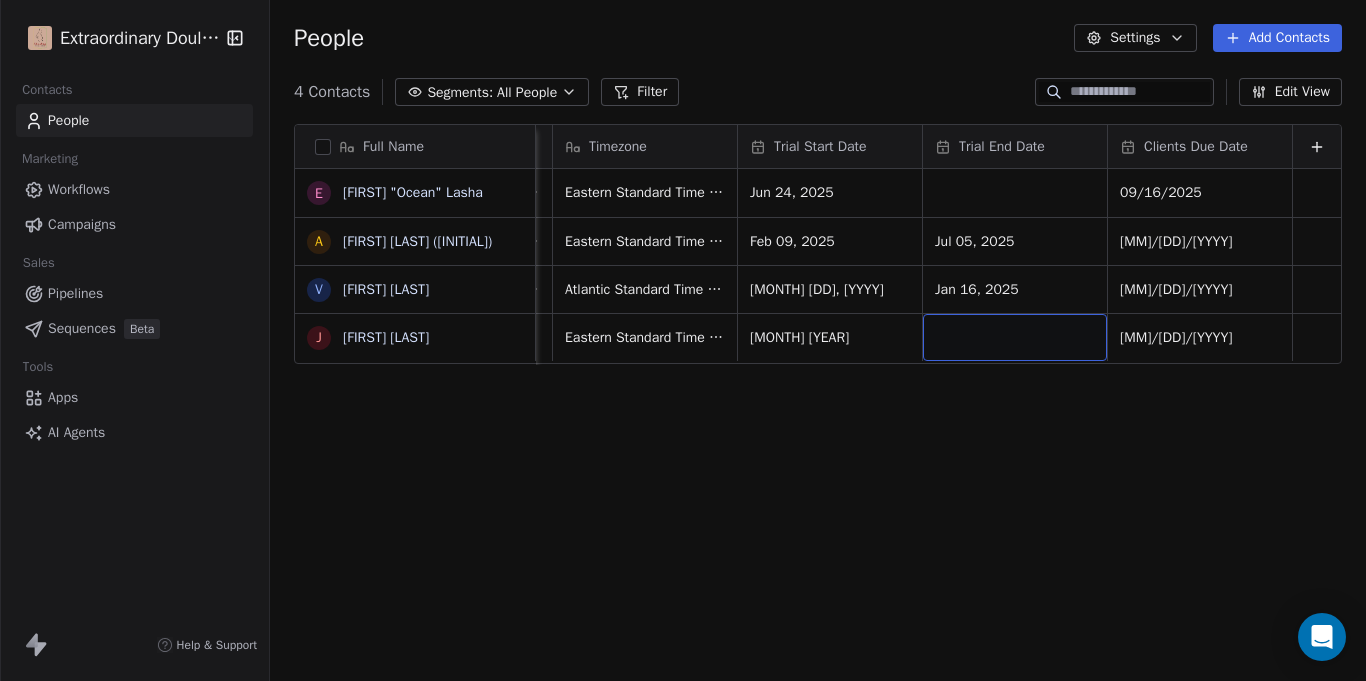 click at bounding box center (1015, 337) 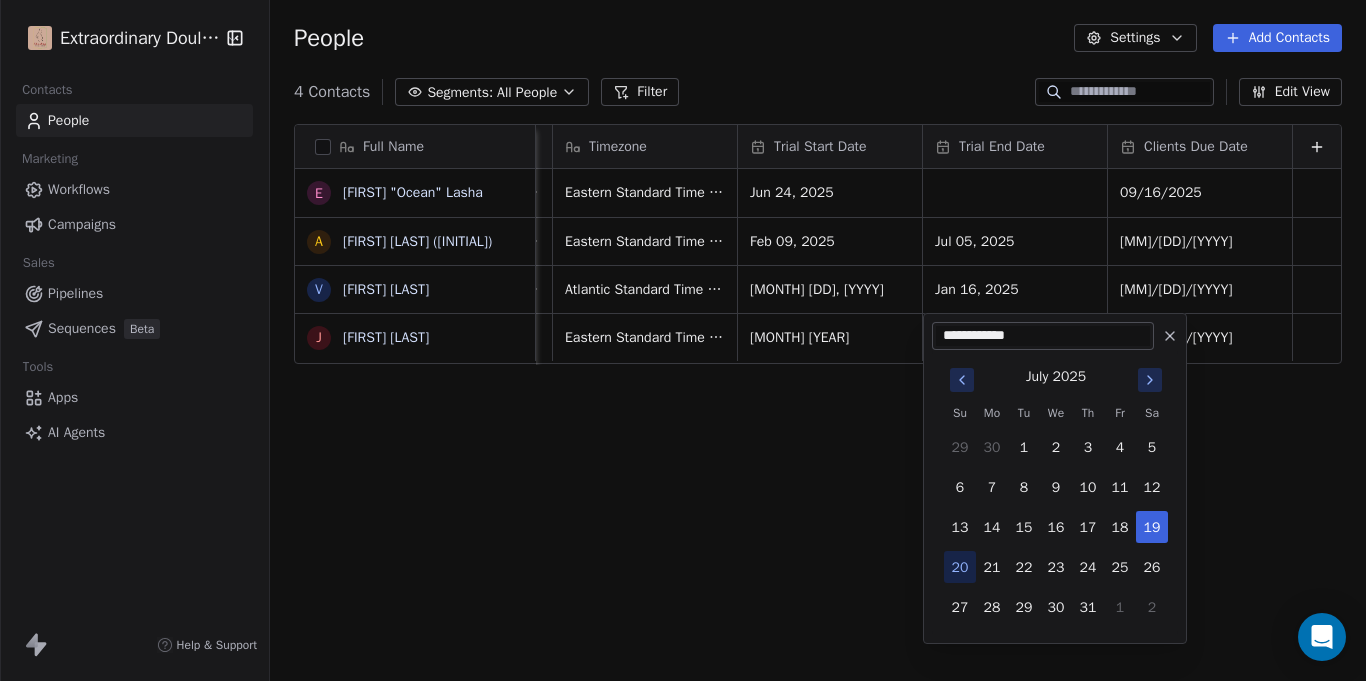 type on "**********" 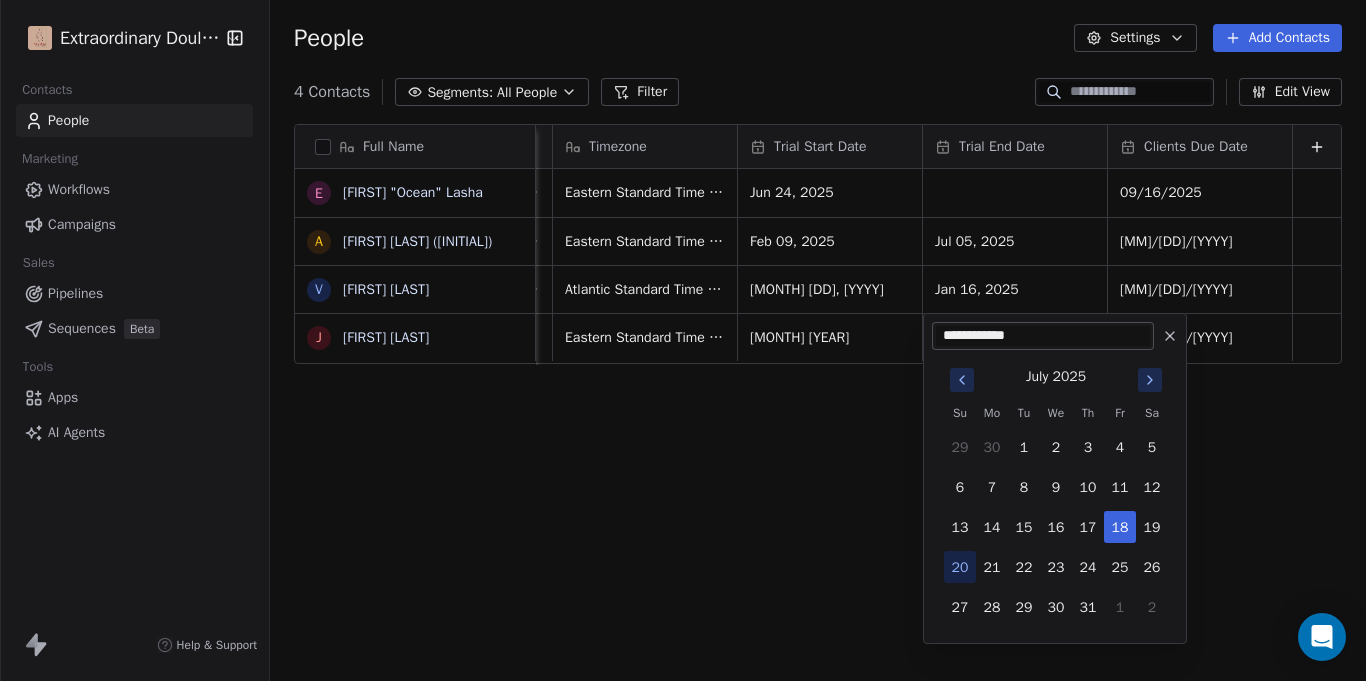 click 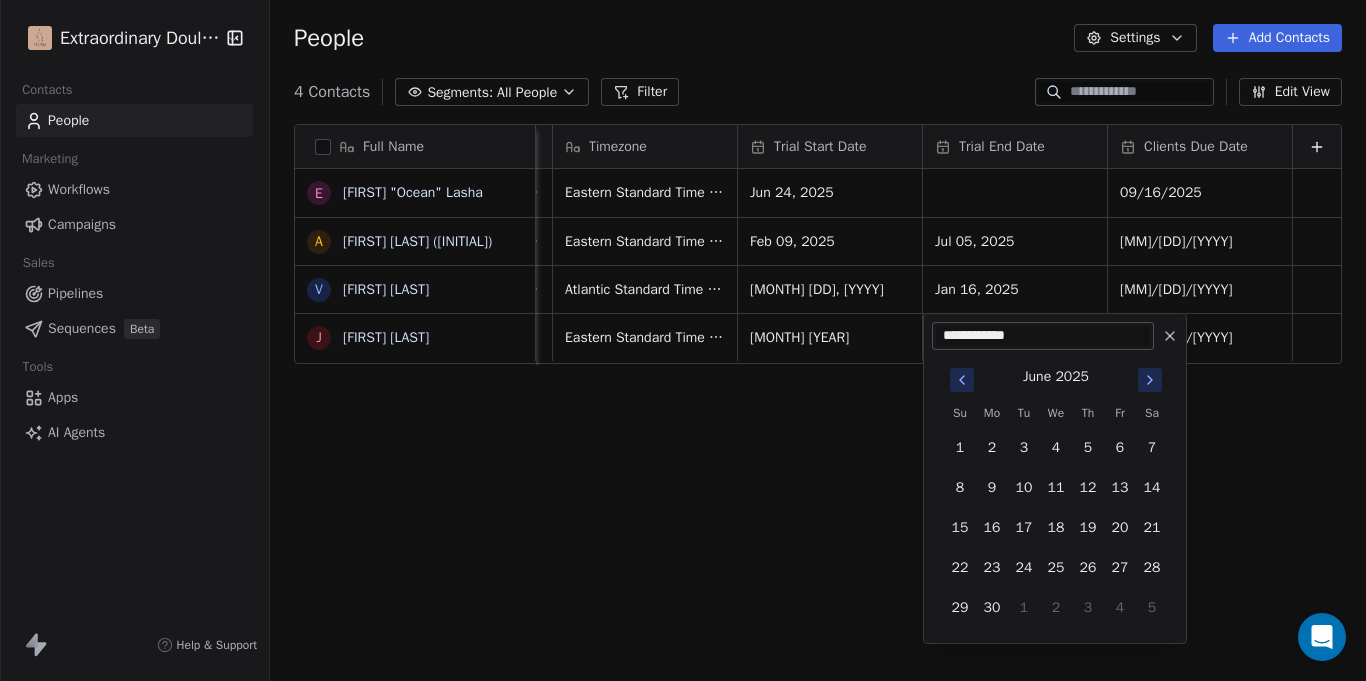 click 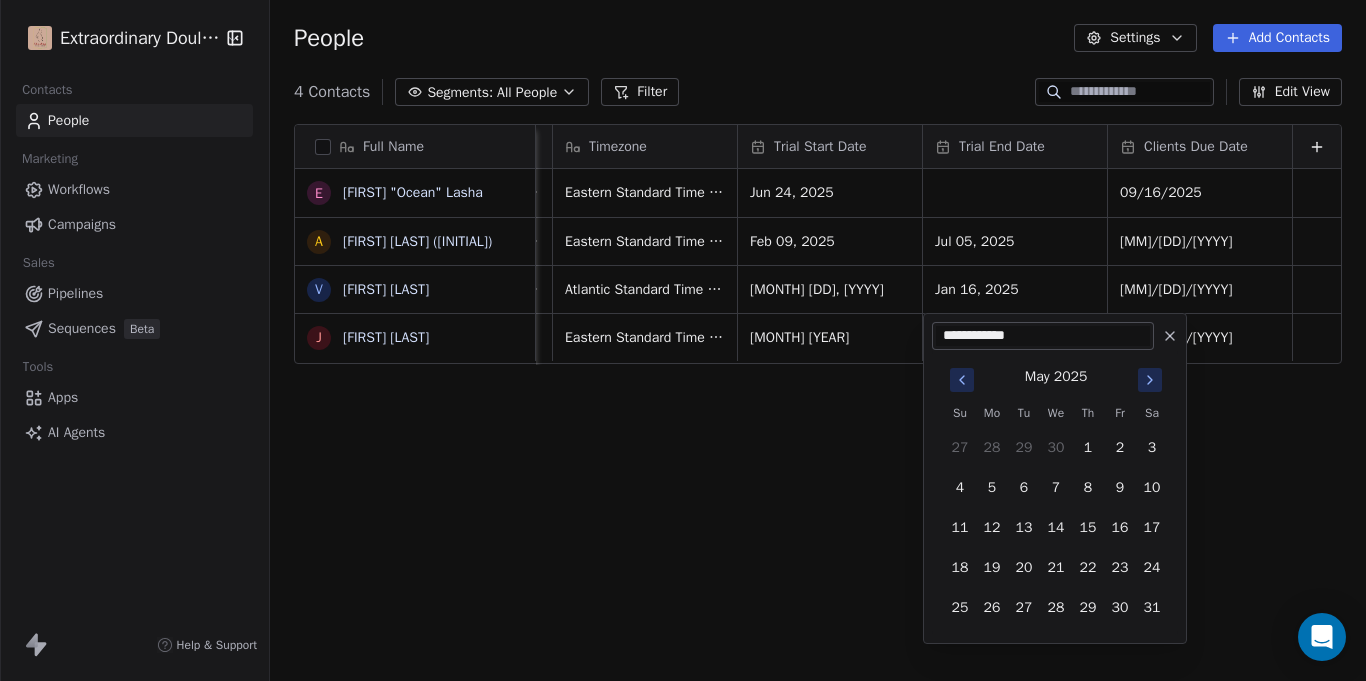 click 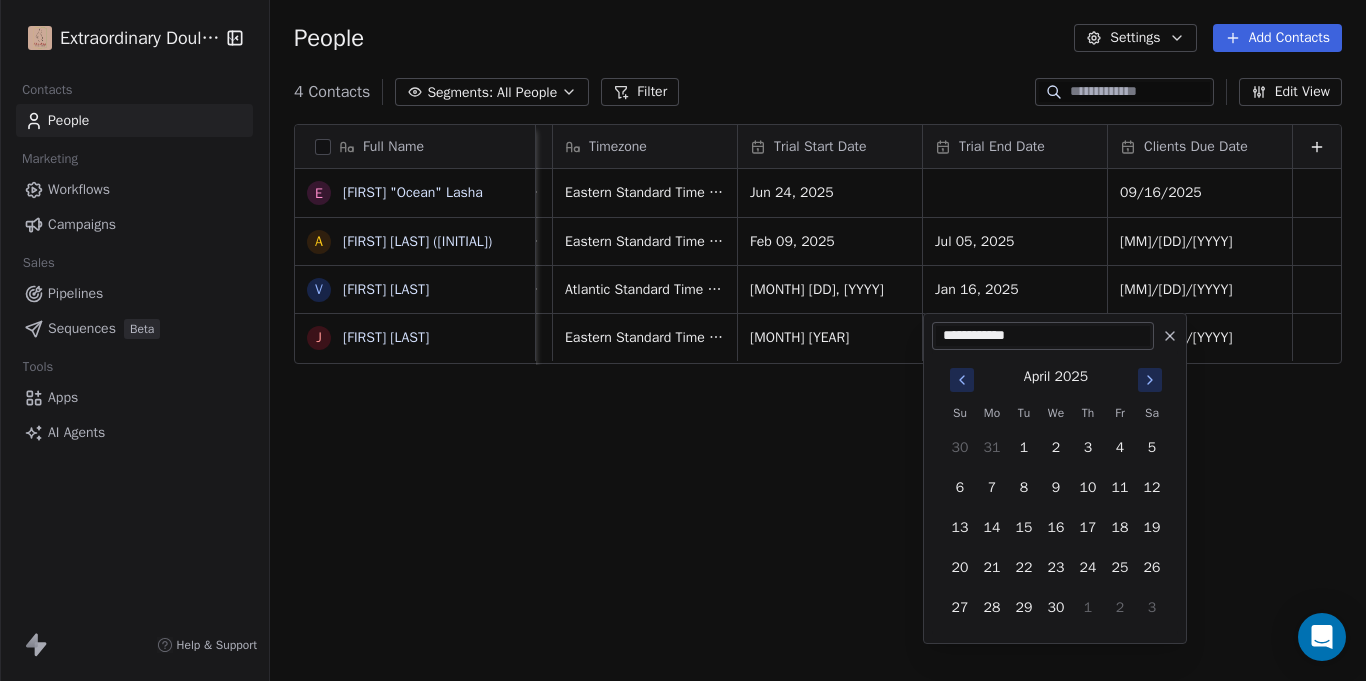 click 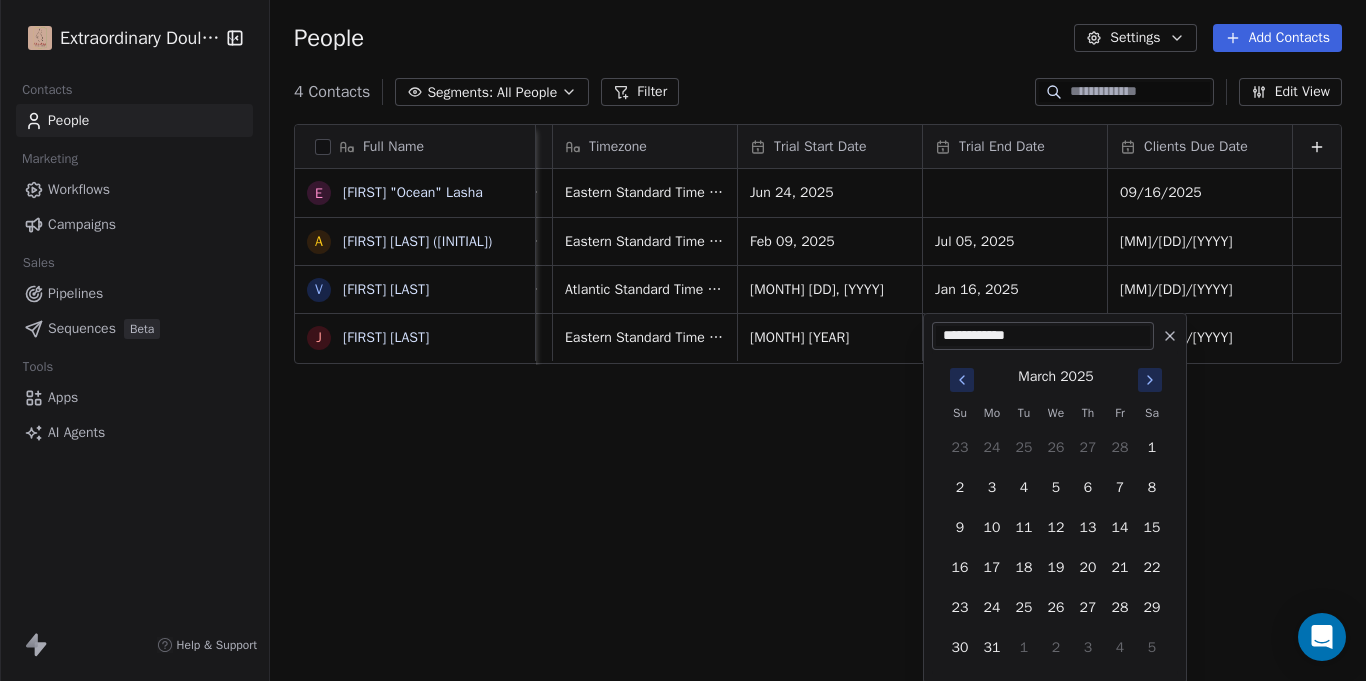 click 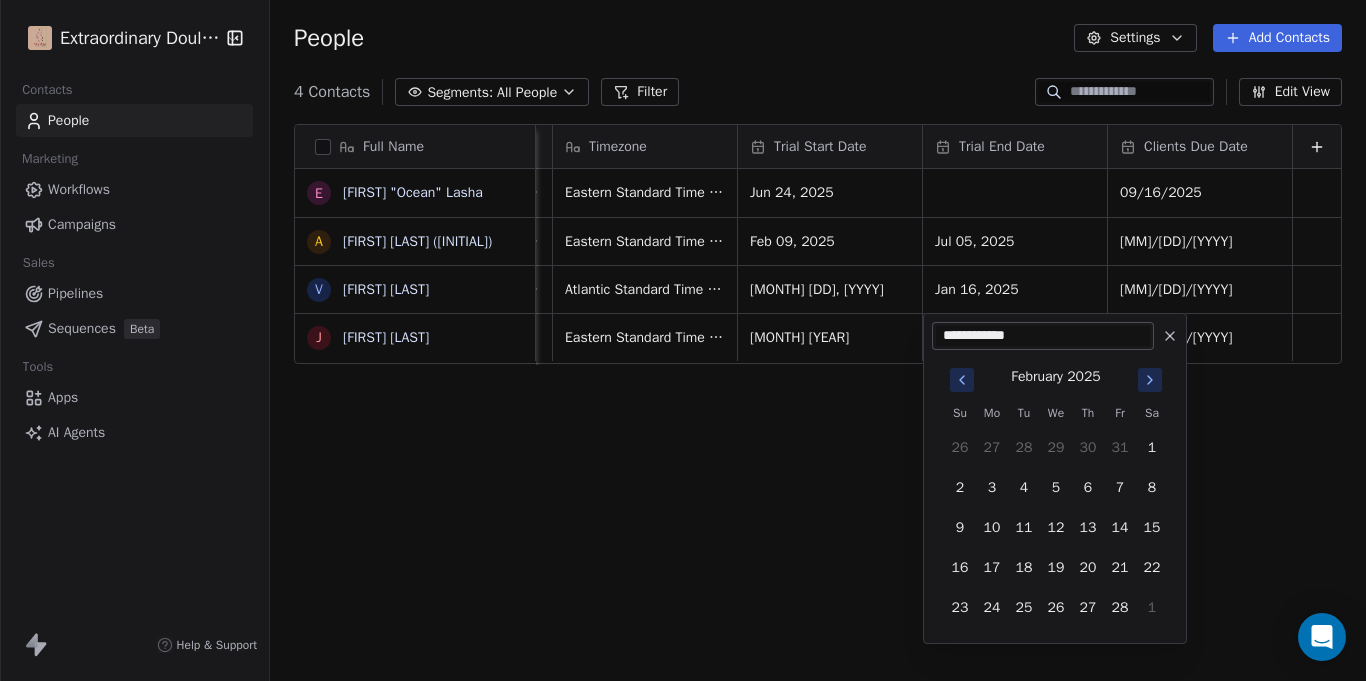 click 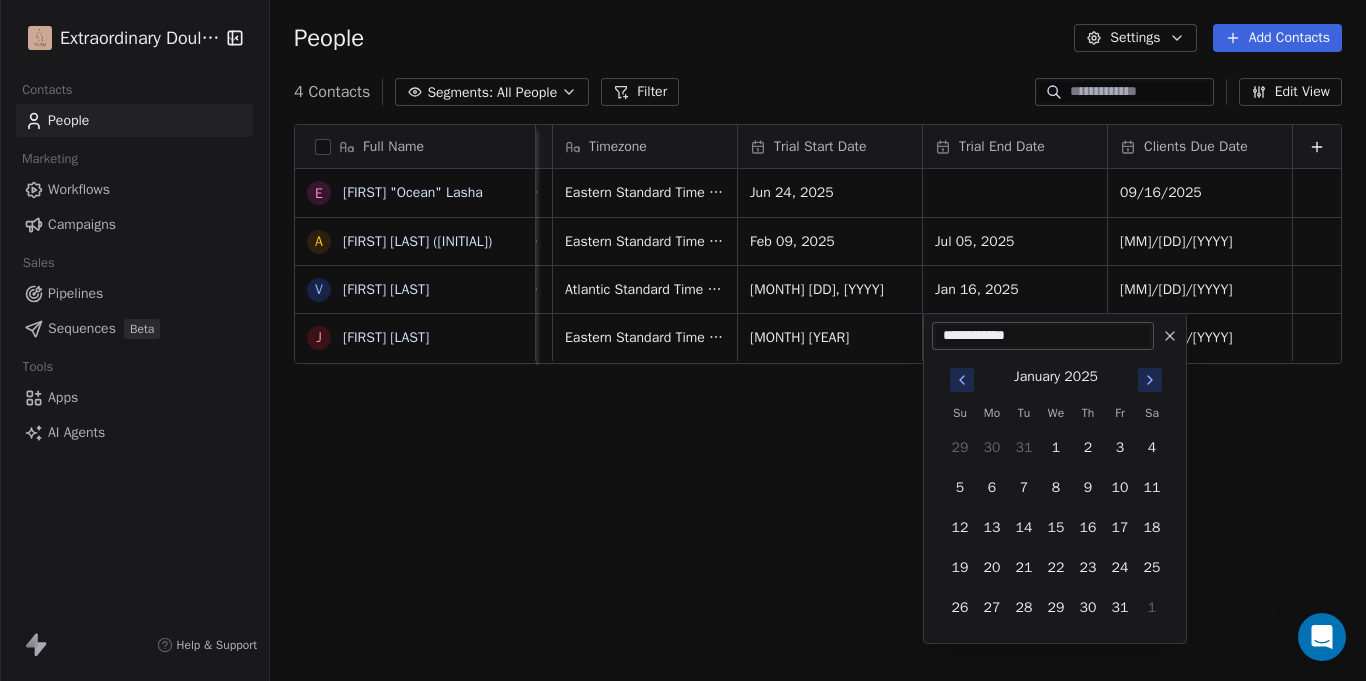 click 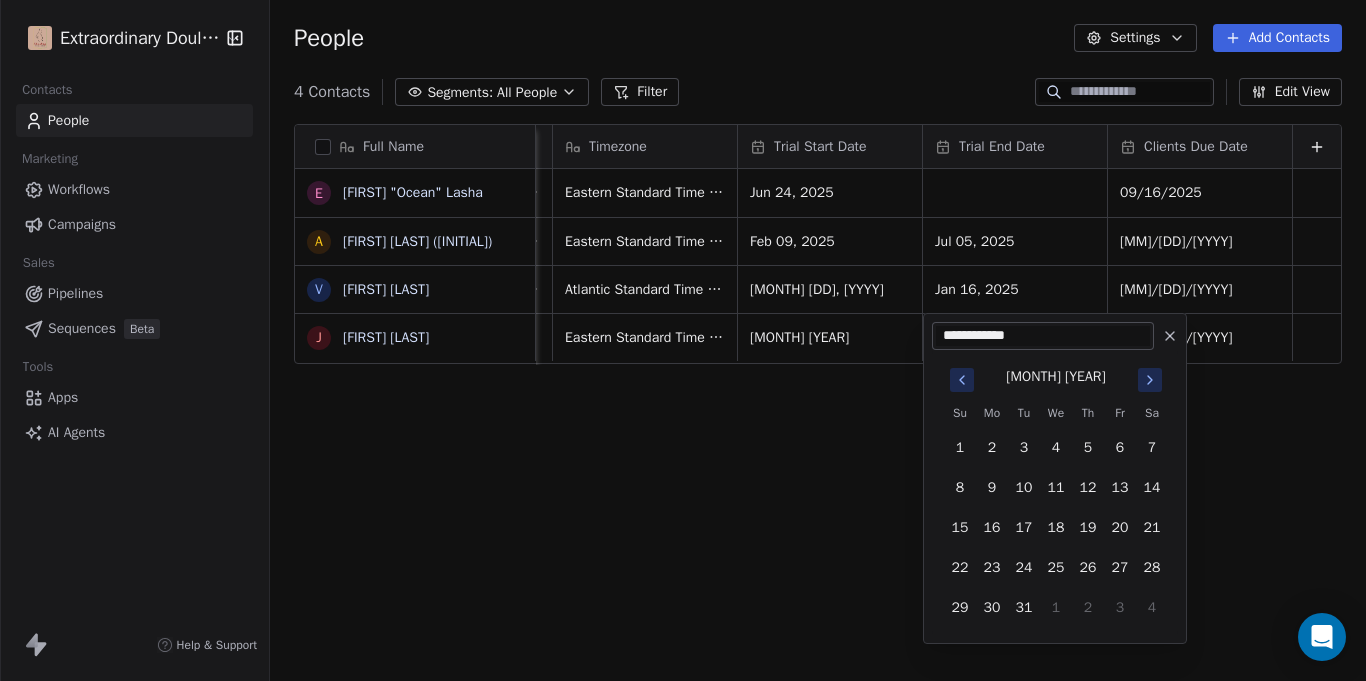 click 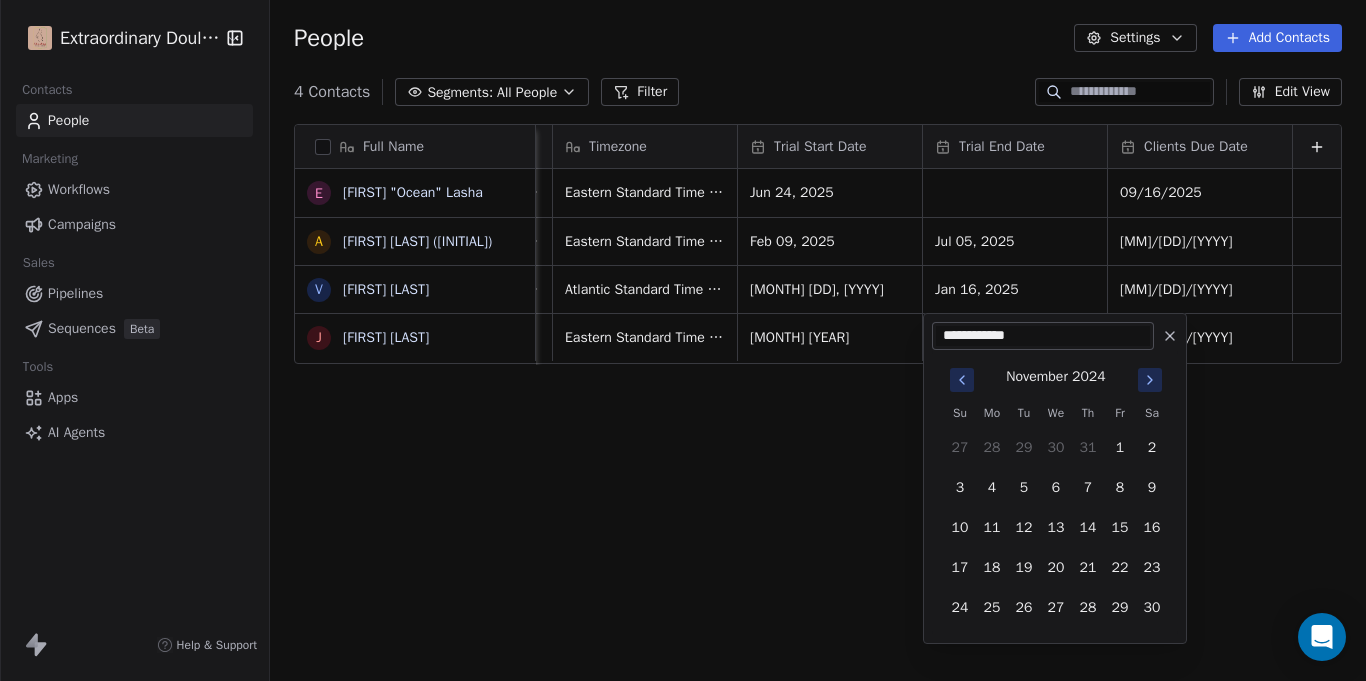 click 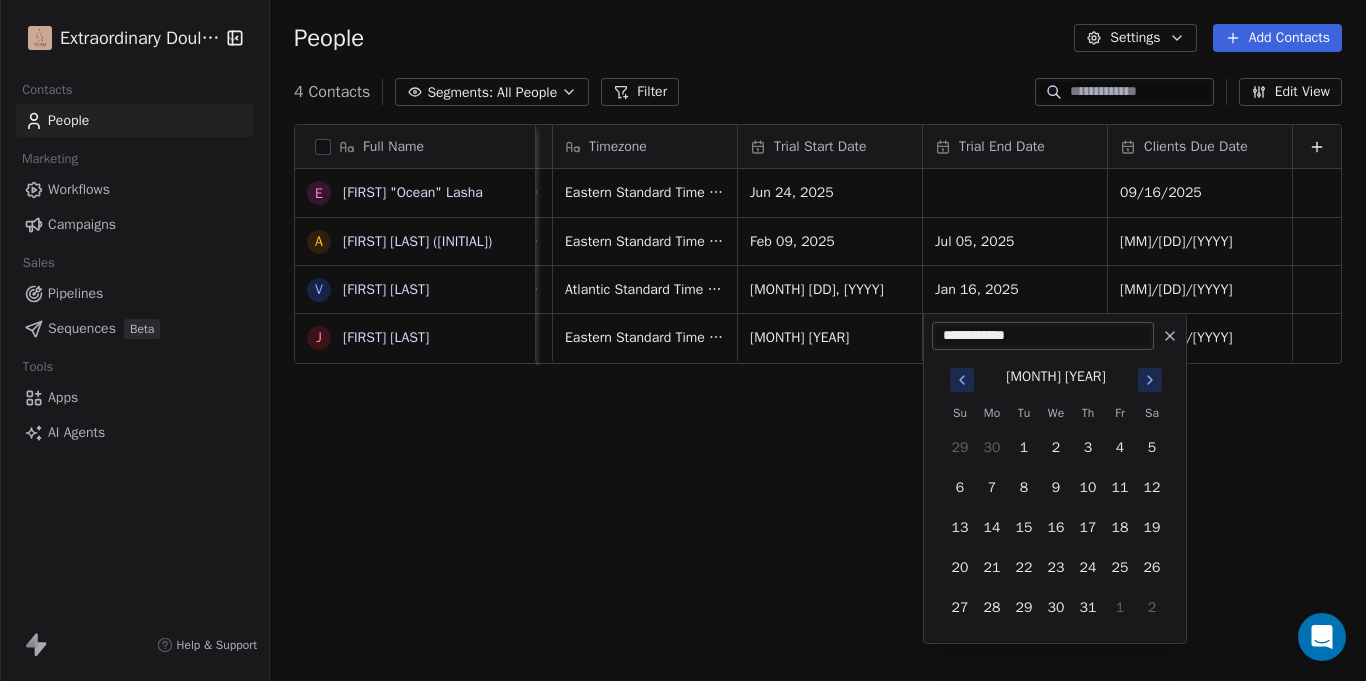 click 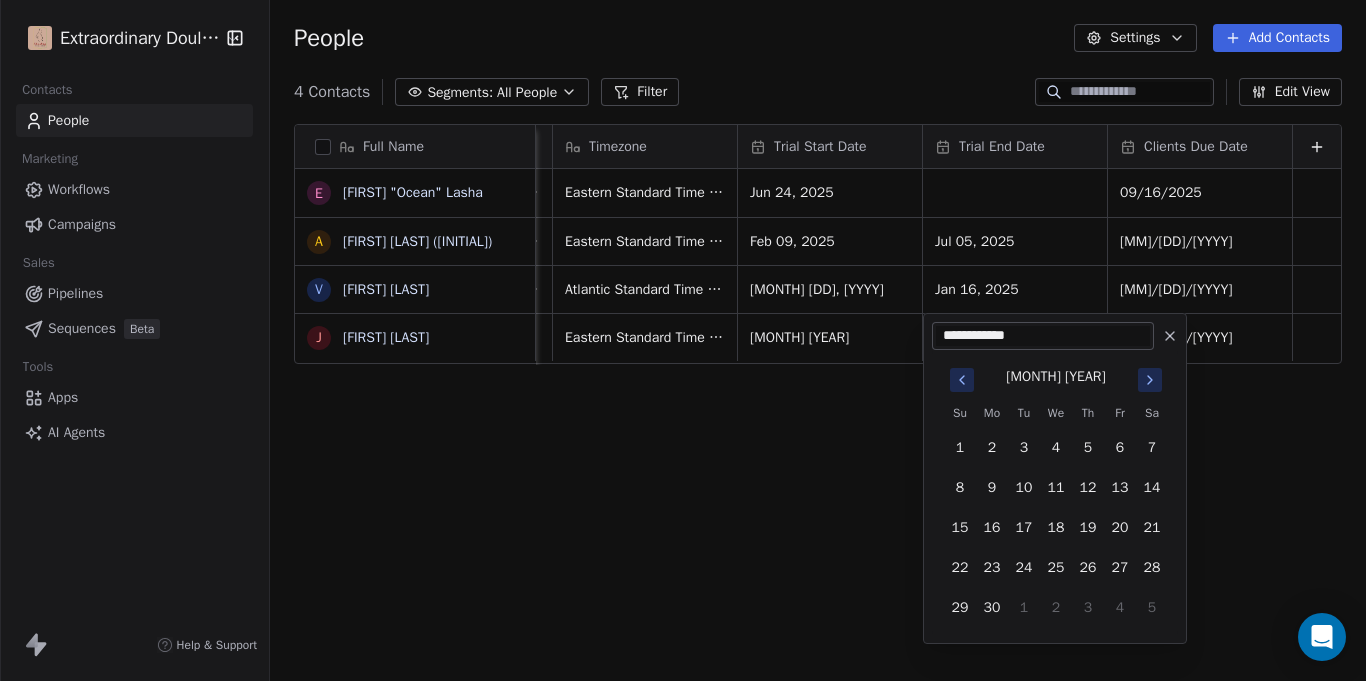 click 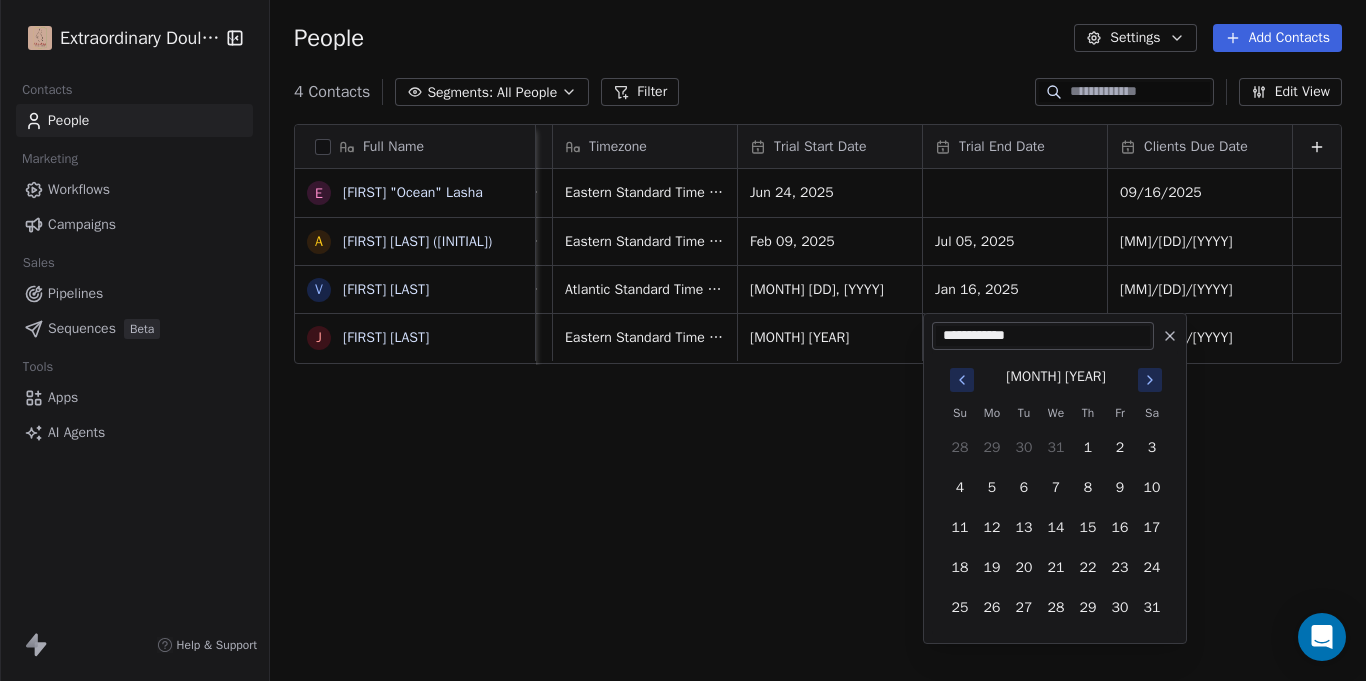 click 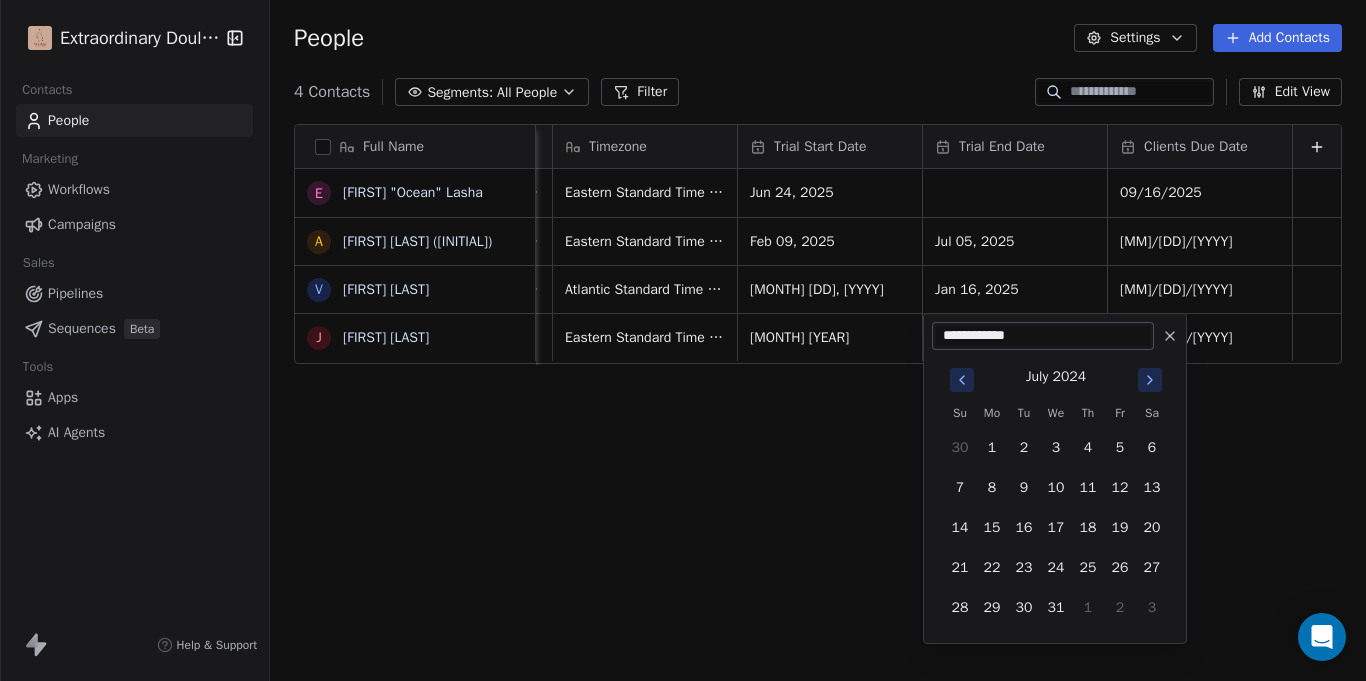 click 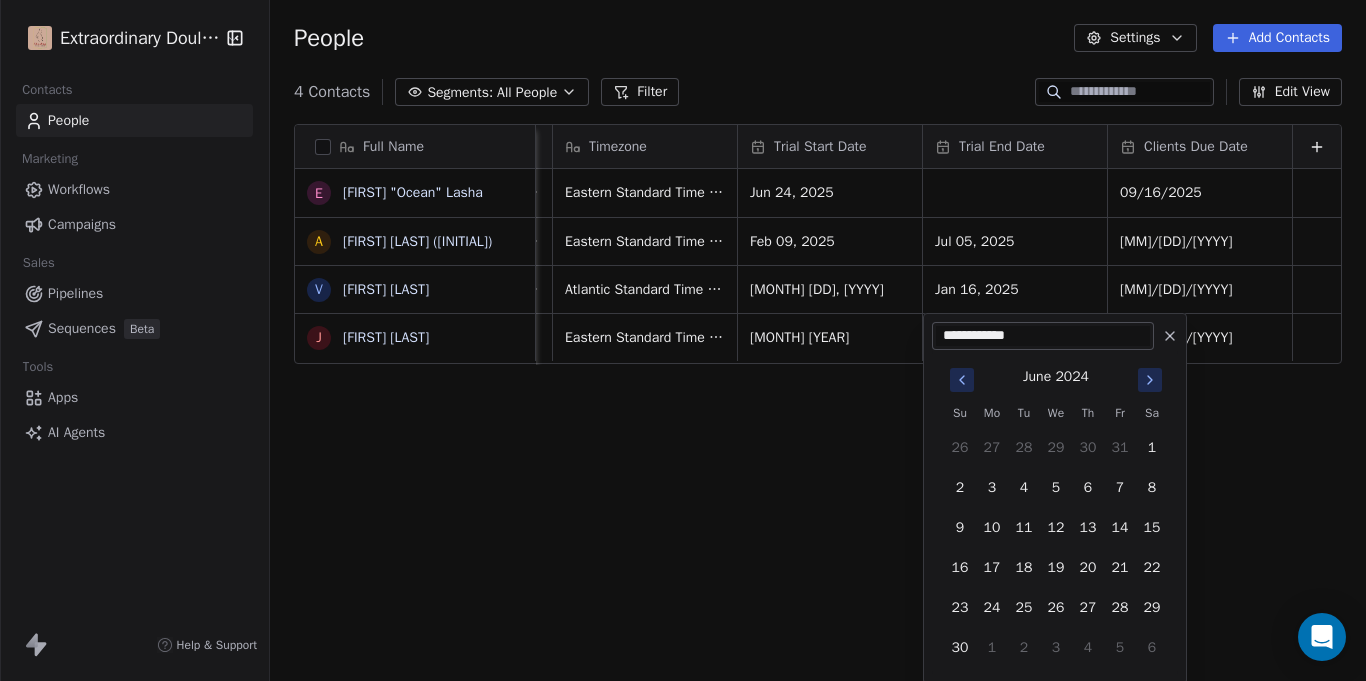 click 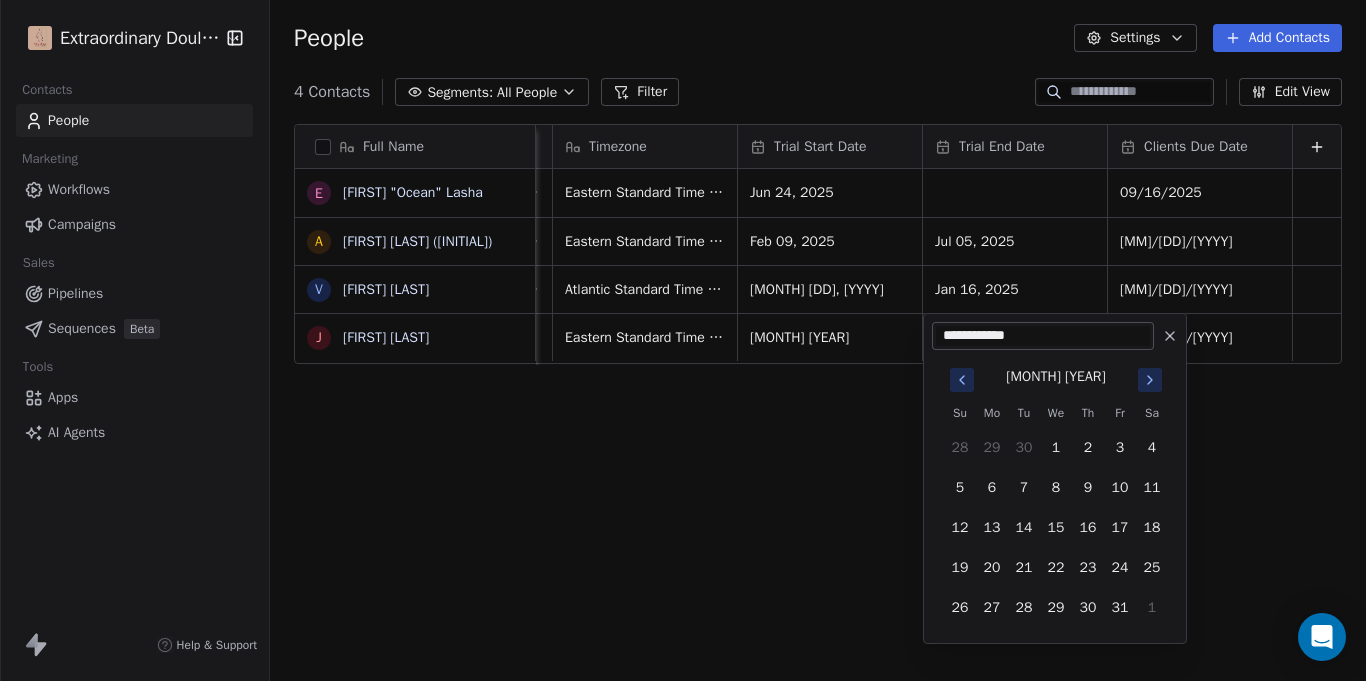 click 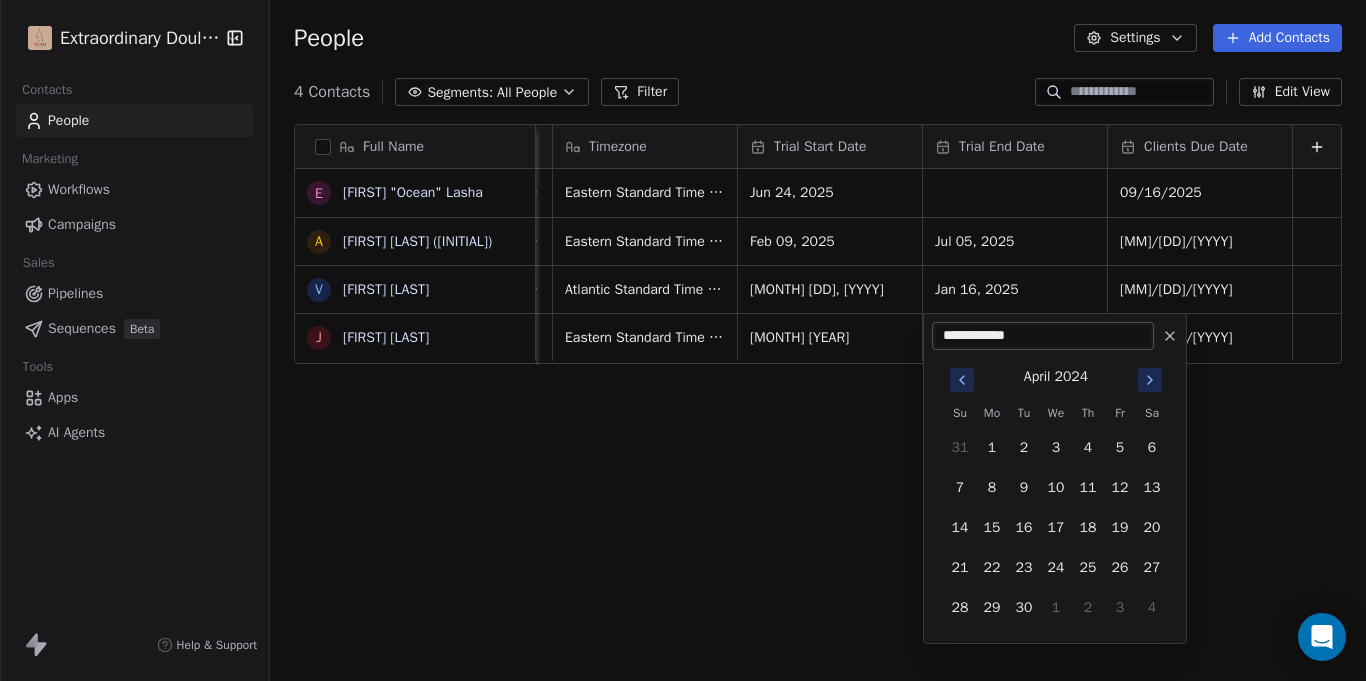 click 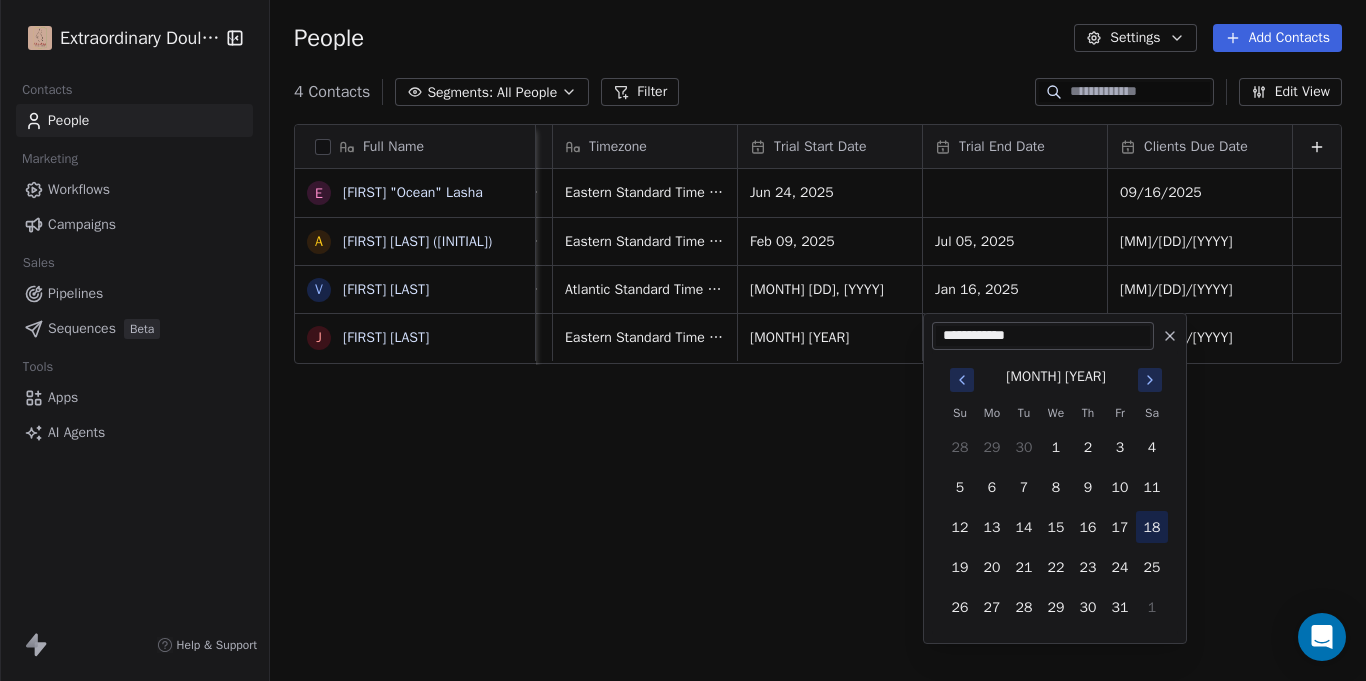 click on "18" at bounding box center (1152, 527) 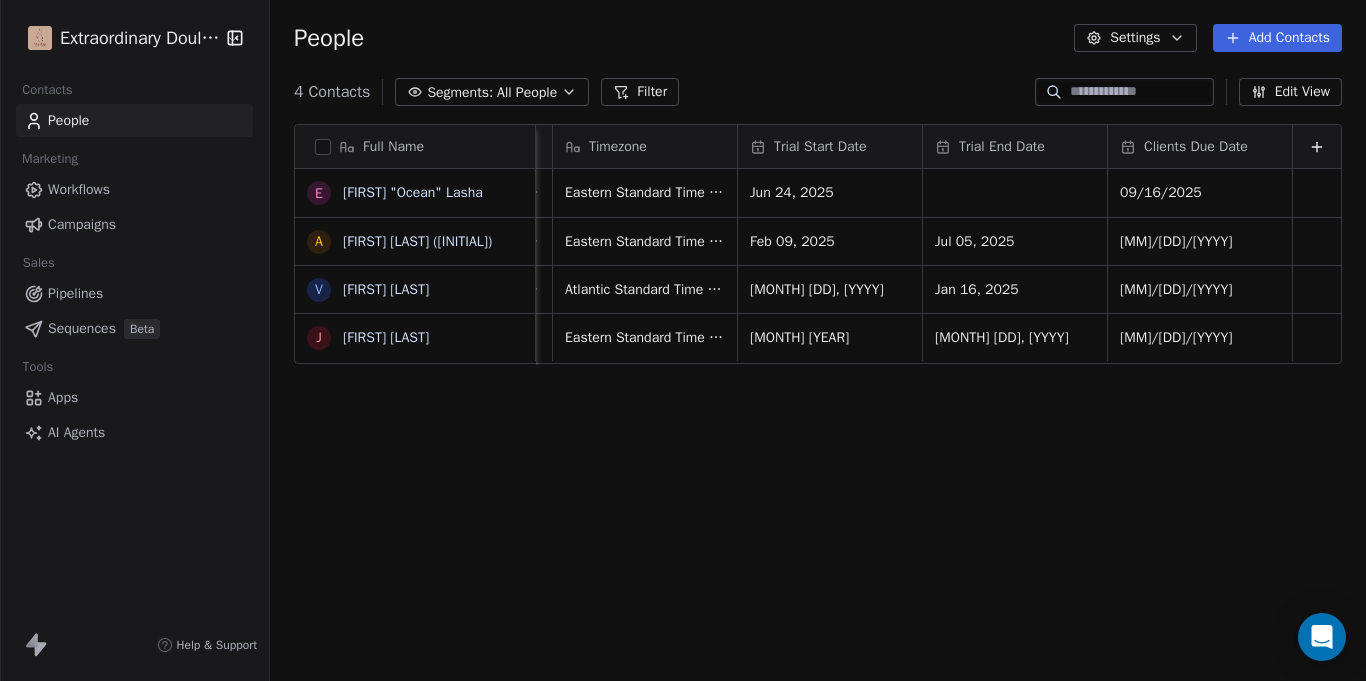 click on "Full Name E [FIRST] "Ocean" Lasha A [LAST] (Nitra) V [FIRST] [LAST] J [FIRST] [LAST] Job Title Status Contact Source Address Timezone Trial Start Date Trial End Date Clients Due Date At Home Mom Client Bornbir [NUMBER] [STREET], [CITY], [STATE], [ZIP] Eastern Standard Time (EST) [MONTH] [DD], [YYYY] [MM]/[DD]/[YYYY] At Home Mom Closed Won Legaci Birth [NUMBER] [STREET], [CITY], [STATE], [ZIP] Eastern Standard Time (EST) [MONTH] [DD], [YYYY] [MM]/[DD]/[YYYY] Body Sculptor Closed Won Word of Mouth (Family Member) [NUMBER] [STREET], [CITY], [STATE], [ZIP] Atlantic Standard Time (AST) [MONTH] [DD], [YYYY] [MM]/[DD]/[YYYY] Working Mom Closed Won Legaci Birth [NUMBER]-[NUMBER] [STREET] APT [NUMBER], [CITY], [STATE], [ZIP] Eastern Standard Time (EST) [MONTH] [DD], [YYYY] [MM]/[DD]/[YYYY]
To pick up a draggable item, press the space bar. While dragging, use the arrow keys to move the item. Press space again to drop the item in its new position, or press escape to cancel." at bounding box center (818, 407) 